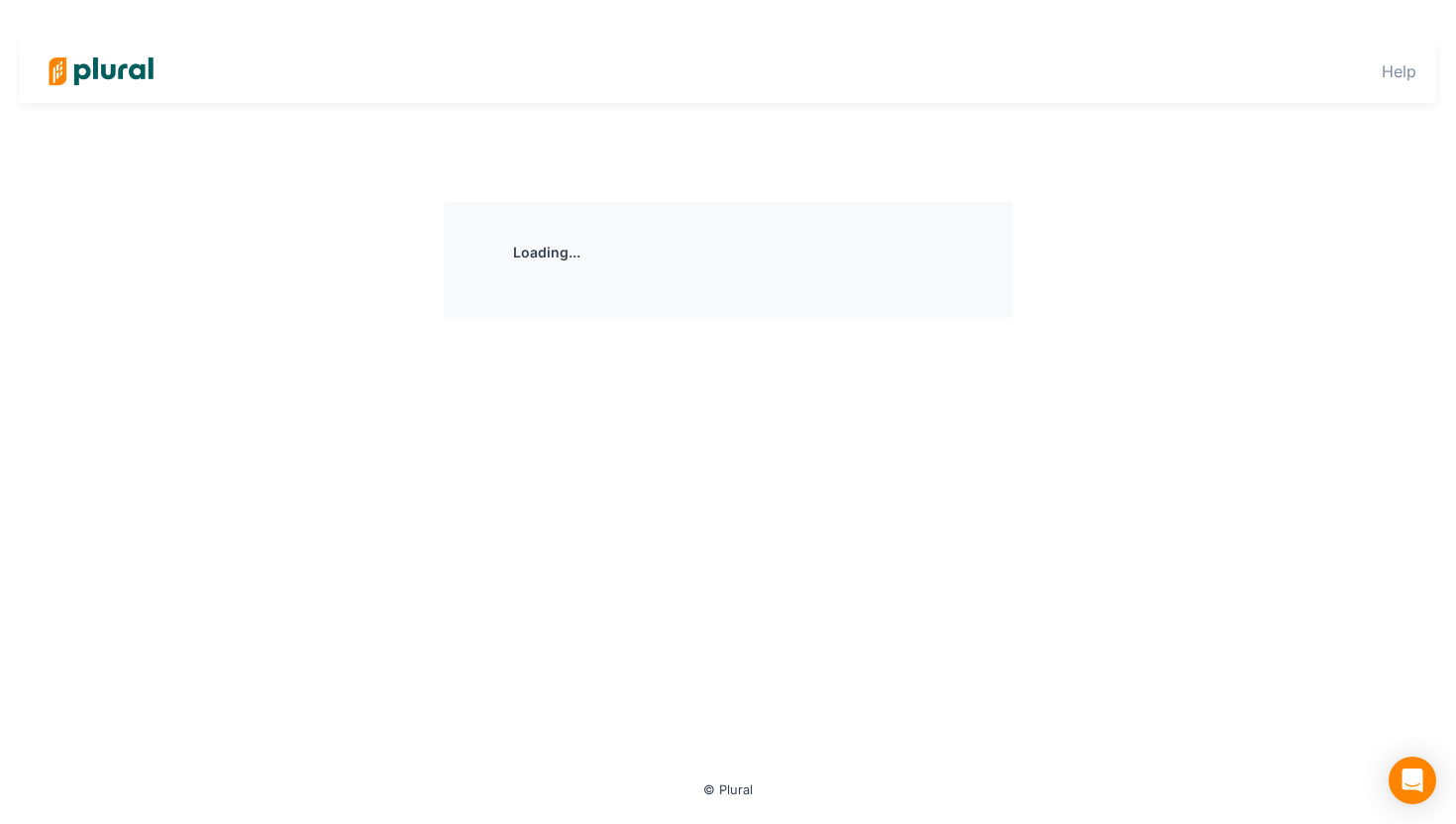 scroll, scrollTop: 0, scrollLeft: 0, axis: both 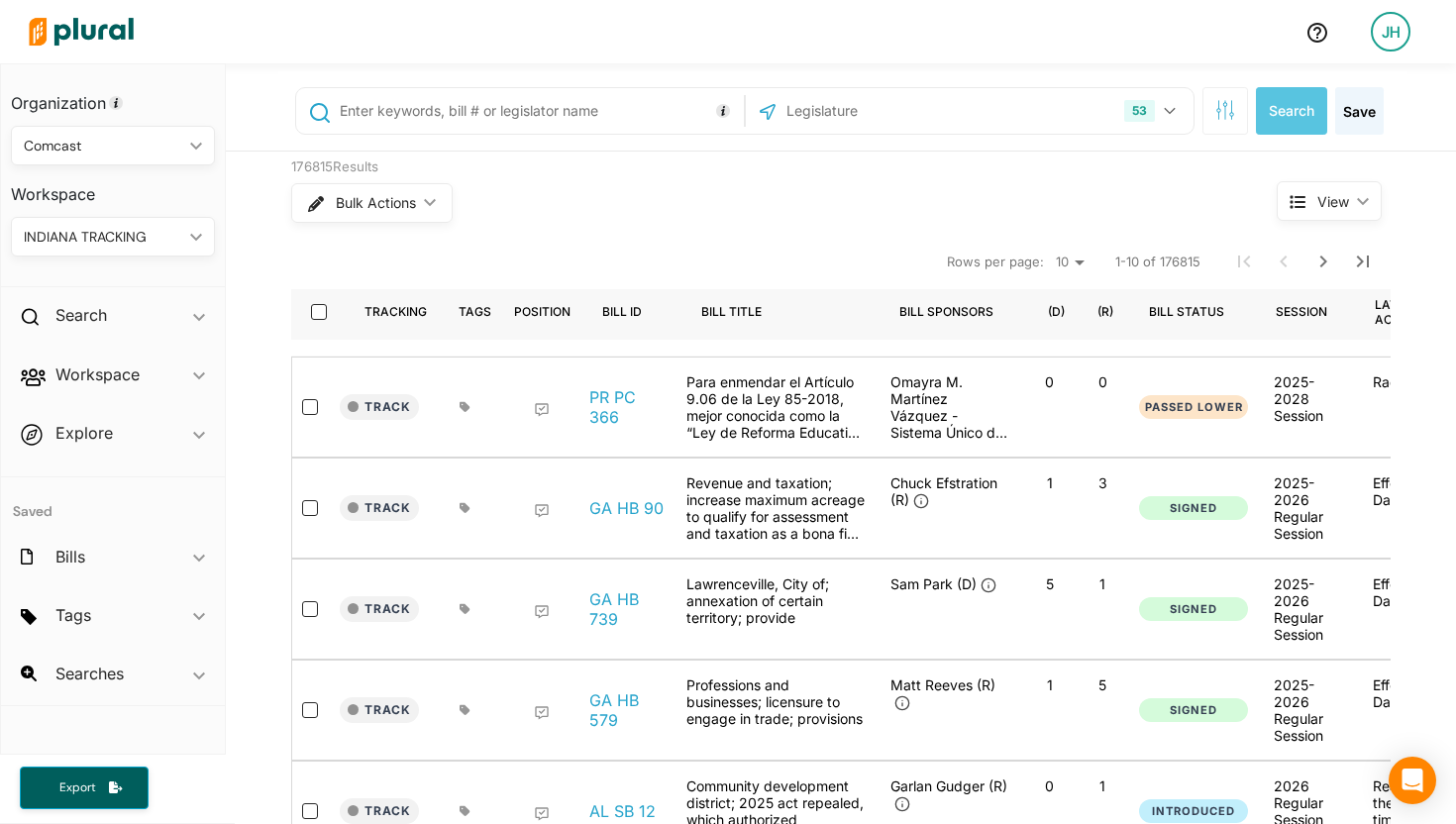 click on "INDIANA TRACKING" at bounding box center (103, 237) 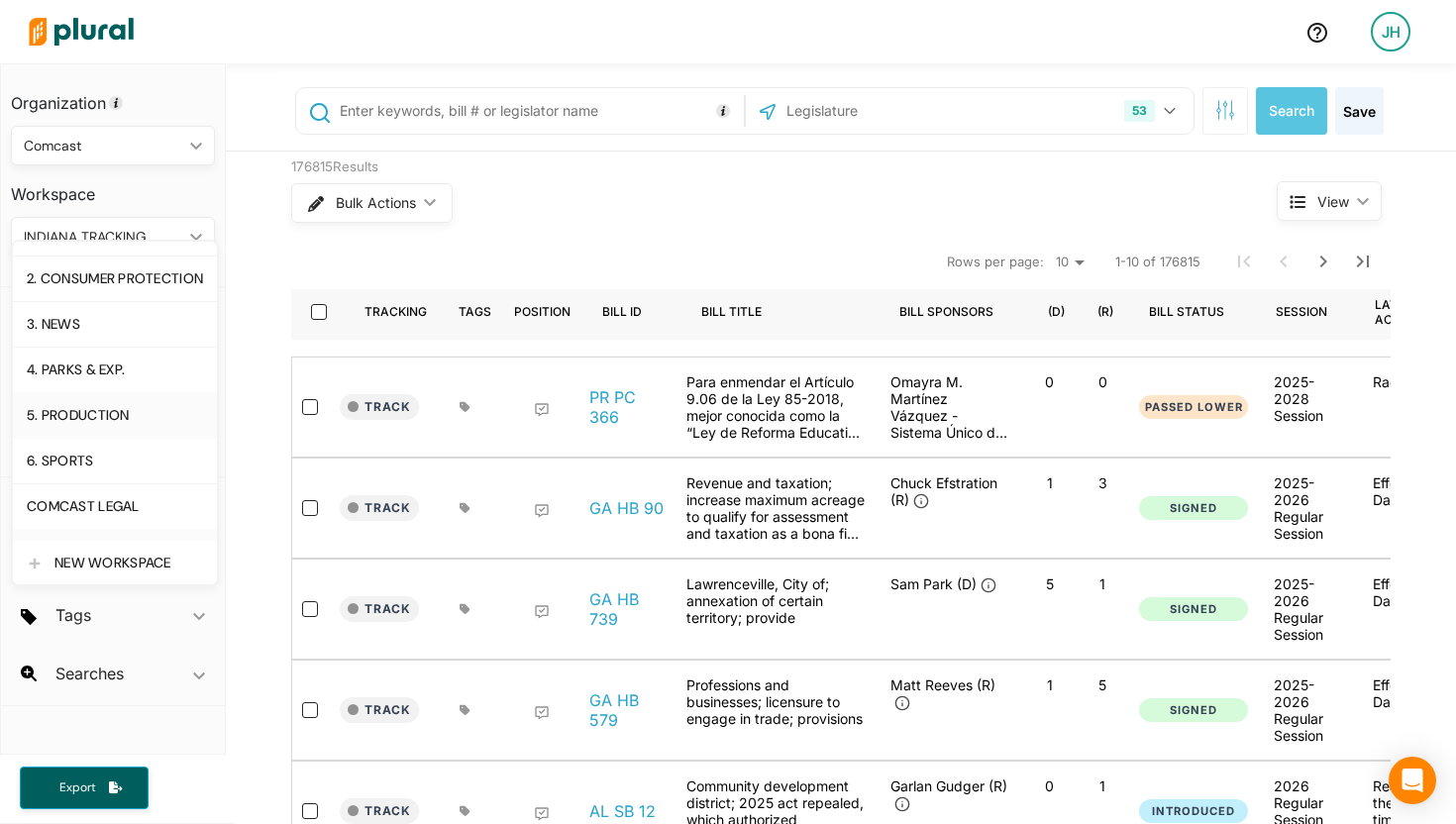 scroll, scrollTop: 113, scrollLeft: 0, axis: vertical 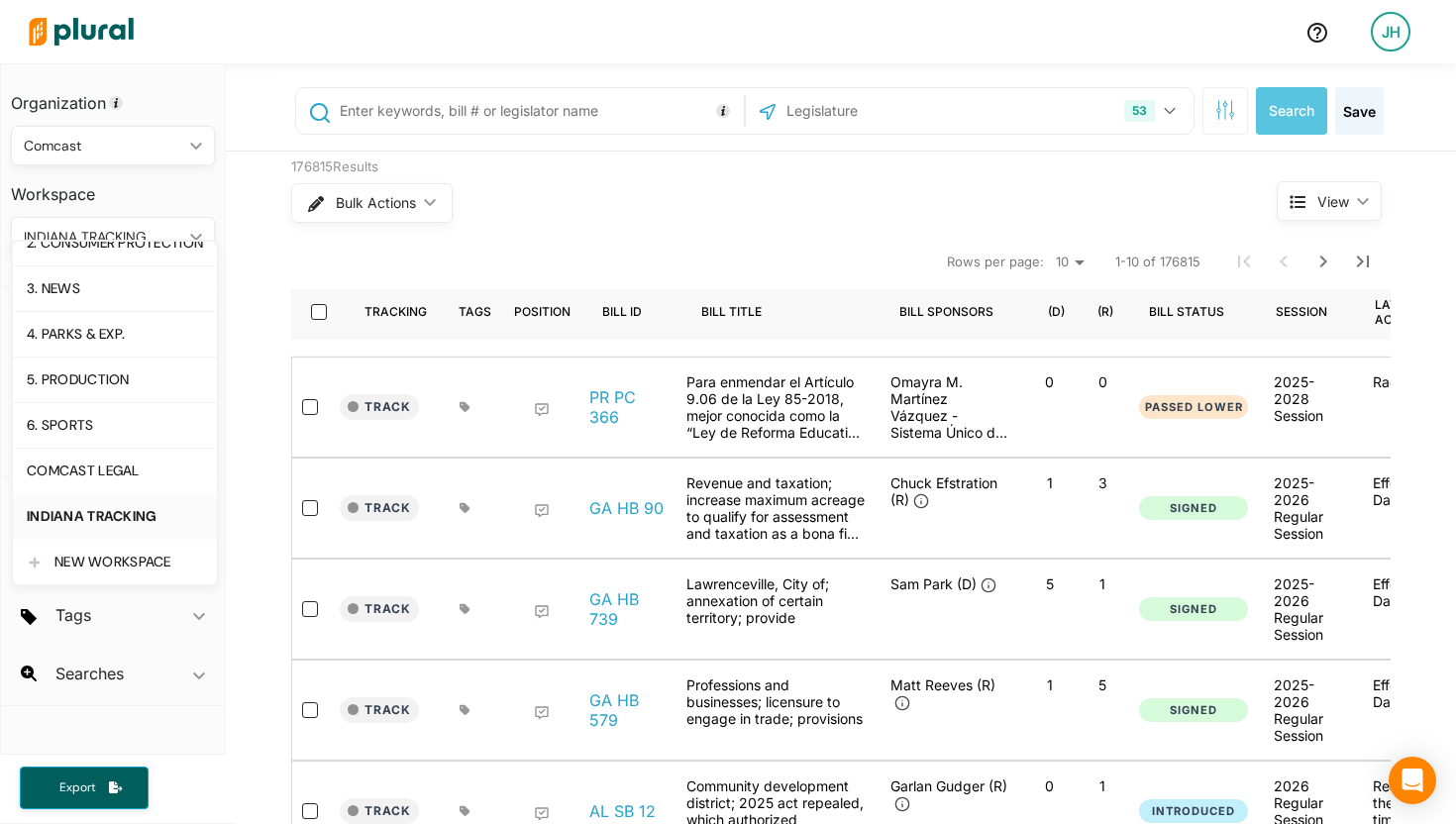 click on "JH" at bounding box center [1391, 32] 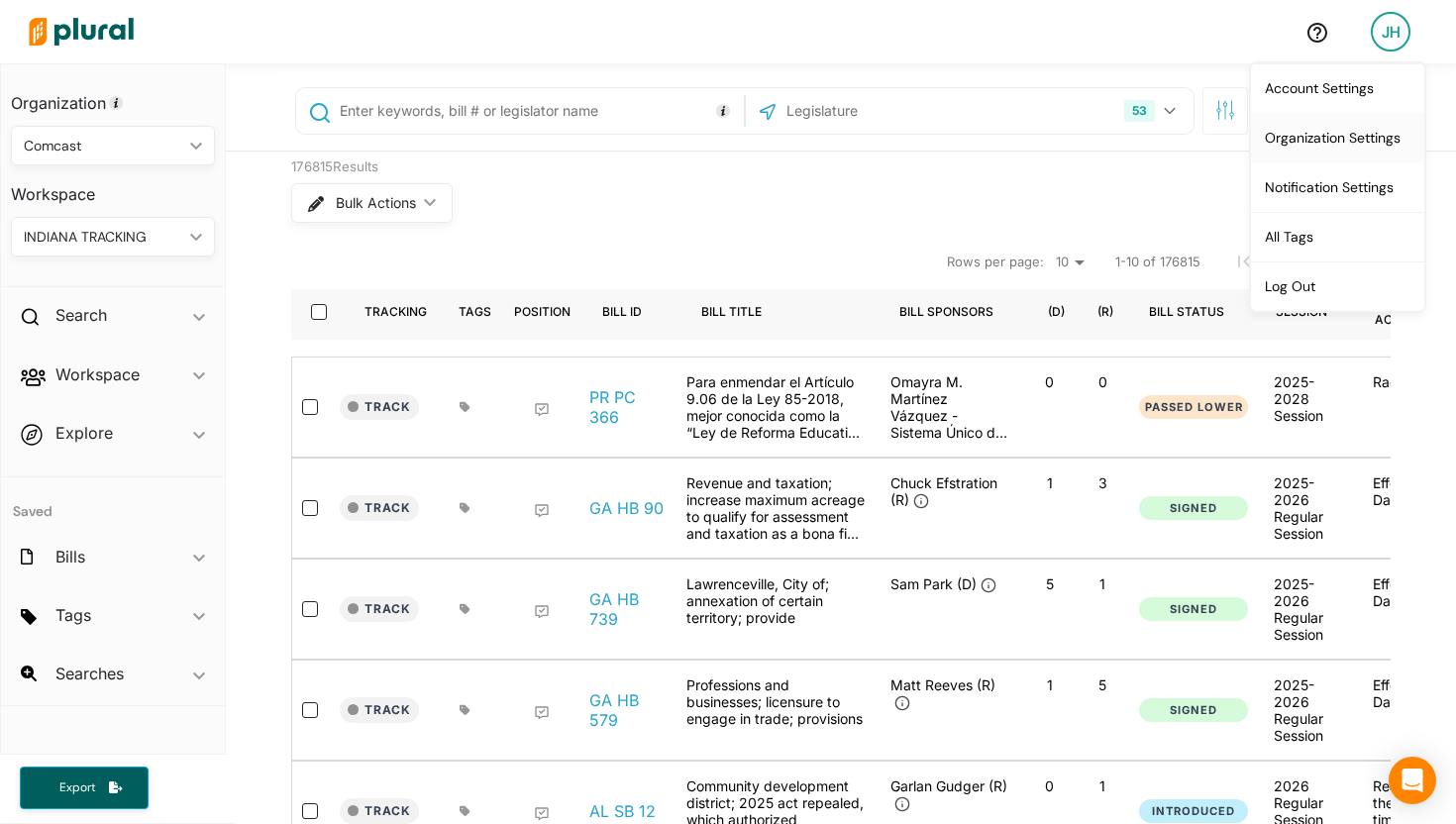 click on "Organization Settings" at bounding box center (1337, 138) 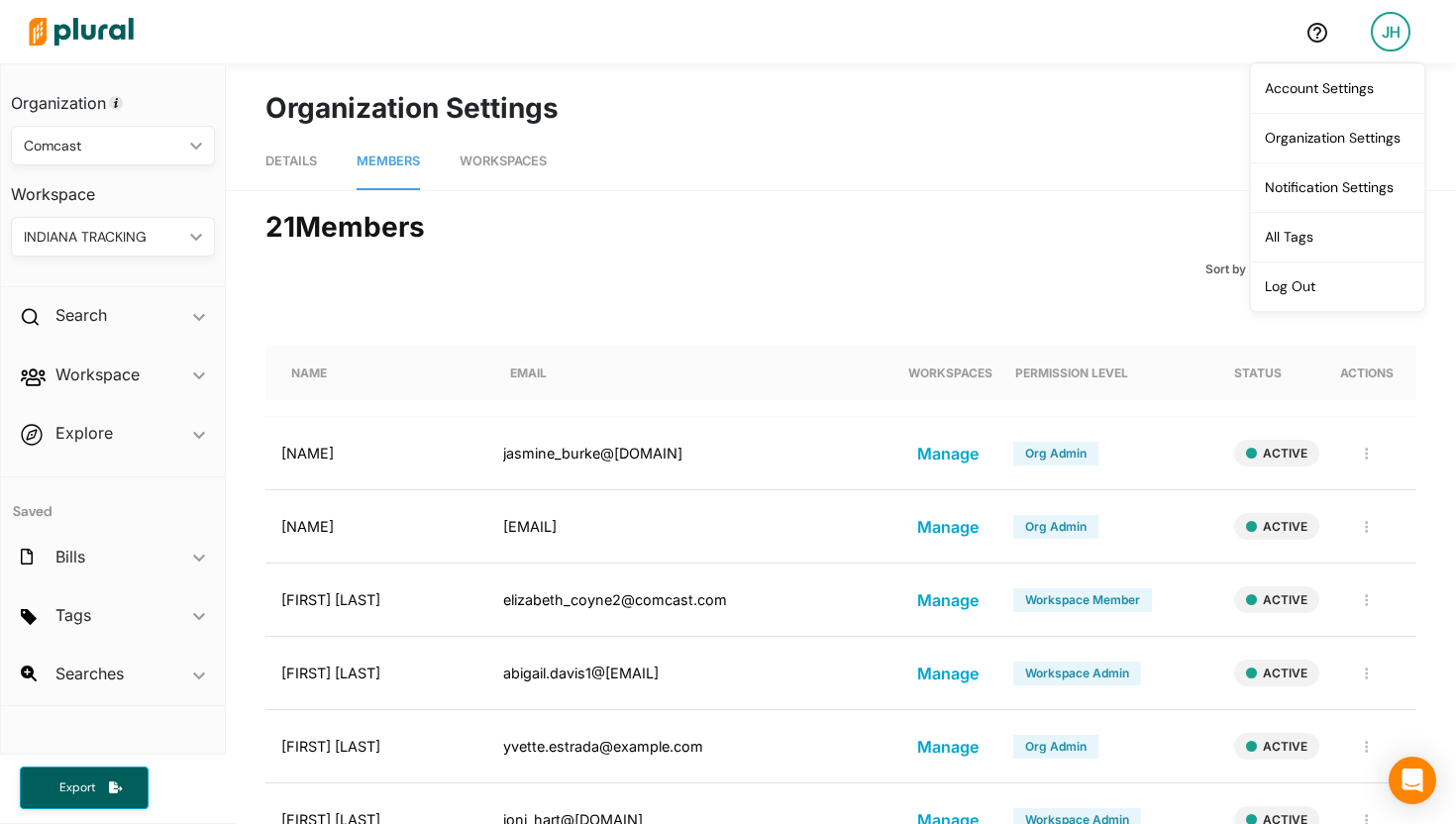 click on "Workspaces" at bounding box center [503, 160] 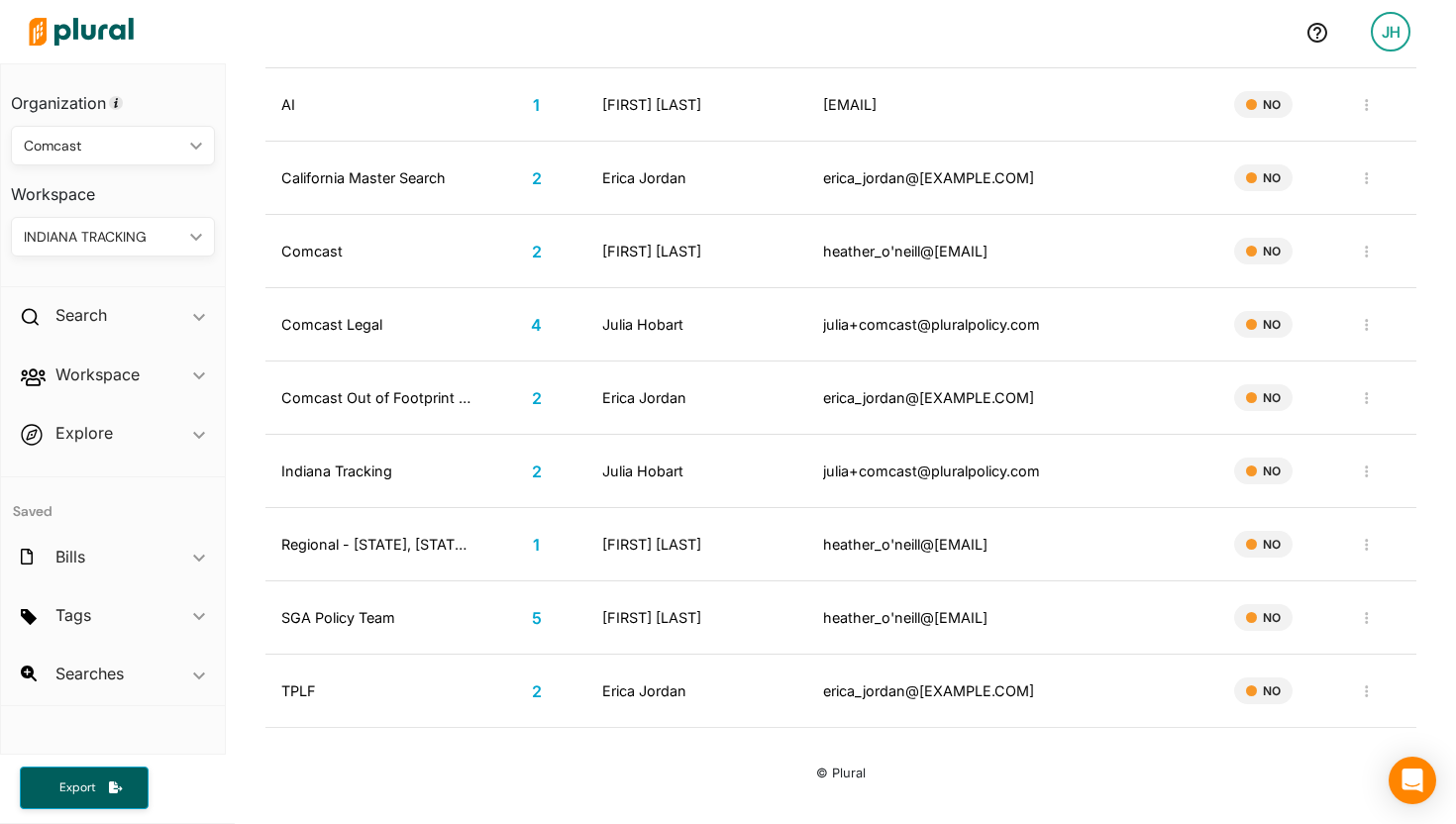 scroll, scrollTop: 860, scrollLeft: 0, axis: vertical 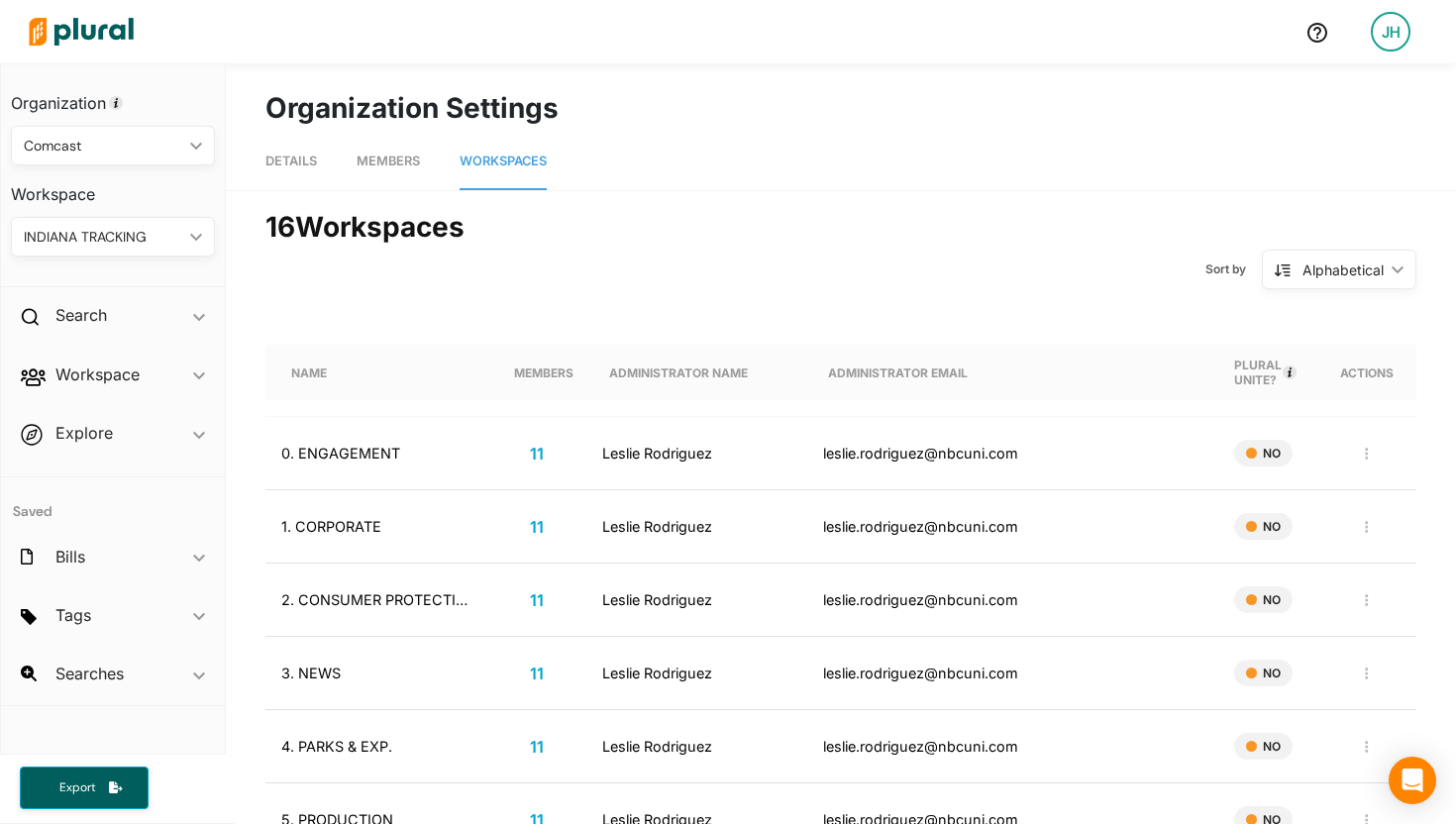 click on "JH" at bounding box center (1391, 32) 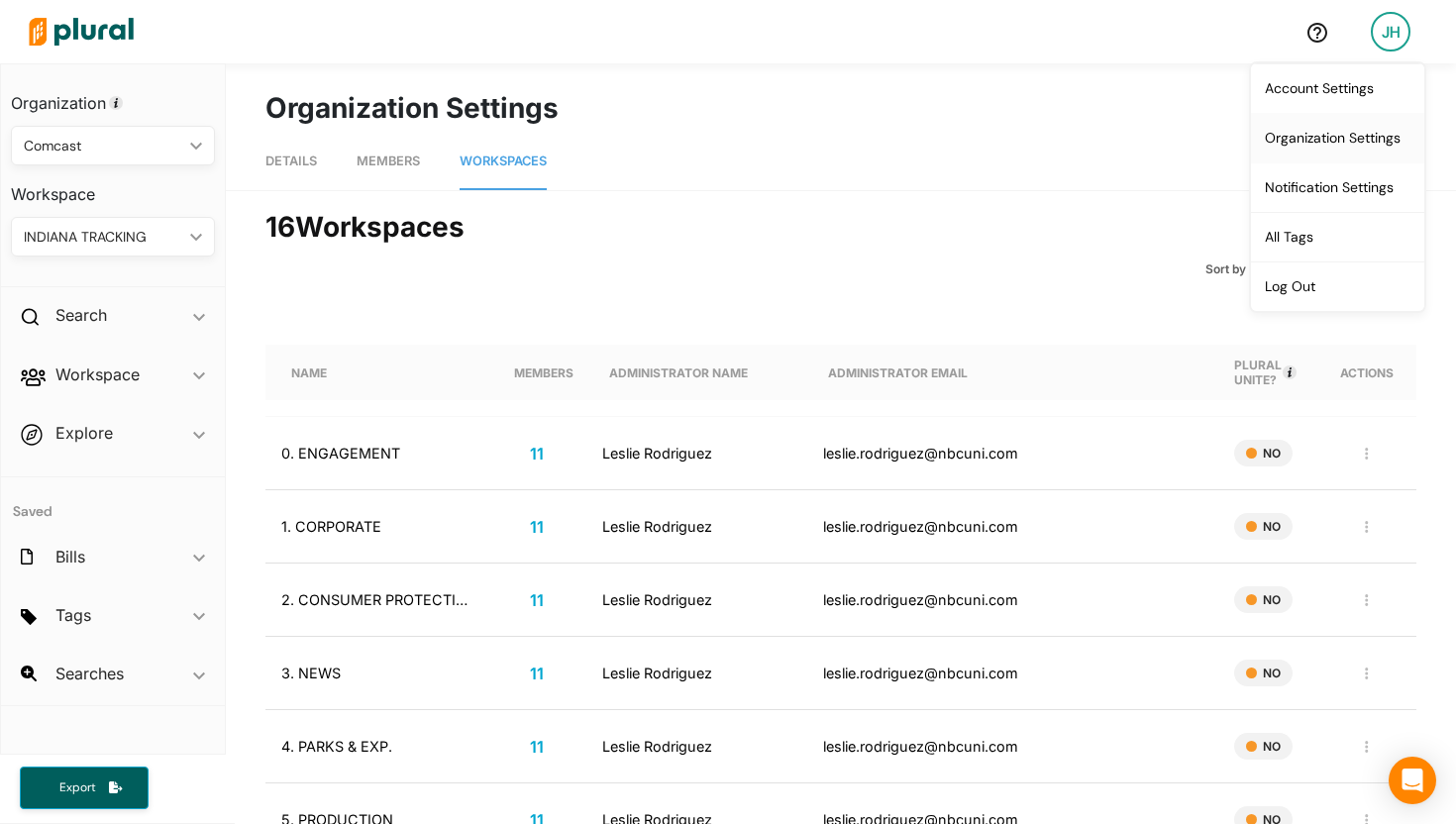 click on "Organization Settings" at bounding box center [1337, 138] 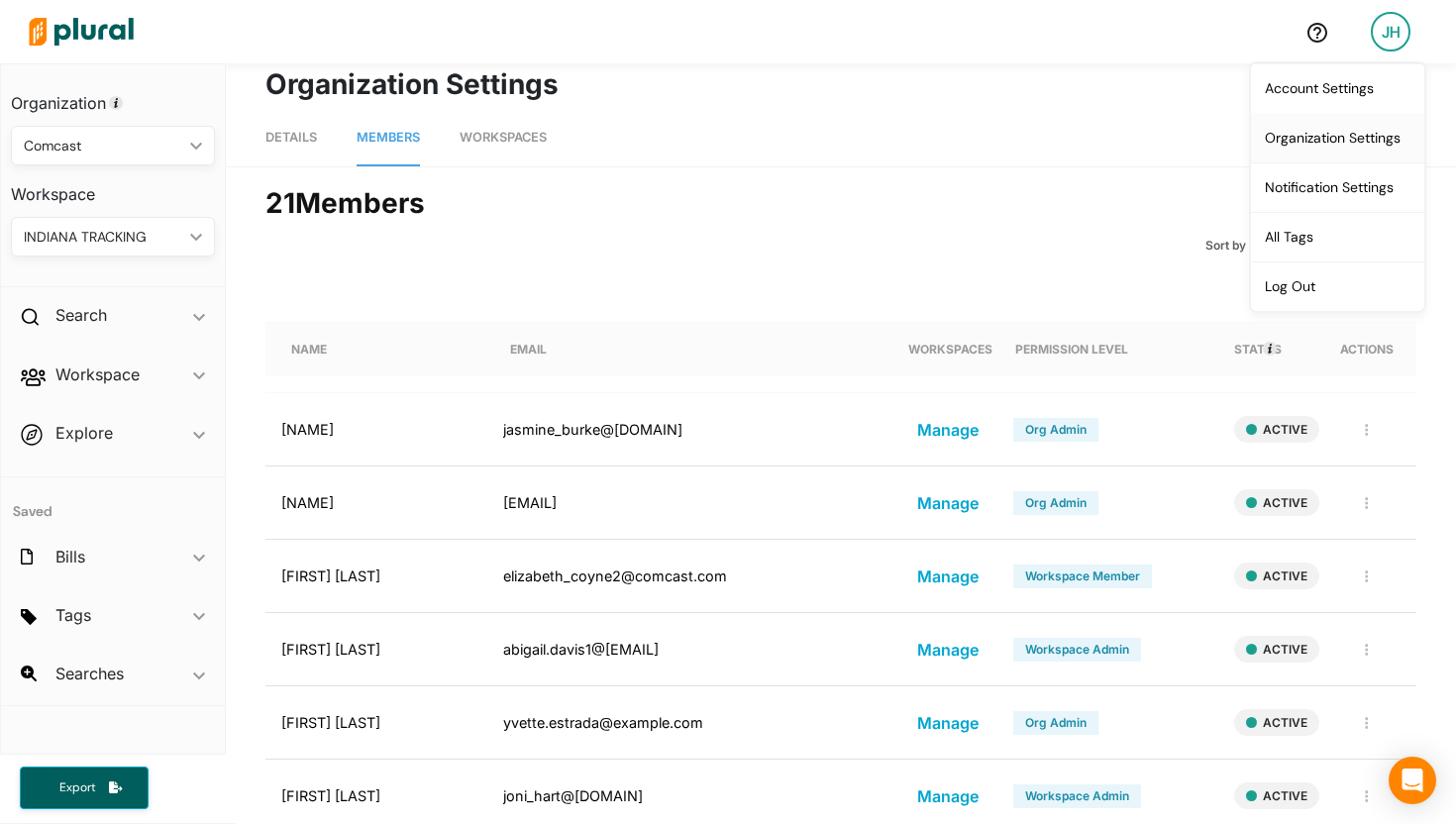 scroll, scrollTop: 0, scrollLeft: 0, axis: both 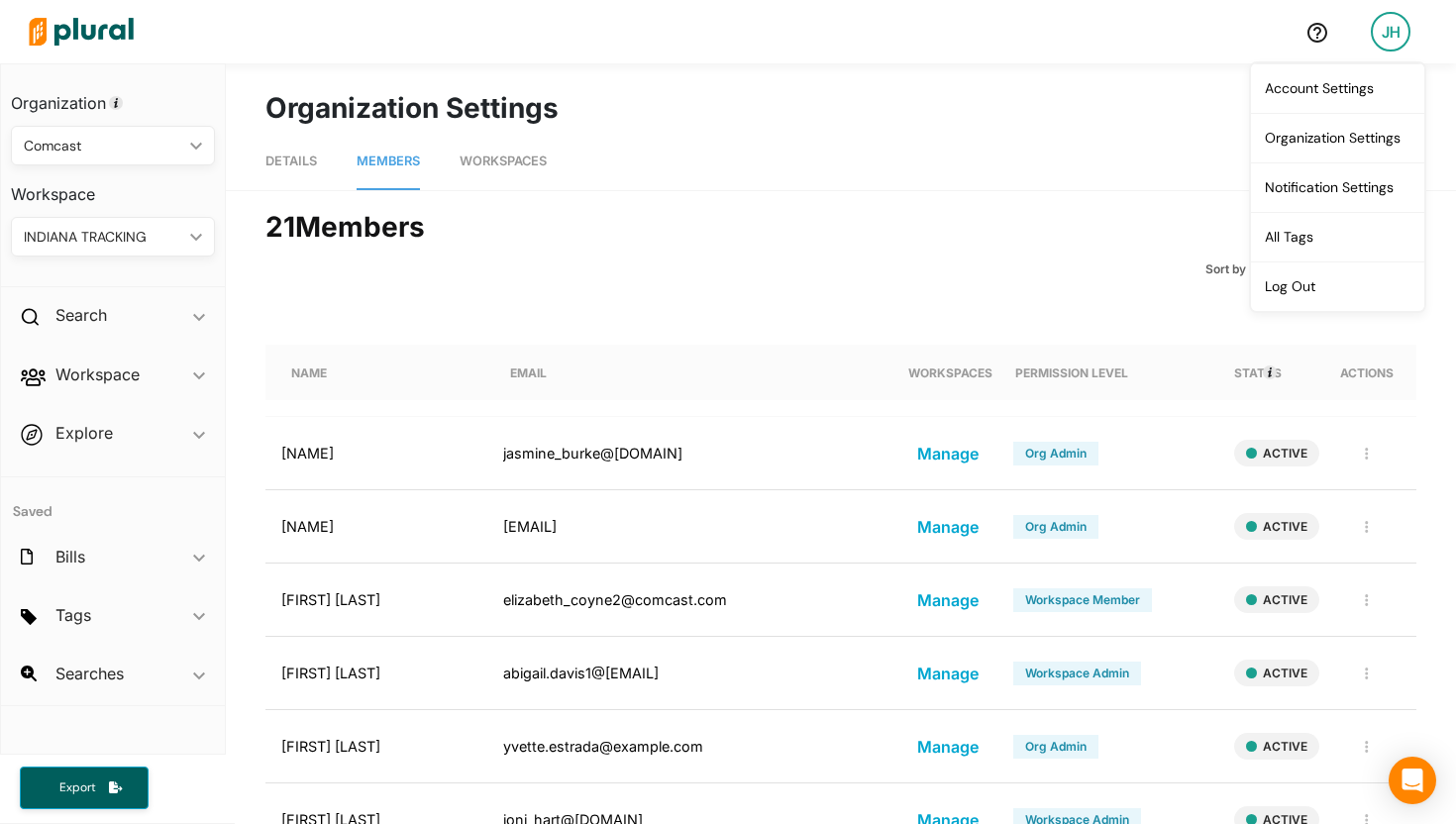 click on "Workspaces" at bounding box center [503, 160] 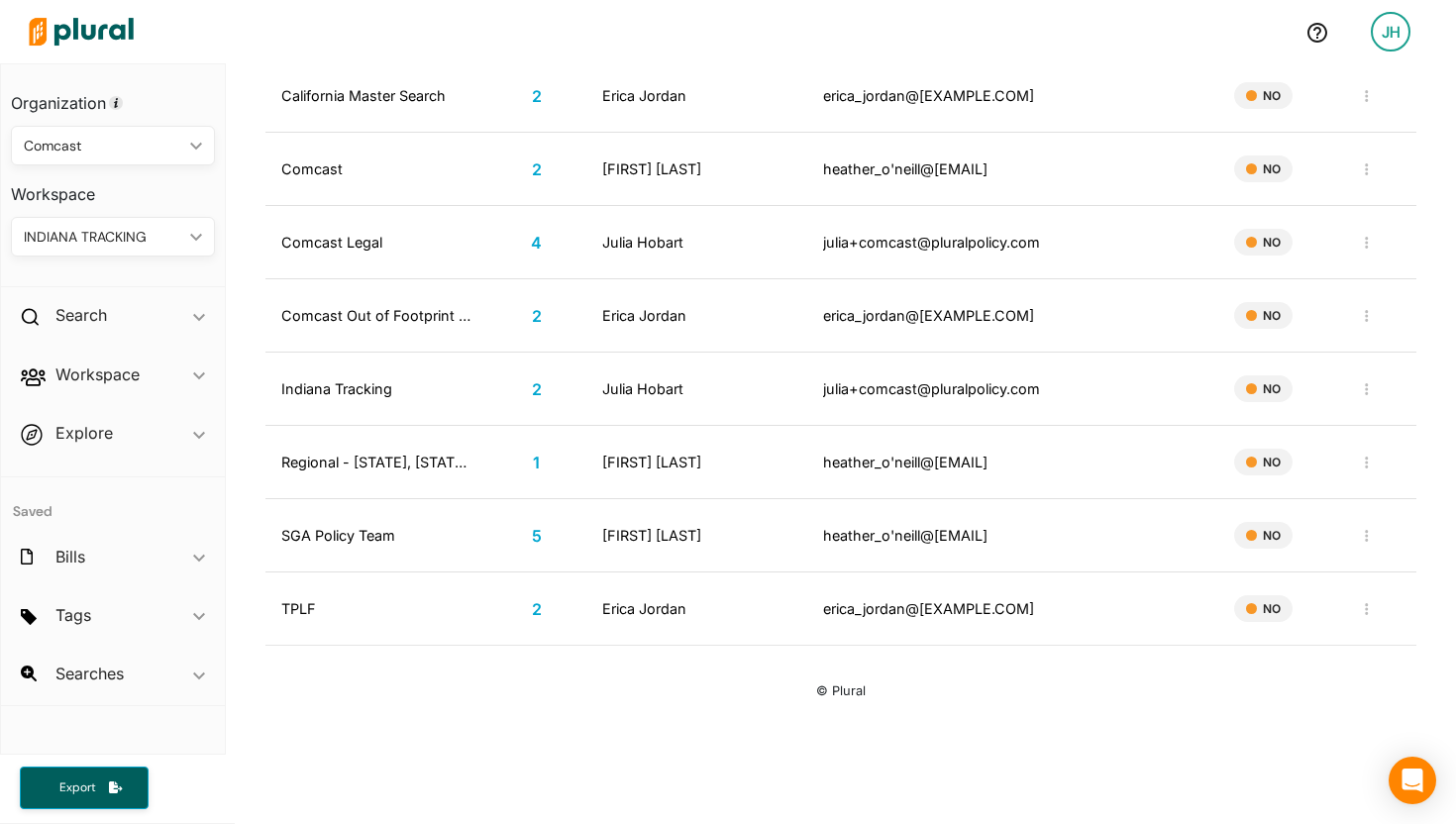 scroll, scrollTop: 956, scrollLeft: 0, axis: vertical 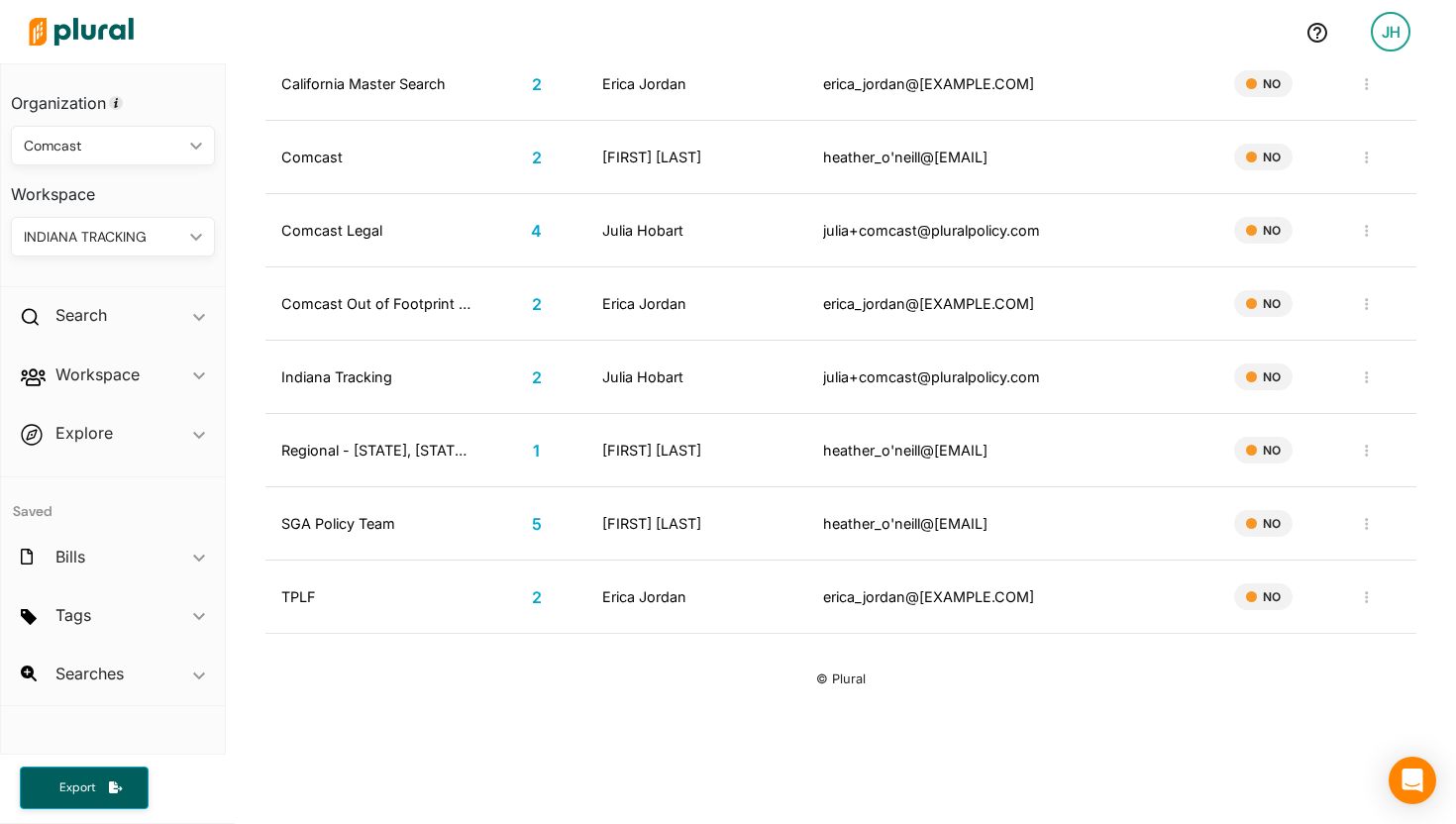 click on "2" at bounding box center (537, 377) 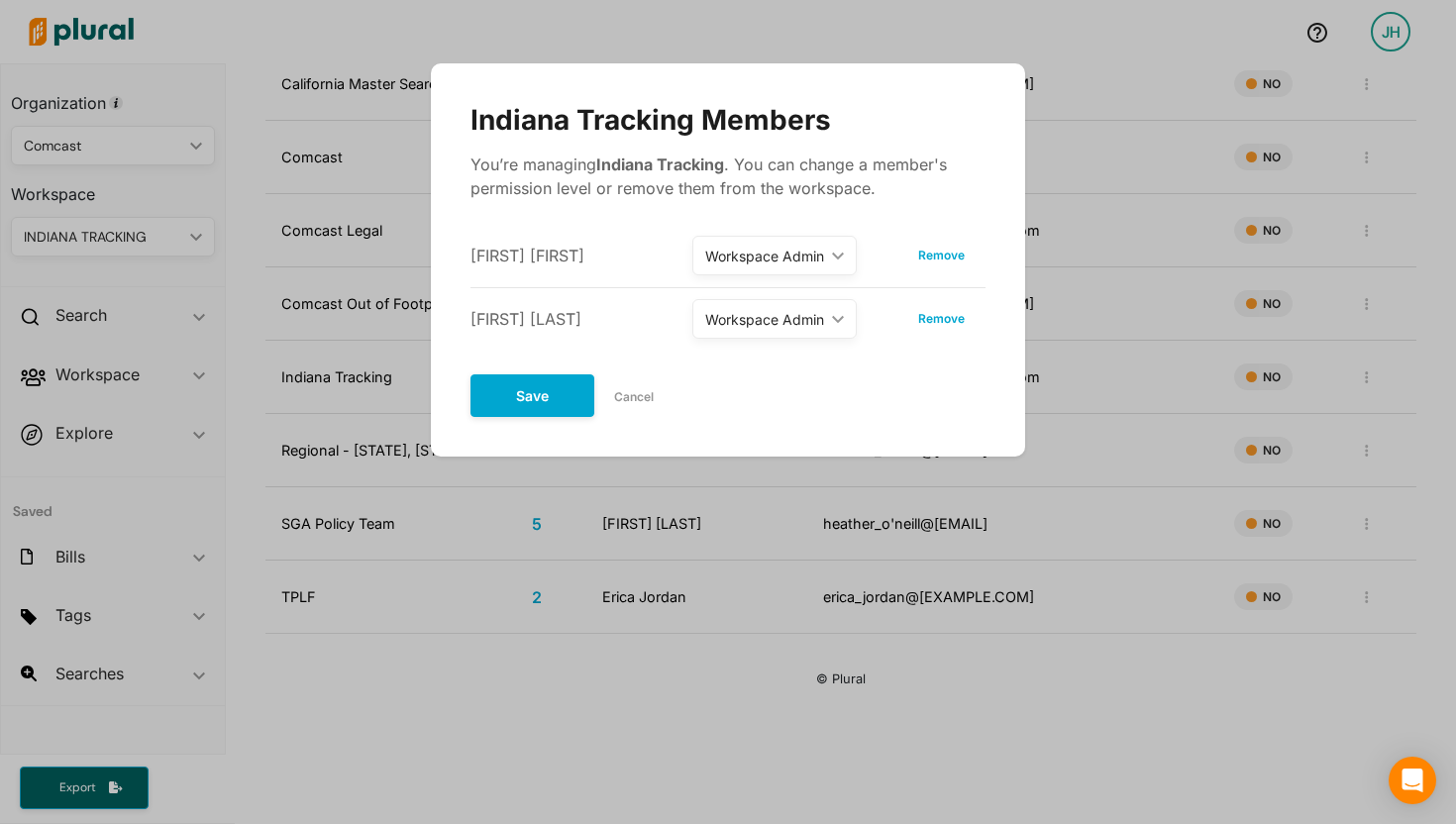 click on "Cancel" at bounding box center (634, 397) 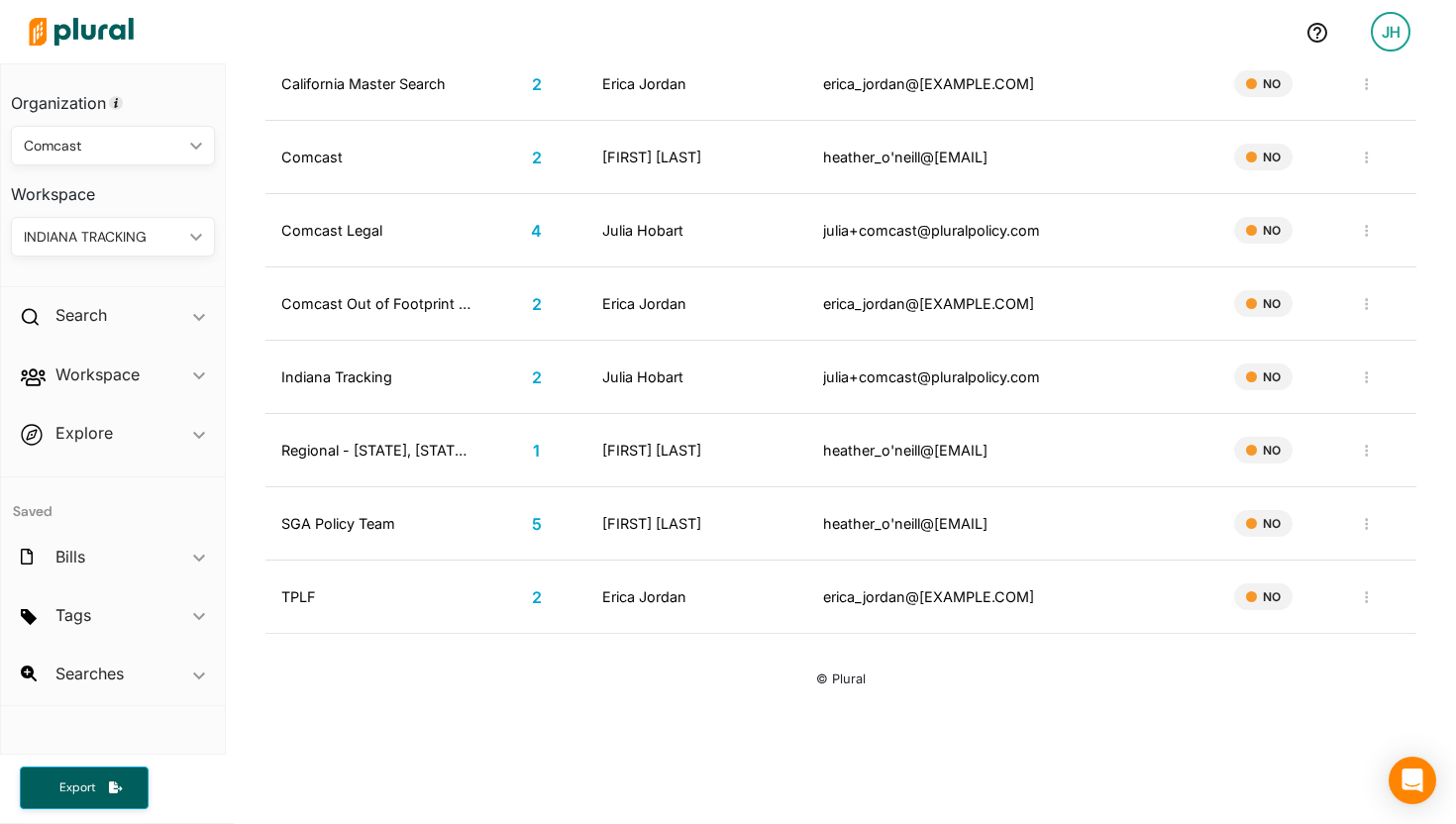 click on "5" at bounding box center (537, 524) 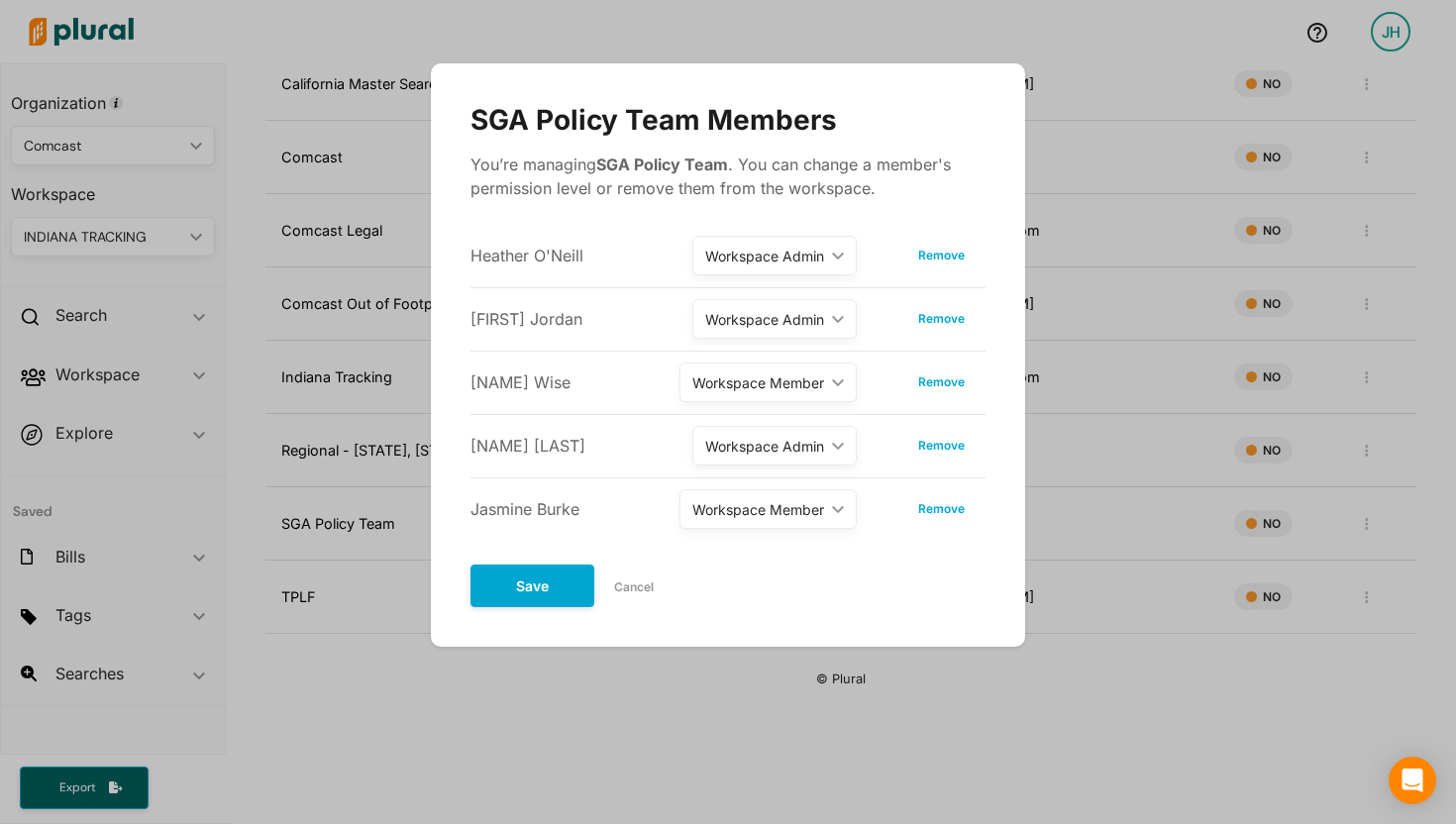 click on "Cancel" at bounding box center (634, 587) 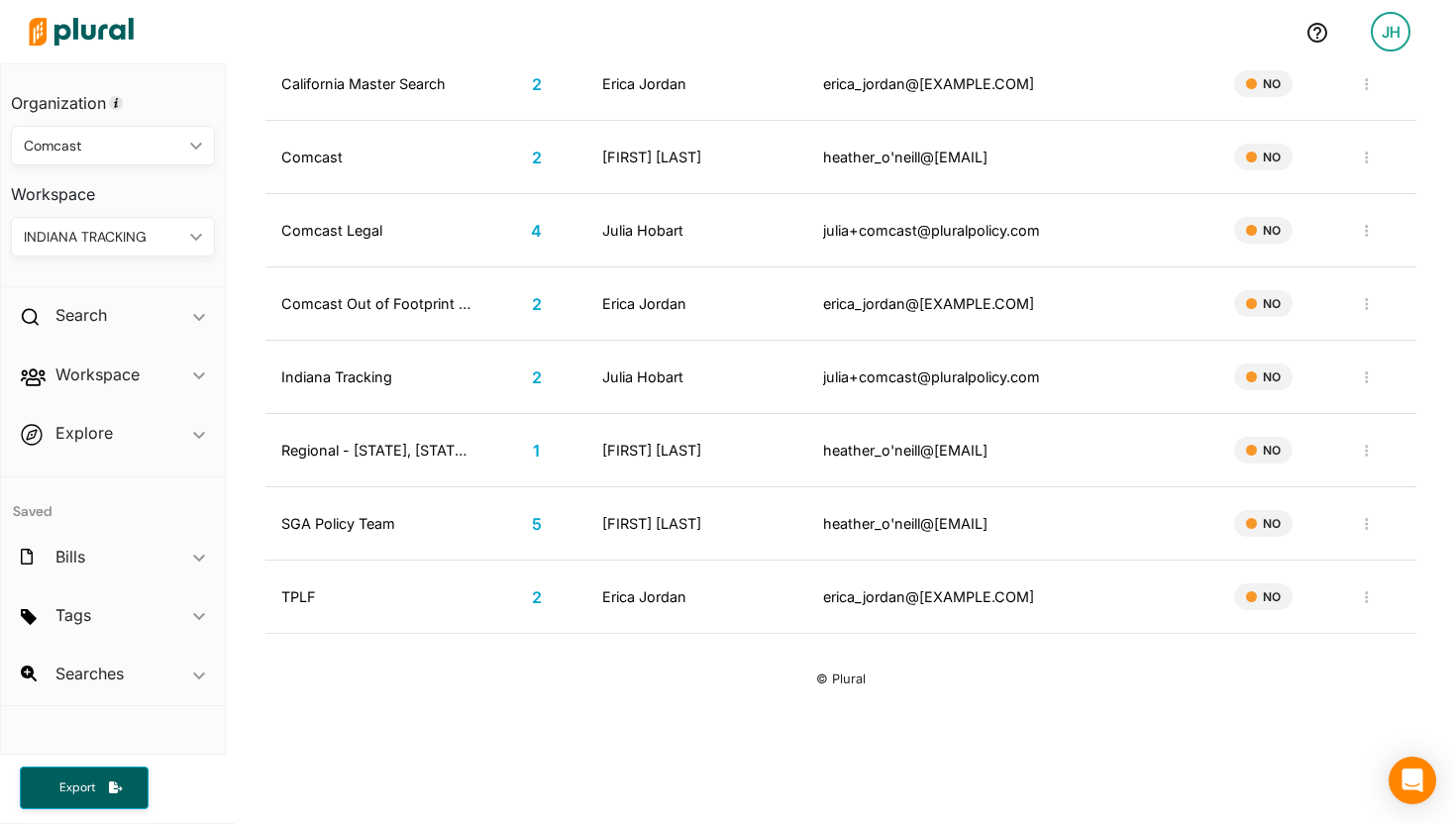 click on "2" at bounding box center (537, 597) 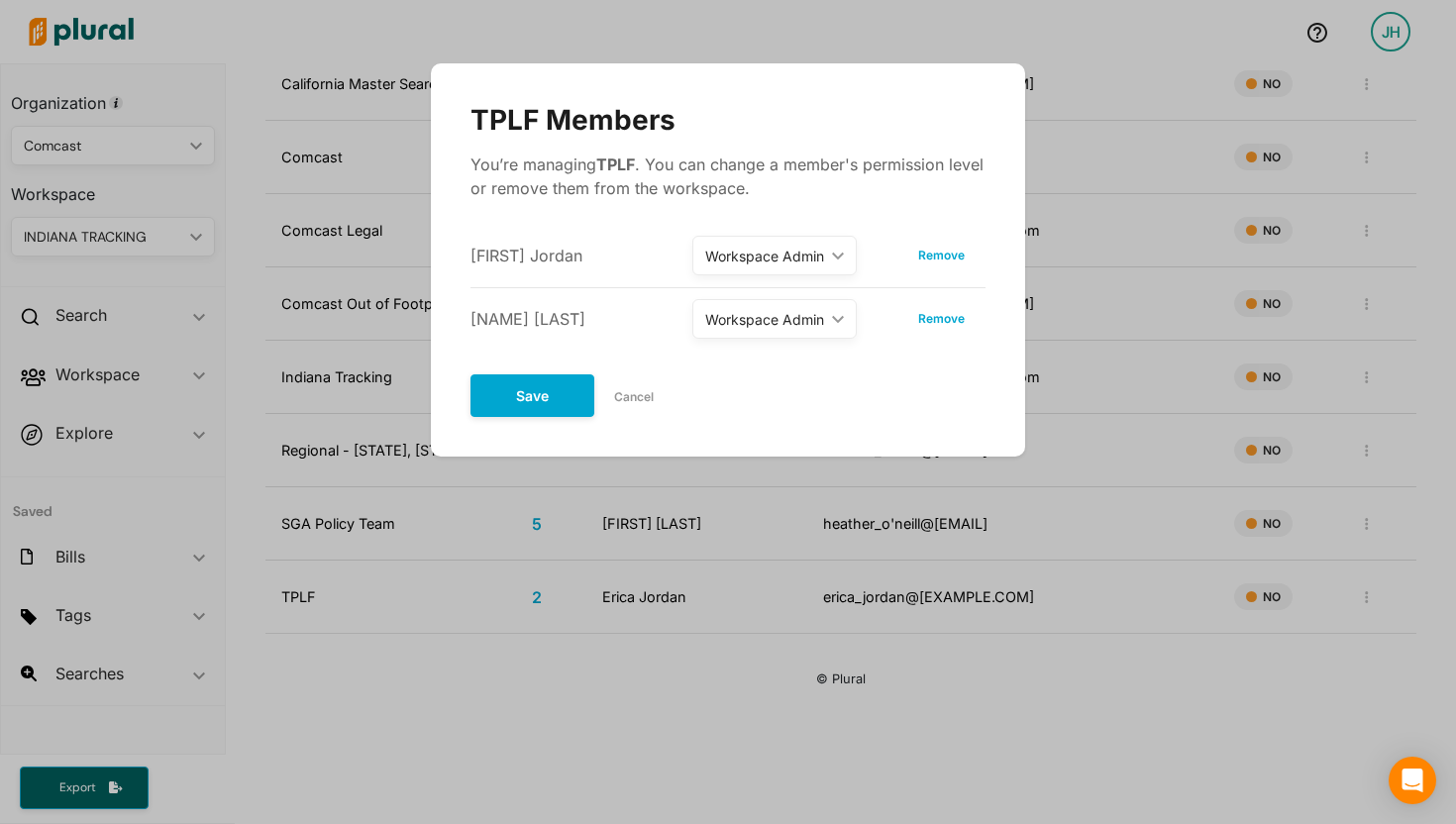 click on "Cancel" at bounding box center [634, 397] 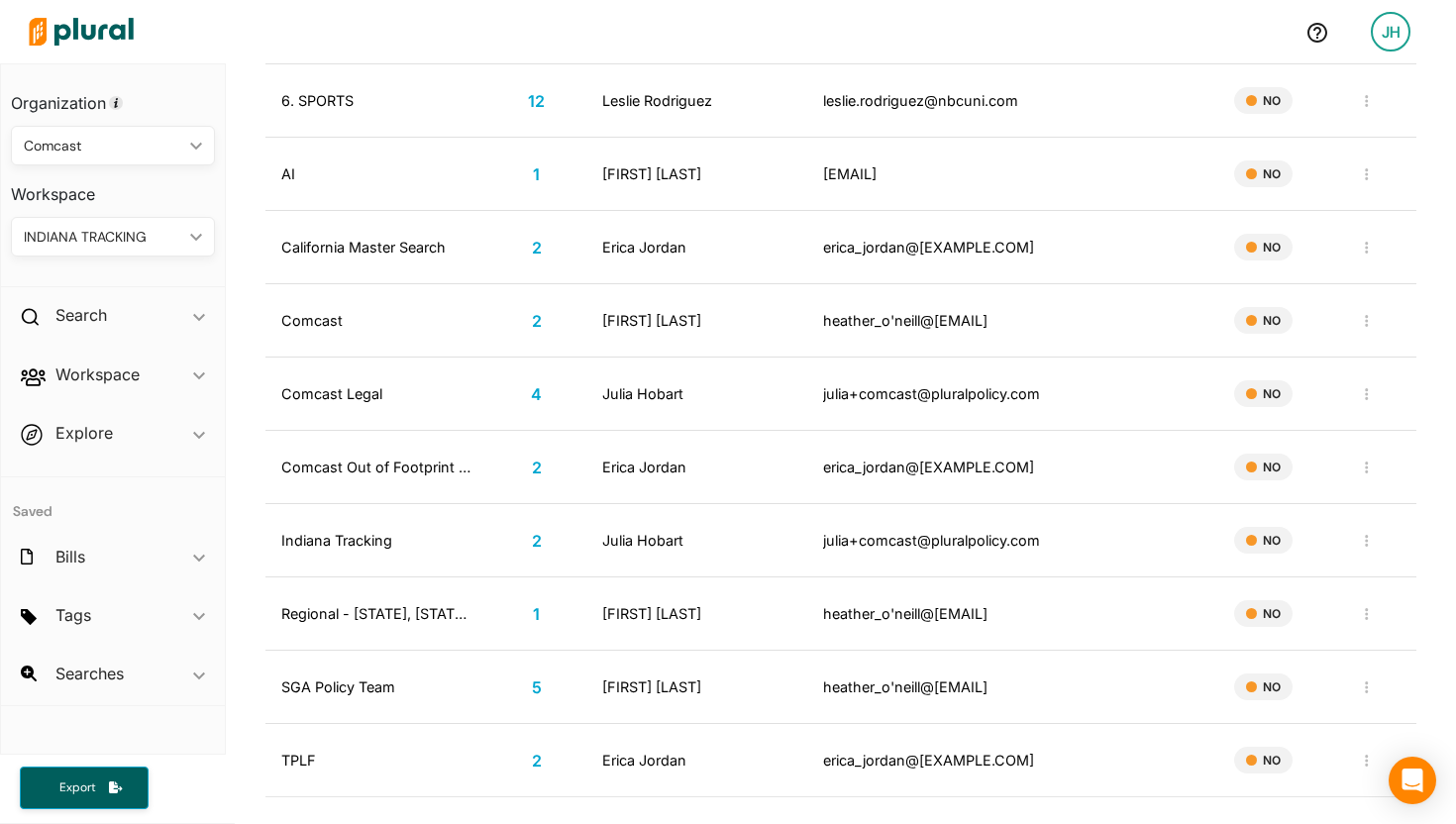 scroll, scrollTop: 778, scrollLeft: 0, axis: vertical 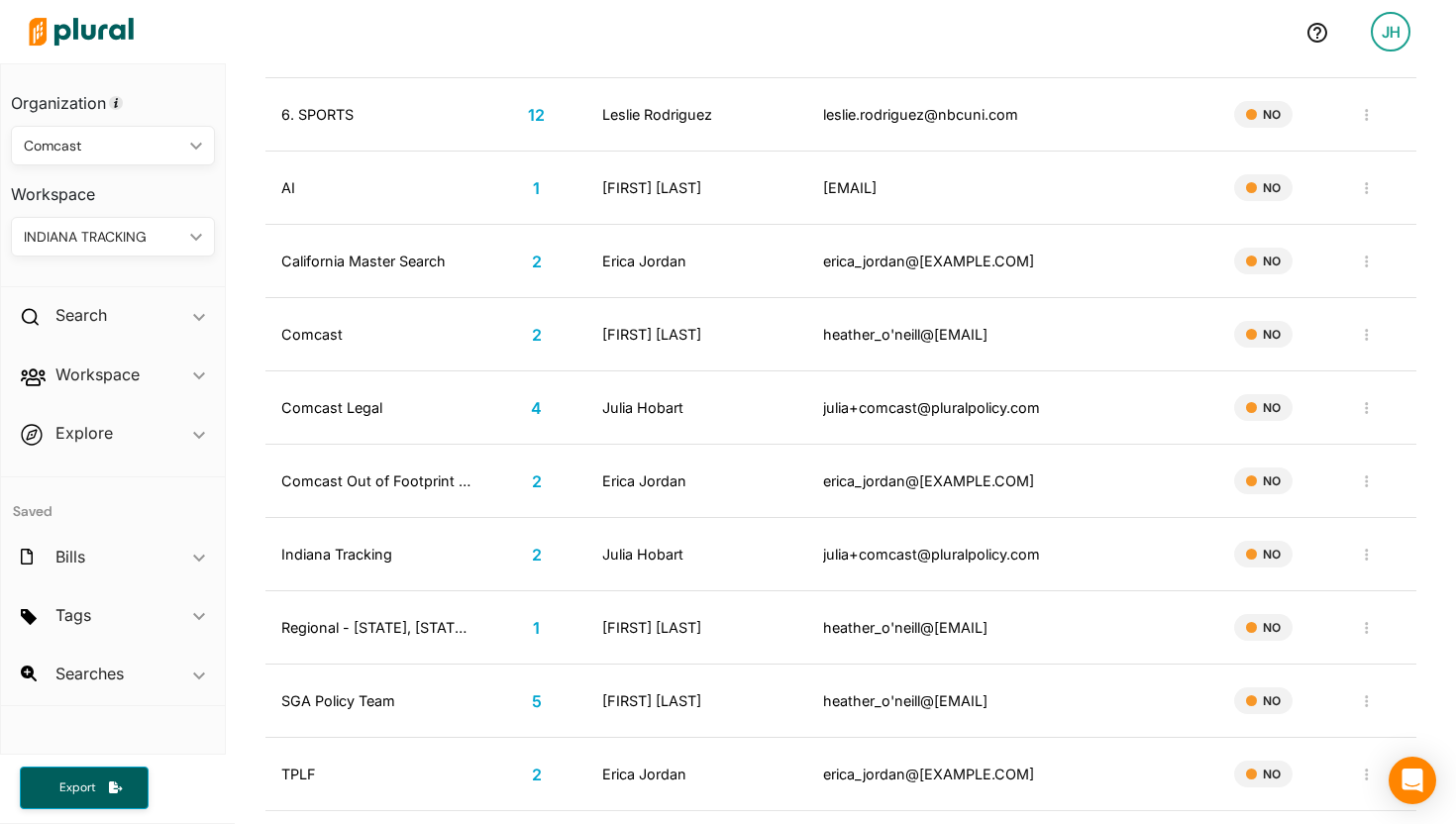 click on "ic_keyboard_arrow_down" 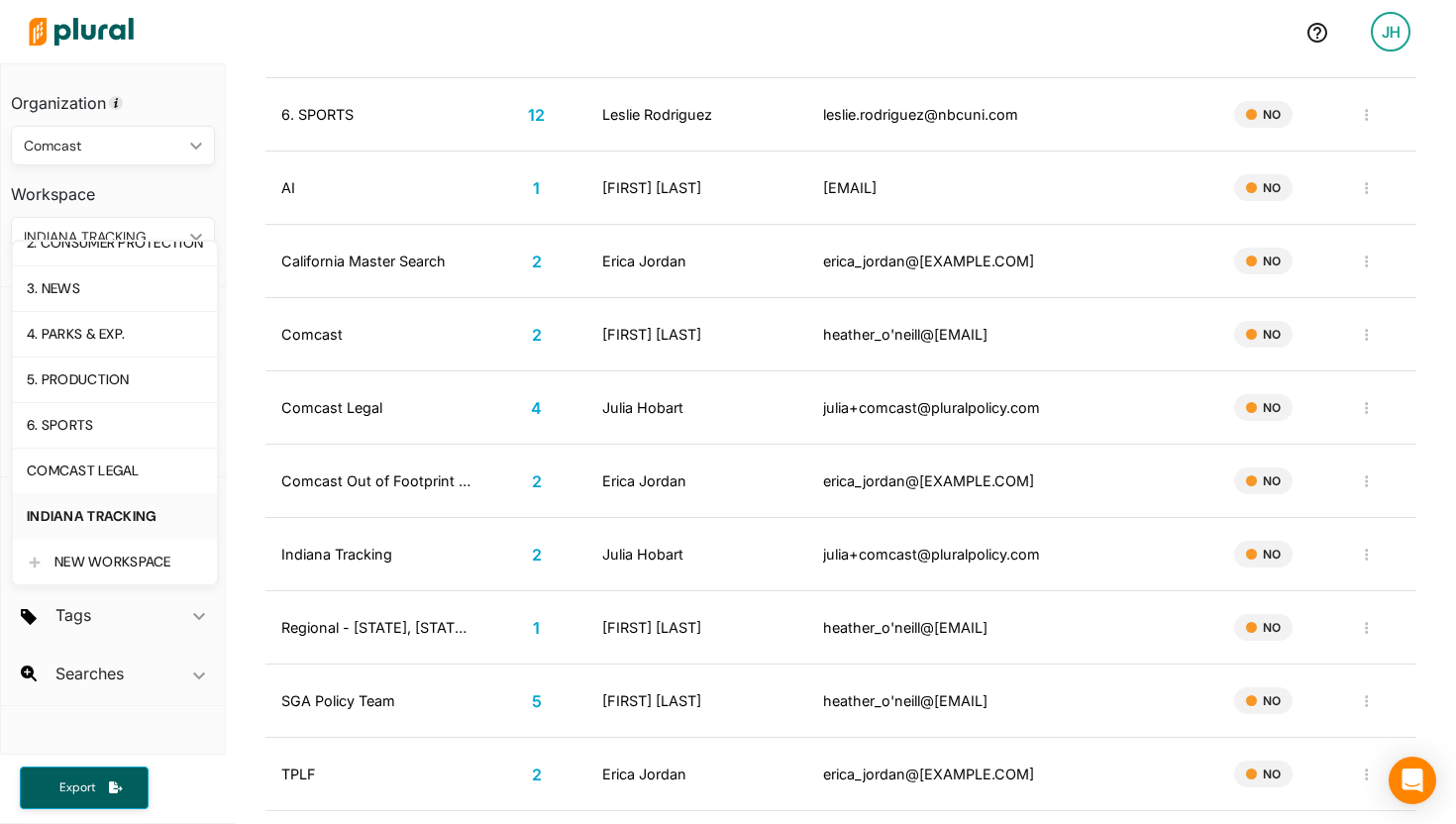 click on "INDIANA TRACKING ic_keyboard_arrow_down" at bounding box center [113, 237] 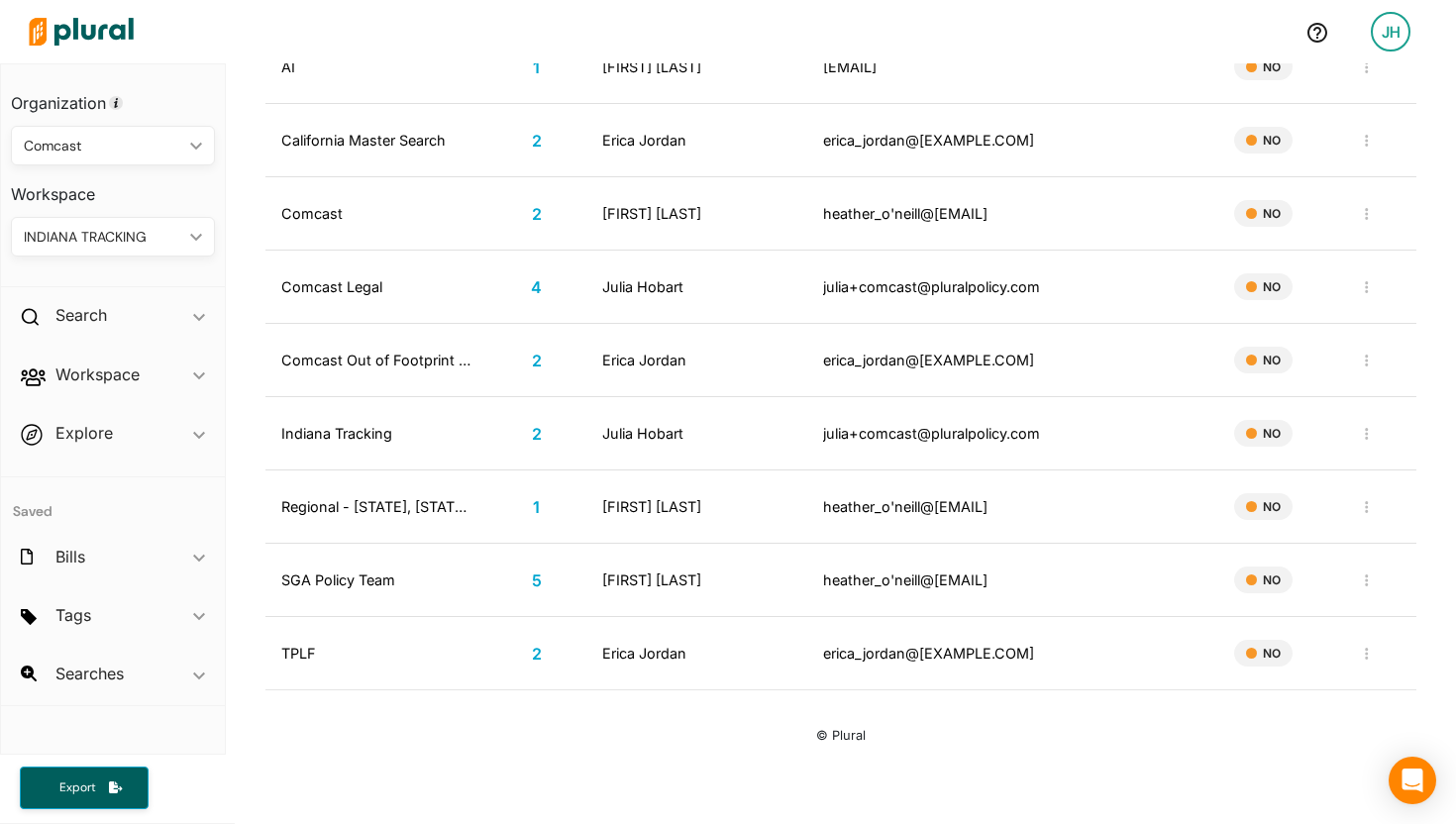 scroll, scrollTop: 903, scrollLeft: 0, axis: vertical 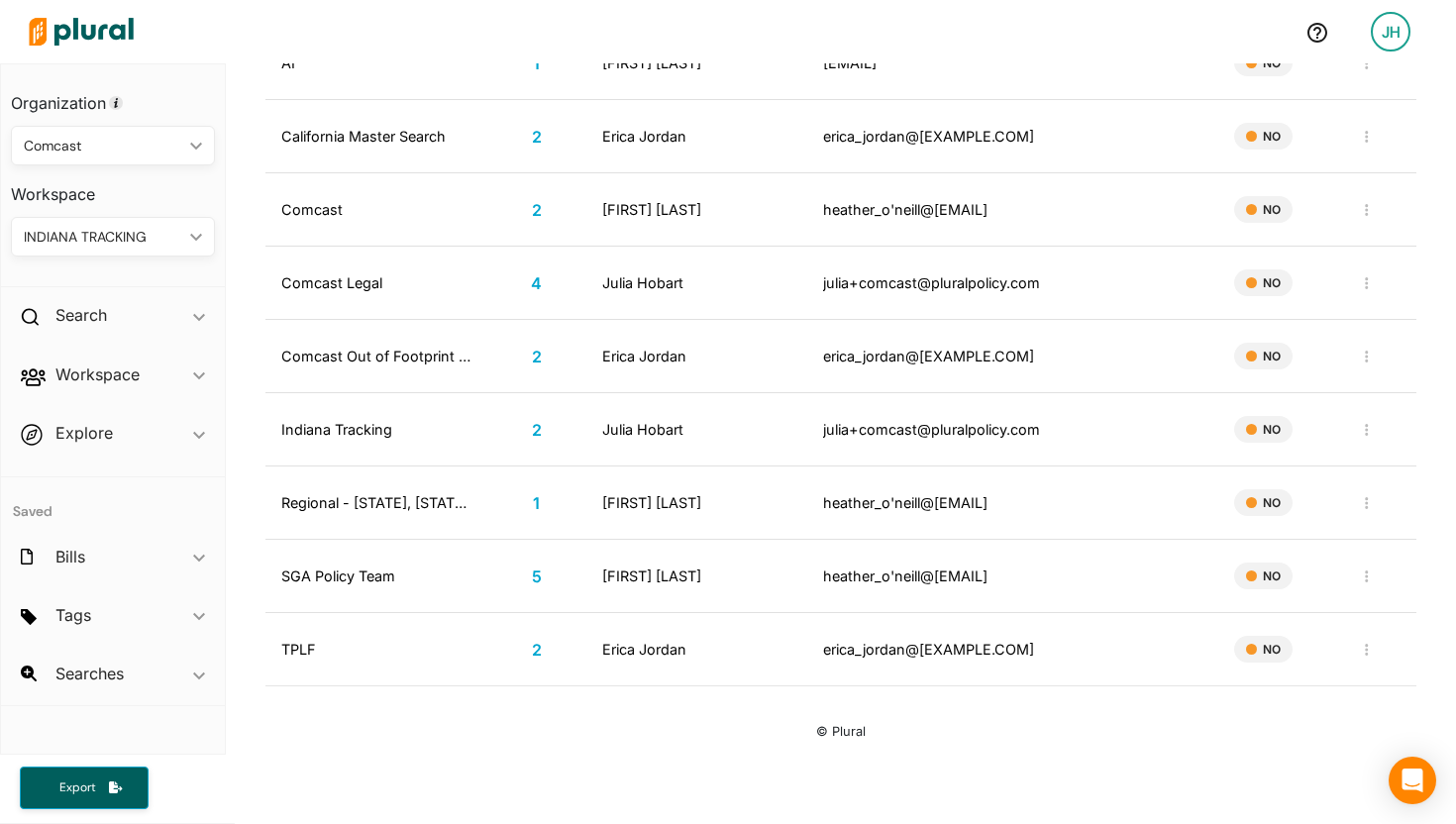 click on "ic_keyboard_arrow_down" 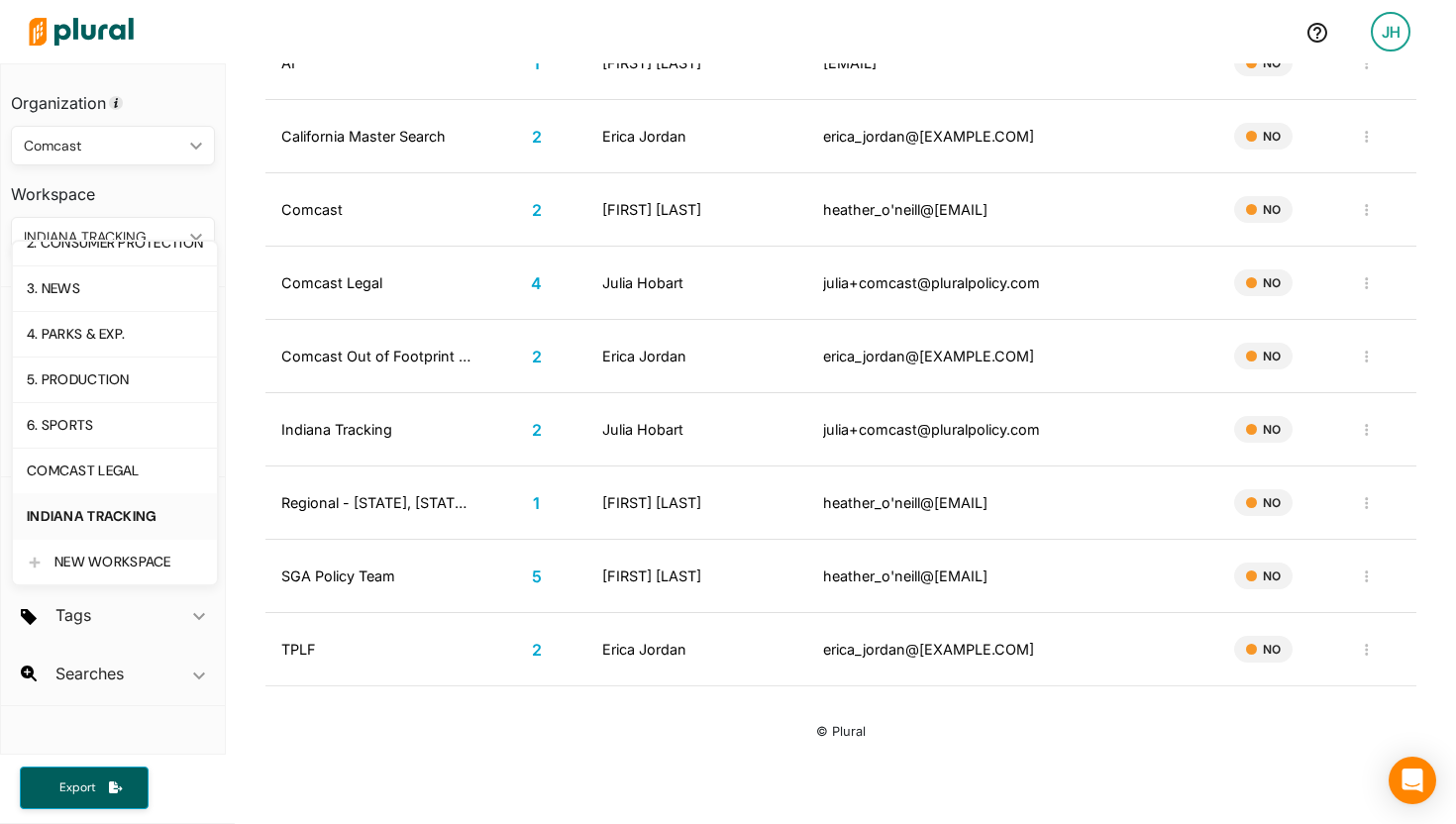 click 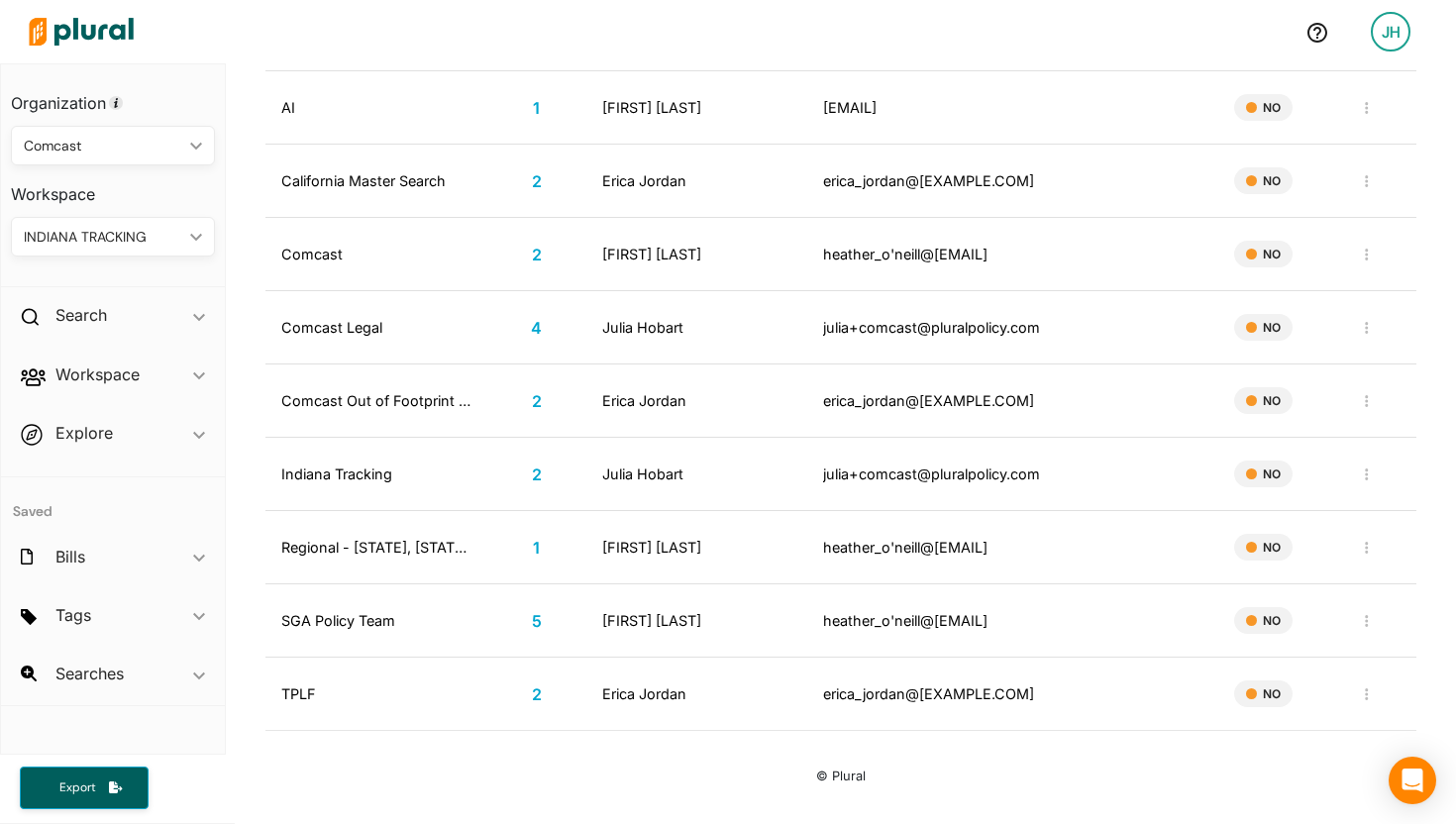 scroll, scrollTop: 874, scrollLeft: 0, axis: vertical 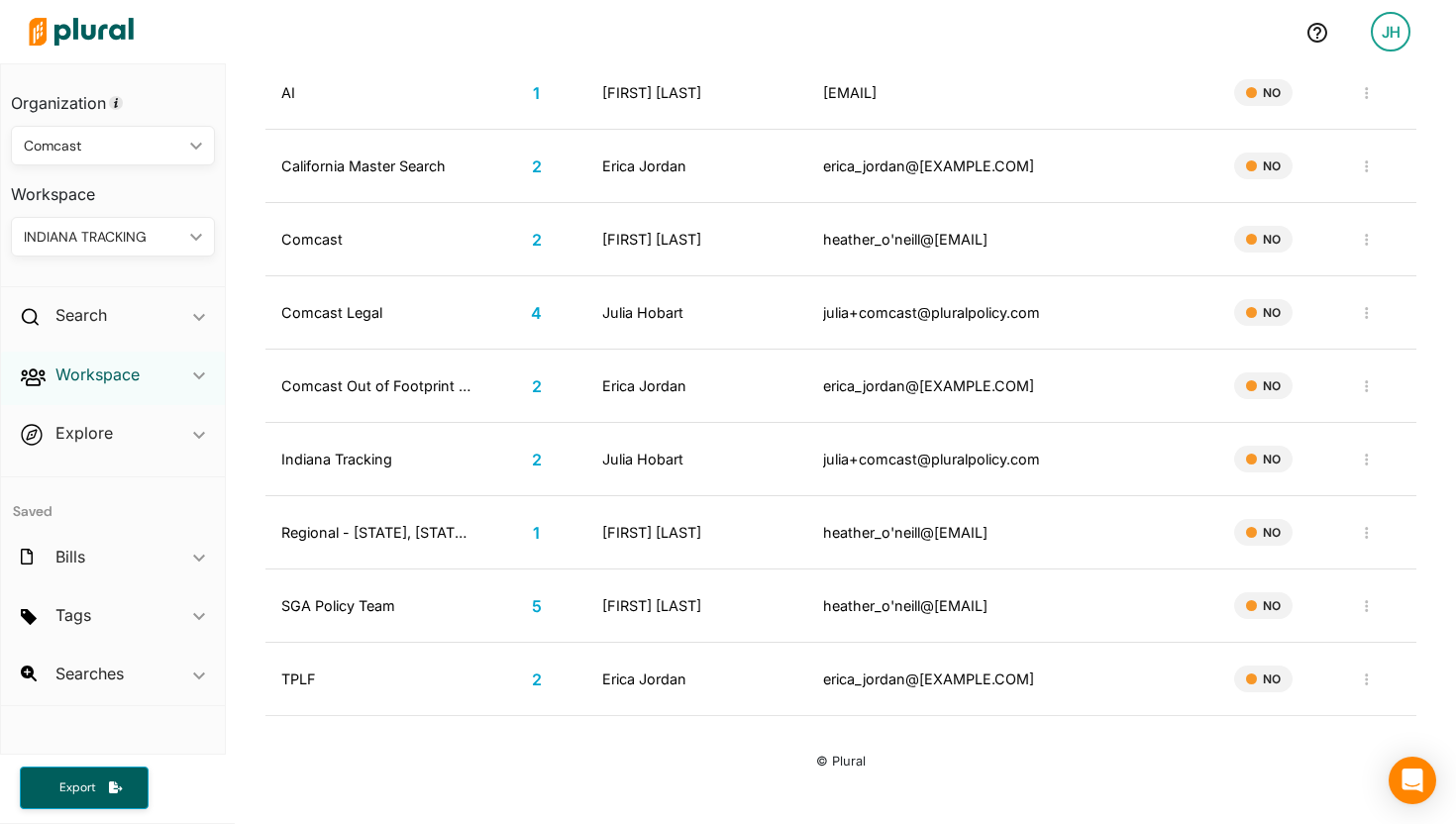 click on "Workspace" at bounding box center [97, 374] 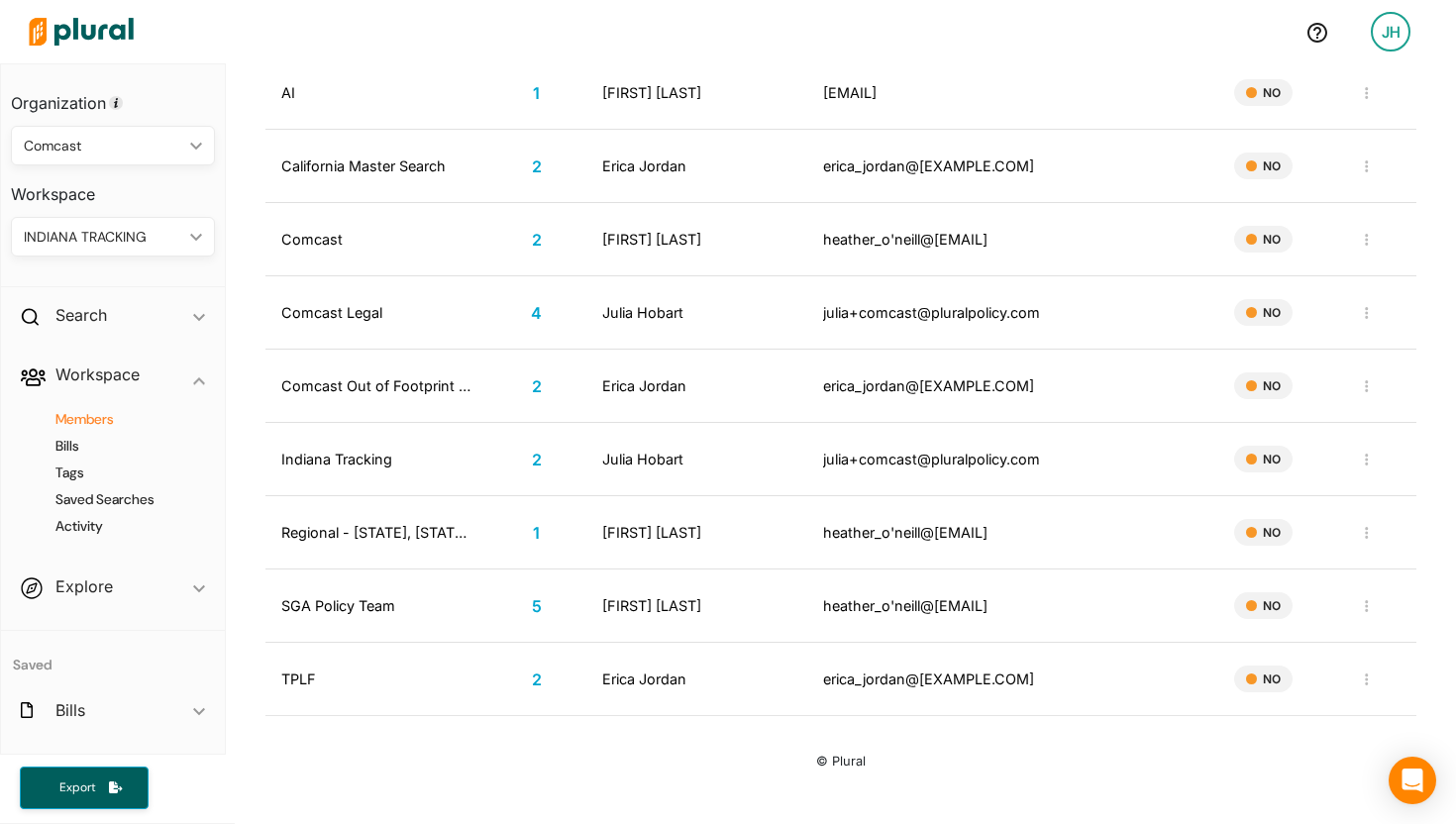 click on "Members" at bounding box center (118, 419) 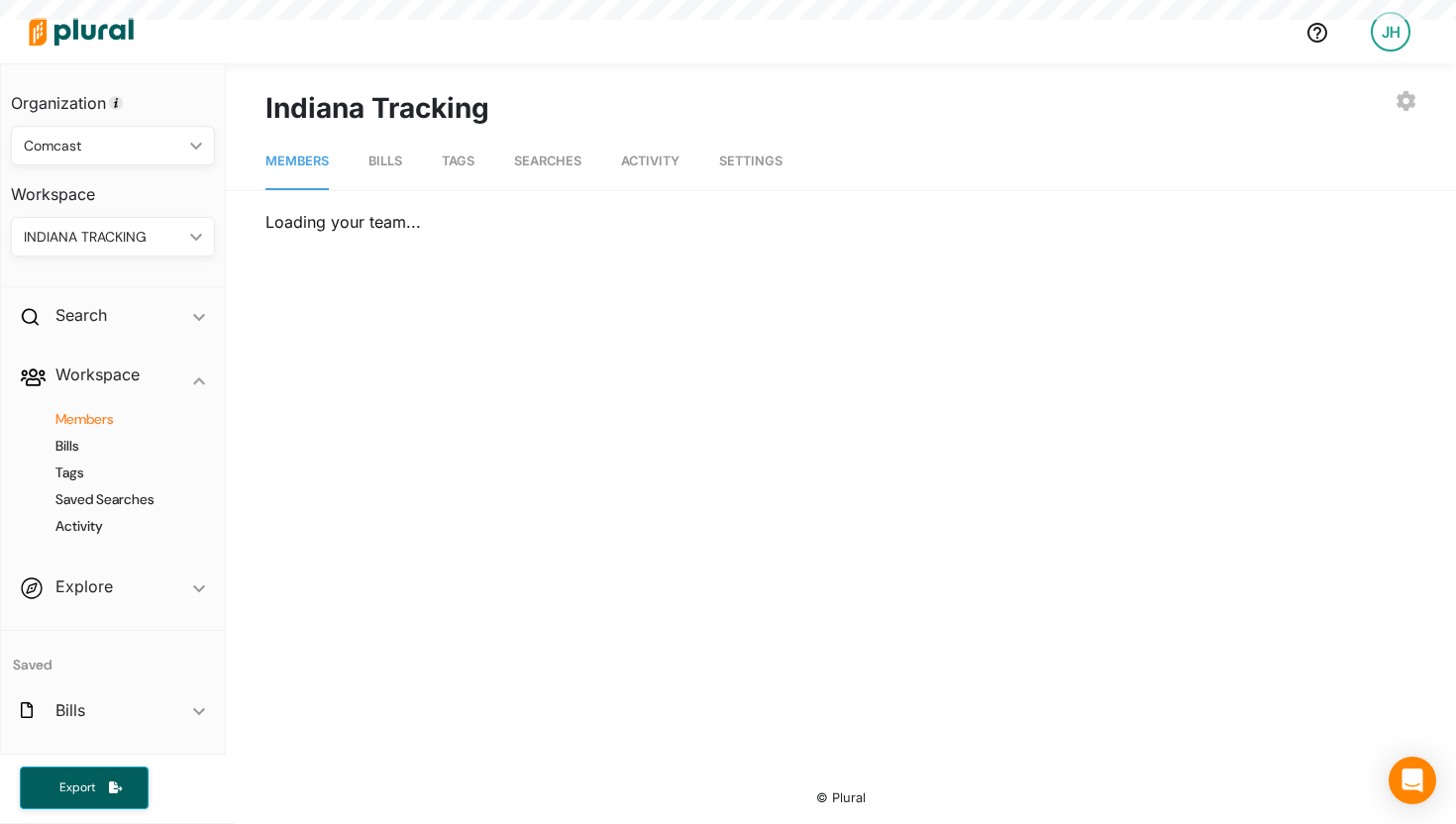 scroll, scrollTop: 0, scrollLeft: 0, axis: both 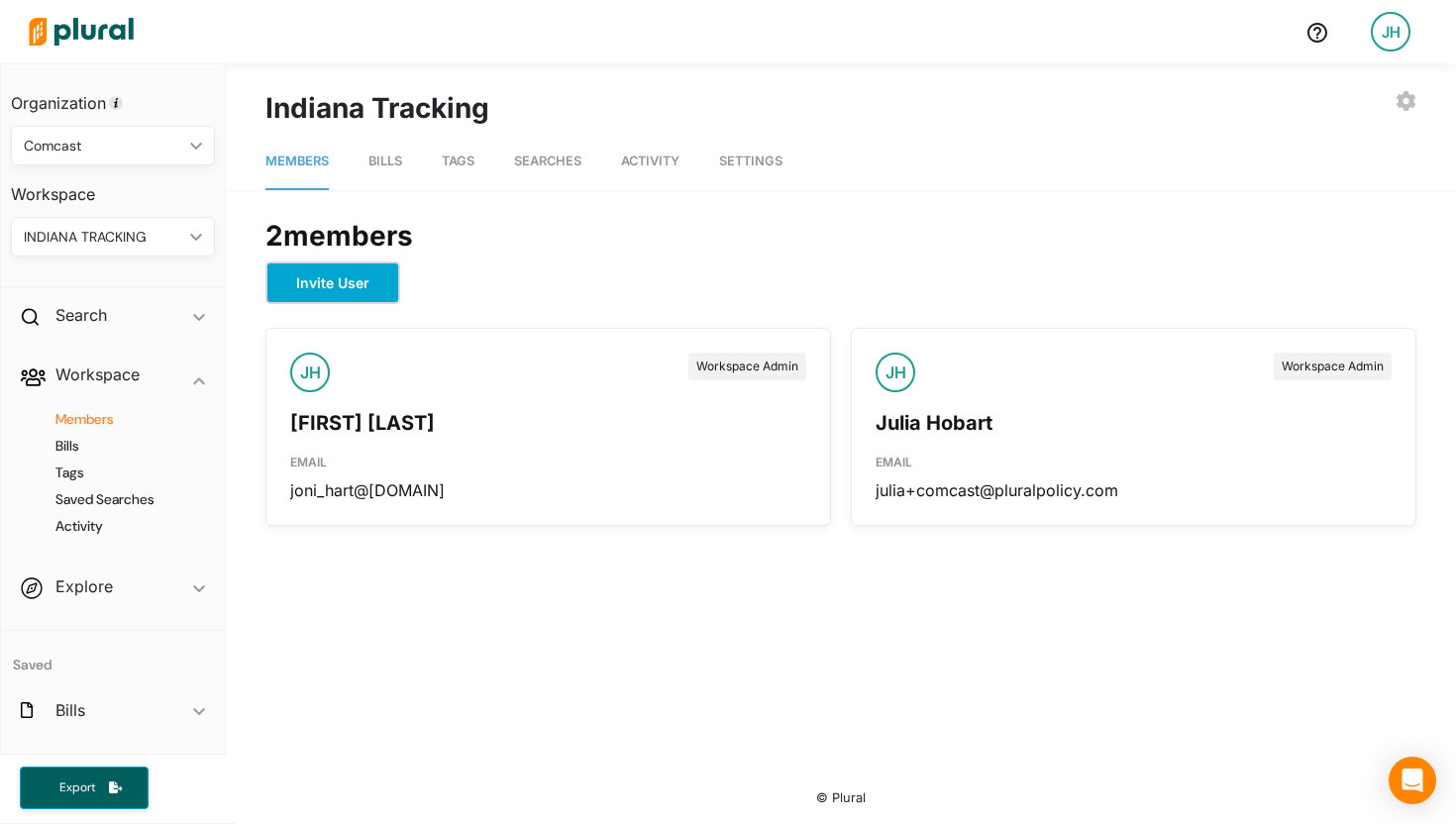 click on "Invite User" at bounding box center (333, 282) 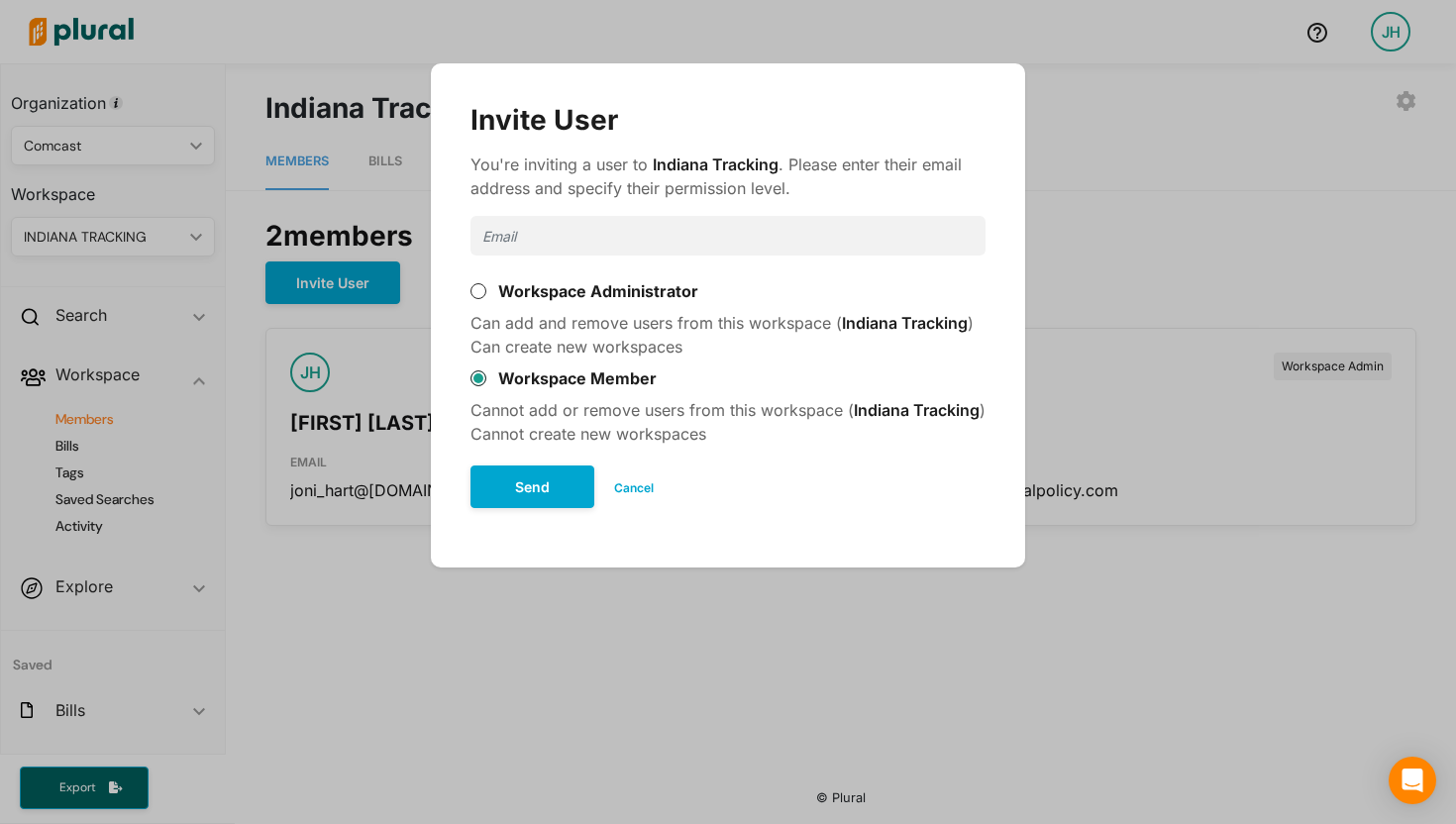 click on "Invite User You're inviting a user to   Indiana Tracking . Please enter their email address and specify their permission level. Workspace Administrator Can add and remove users from this workspace ( Indiana Tracking ) Can create new workspaces Workspace Member Cannot add or remove users from this workspace ( Indiana Tracking ) Cannot create new workspaces Send Cancel" at bounding box center (728, 412) 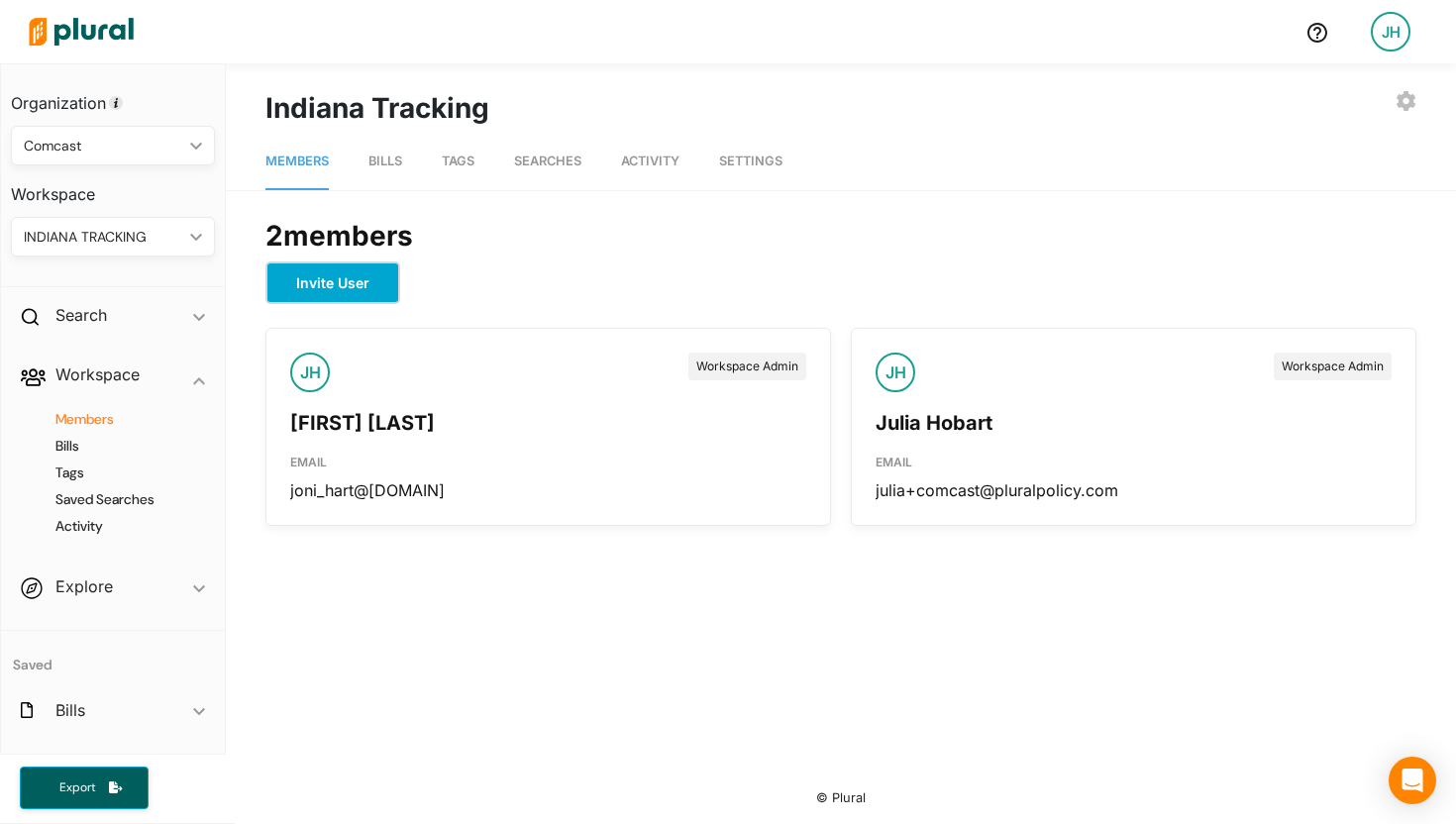 type 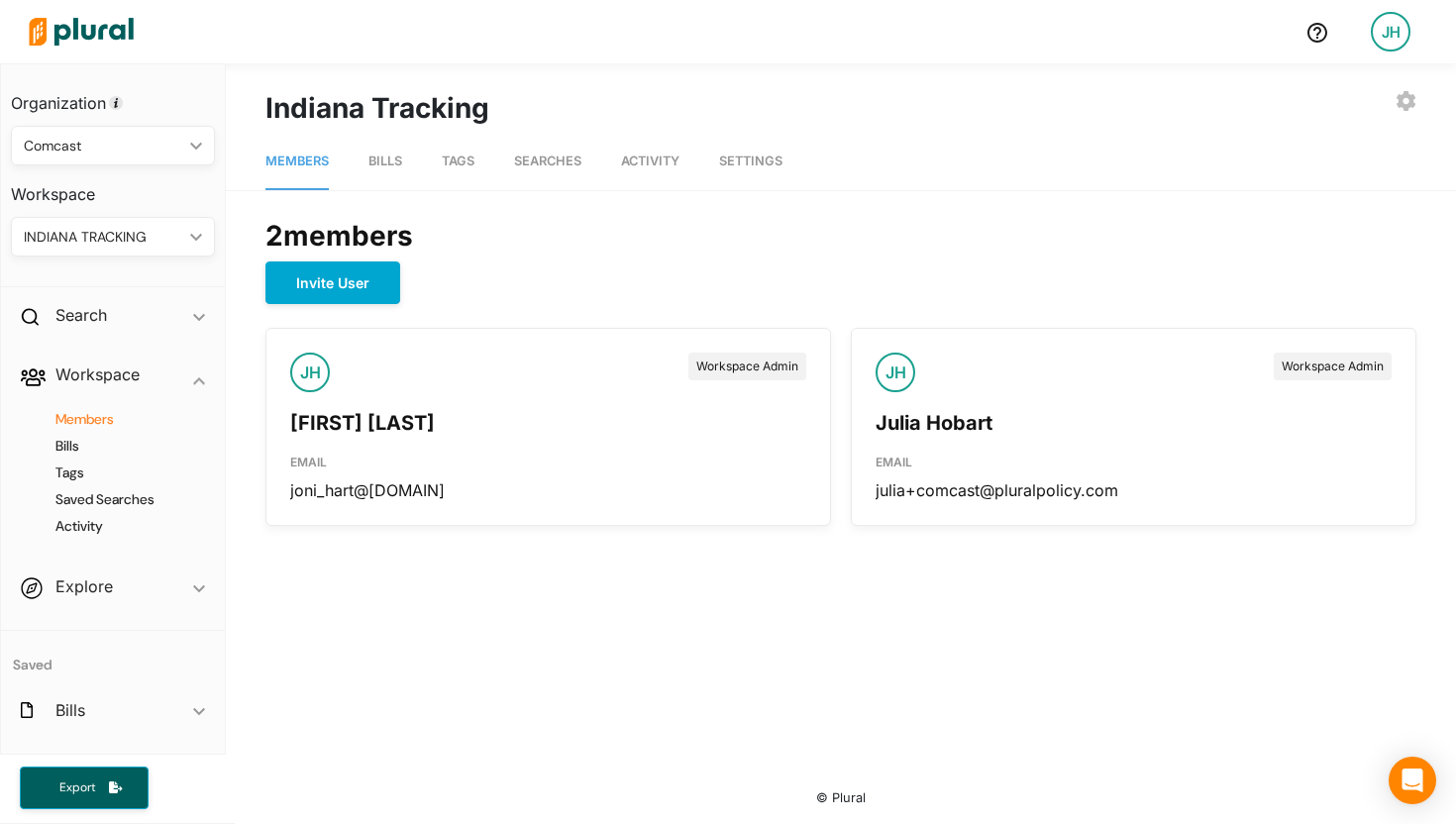 click on "Comcast ic_keyboard_arrow_down" at bounding box center (113, 146) 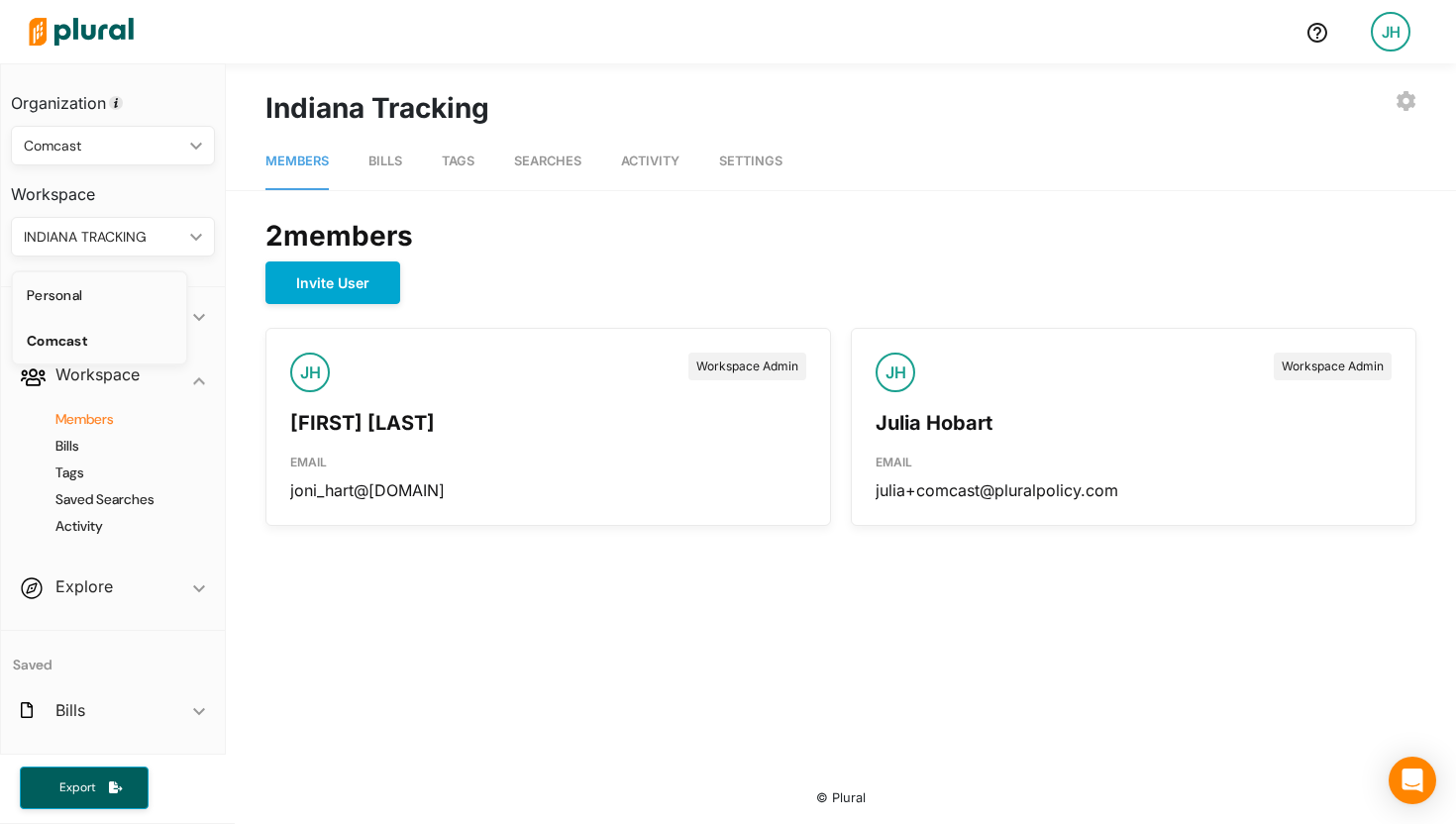 click on "Personal" at bounding box center (99, 295) 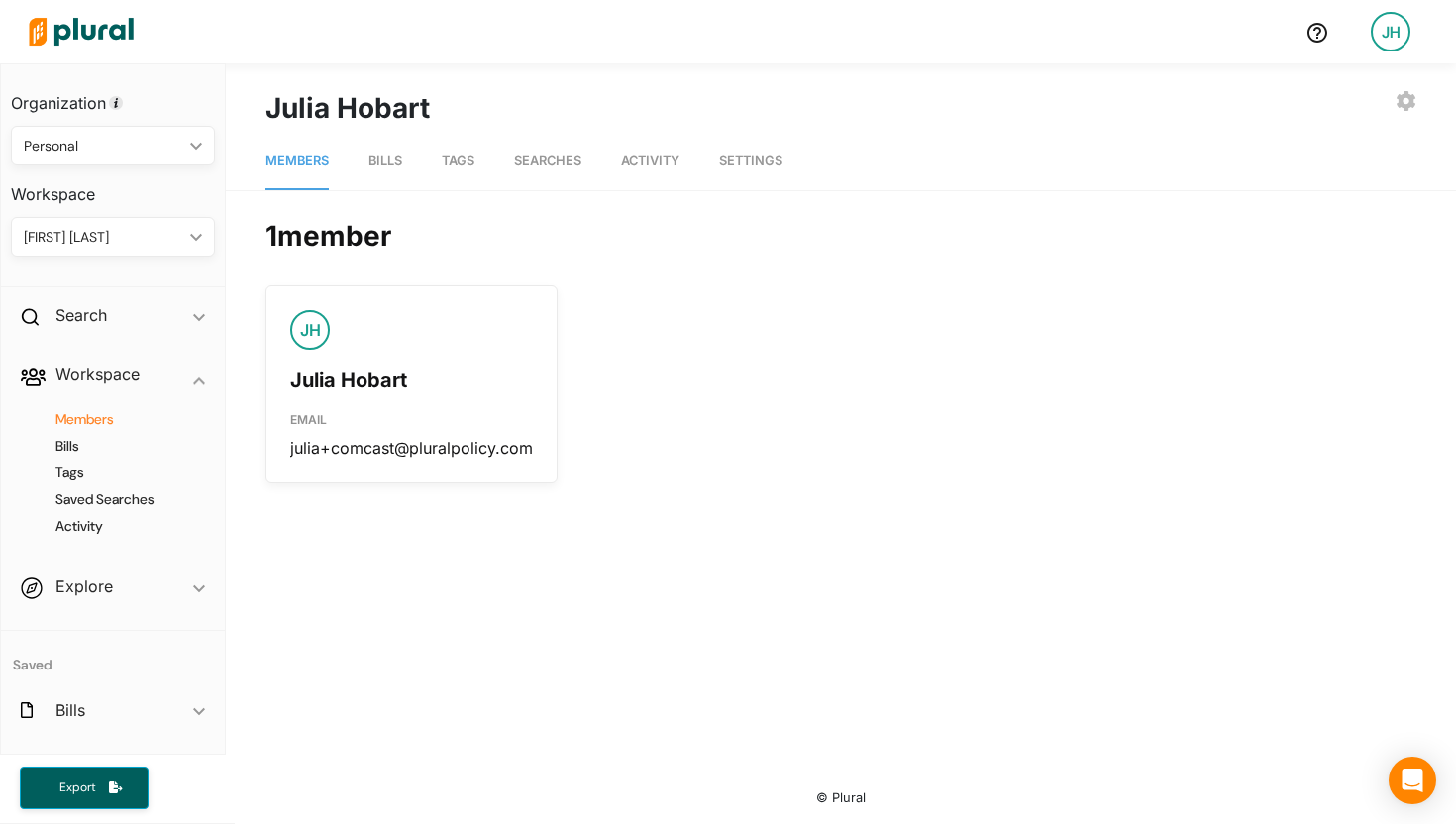 click on "Personal" at bounding box center (103, 146) 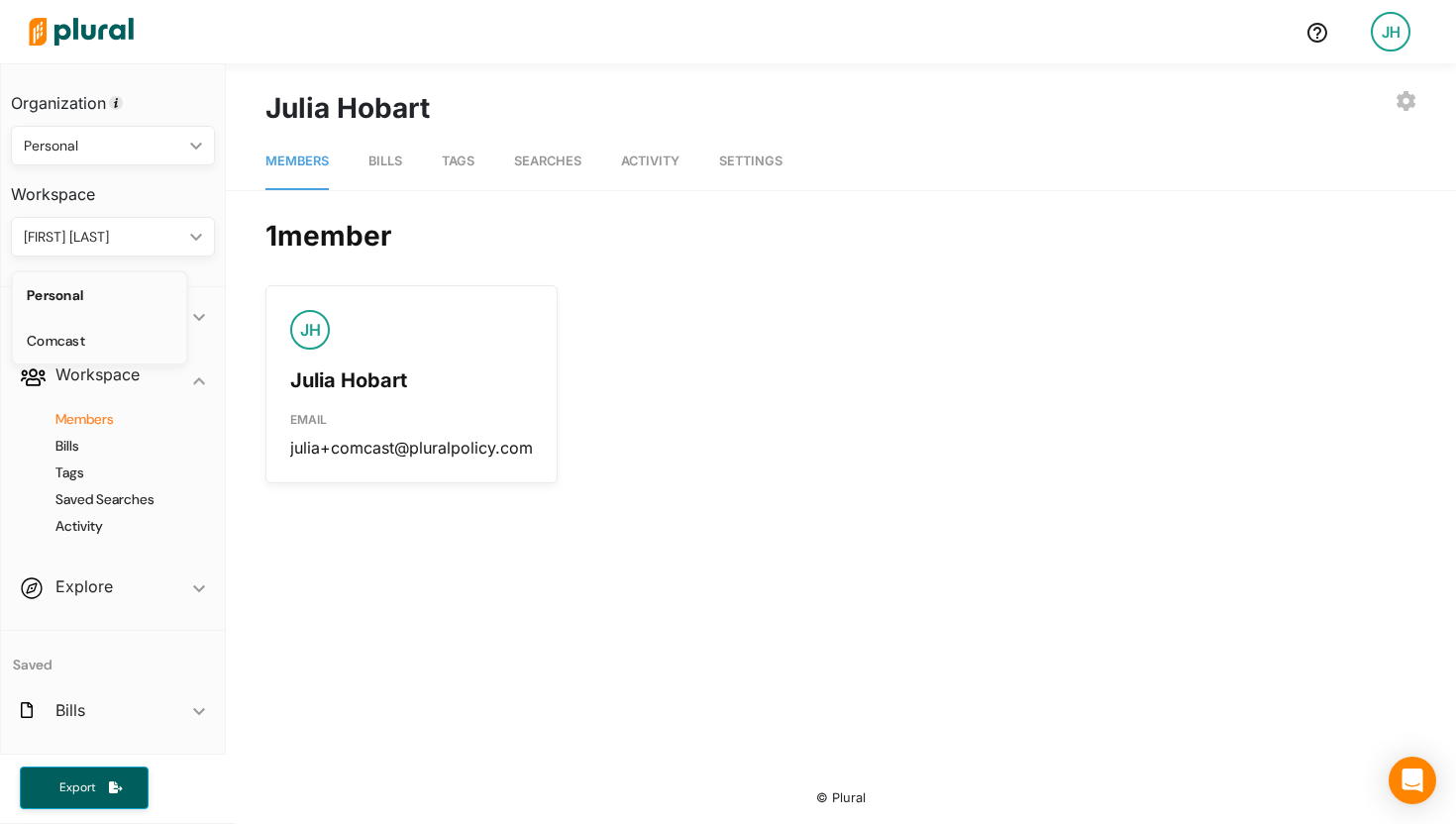 click on "Comcast" at bounding box center [99, 341] 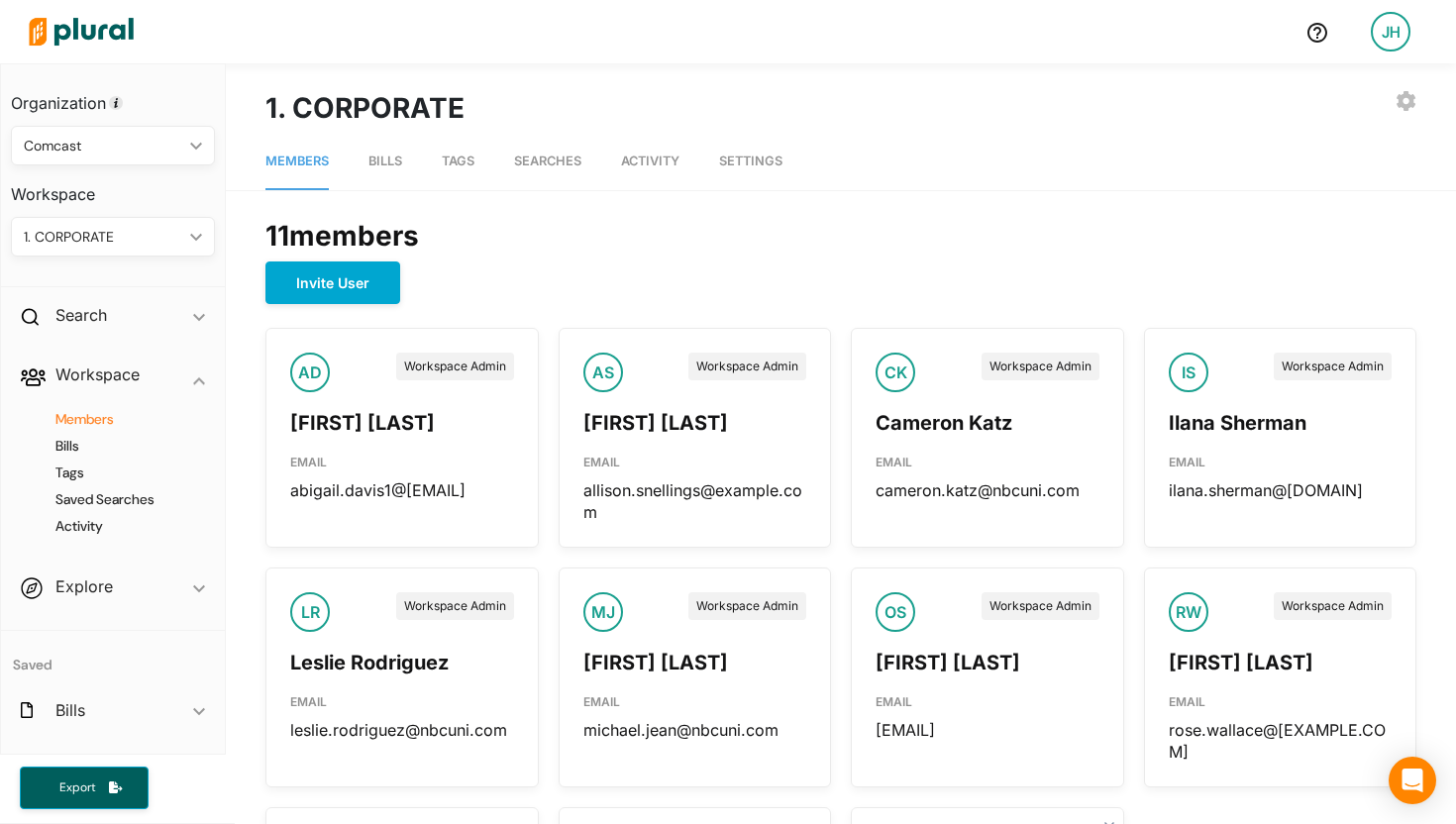 click on "1. CORPORATE ic_keyboard_arrow_down" at bounding box center [113, 237] 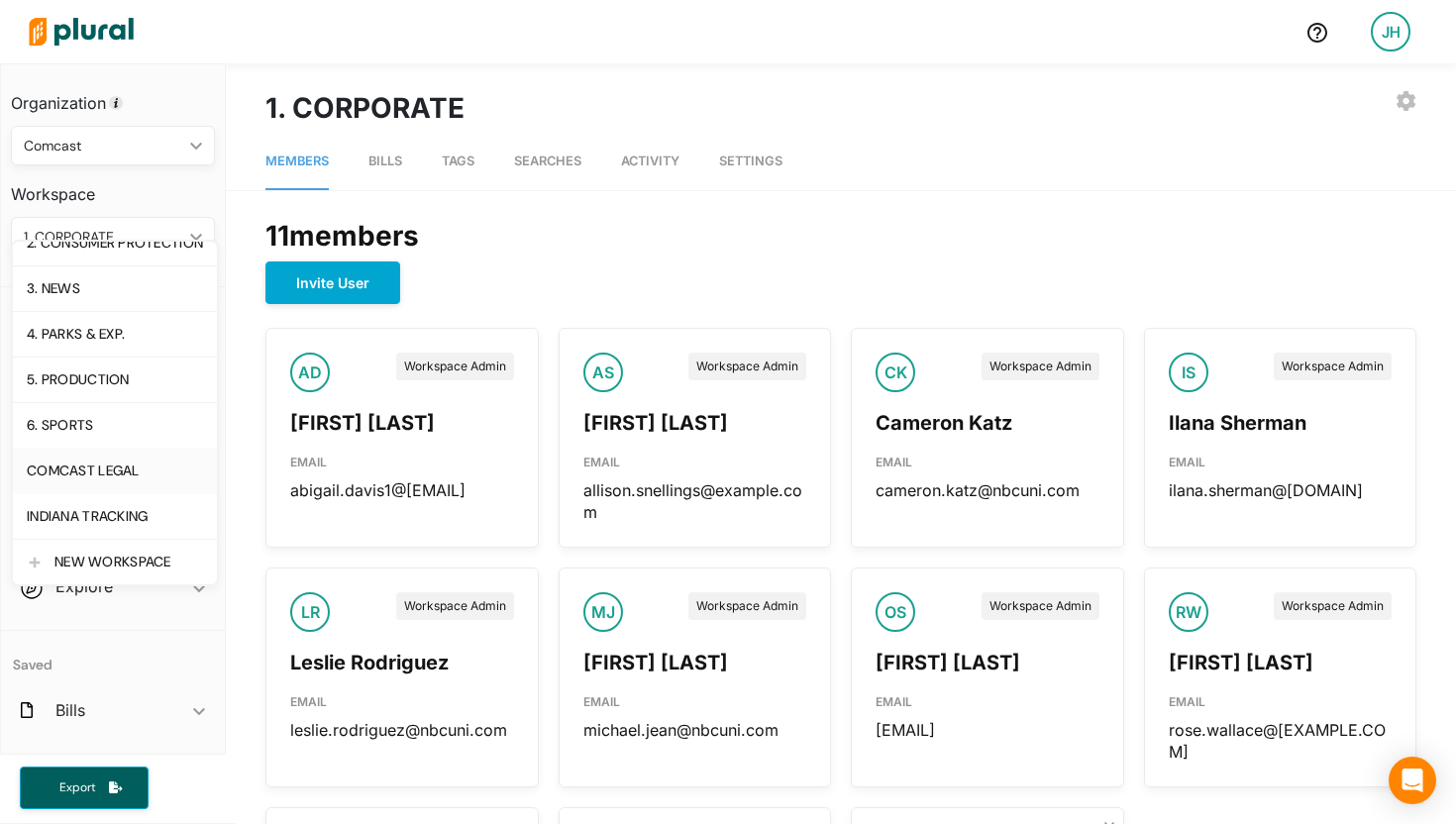click on "COMCAST LEGAL" at bounding box center (115, 470) 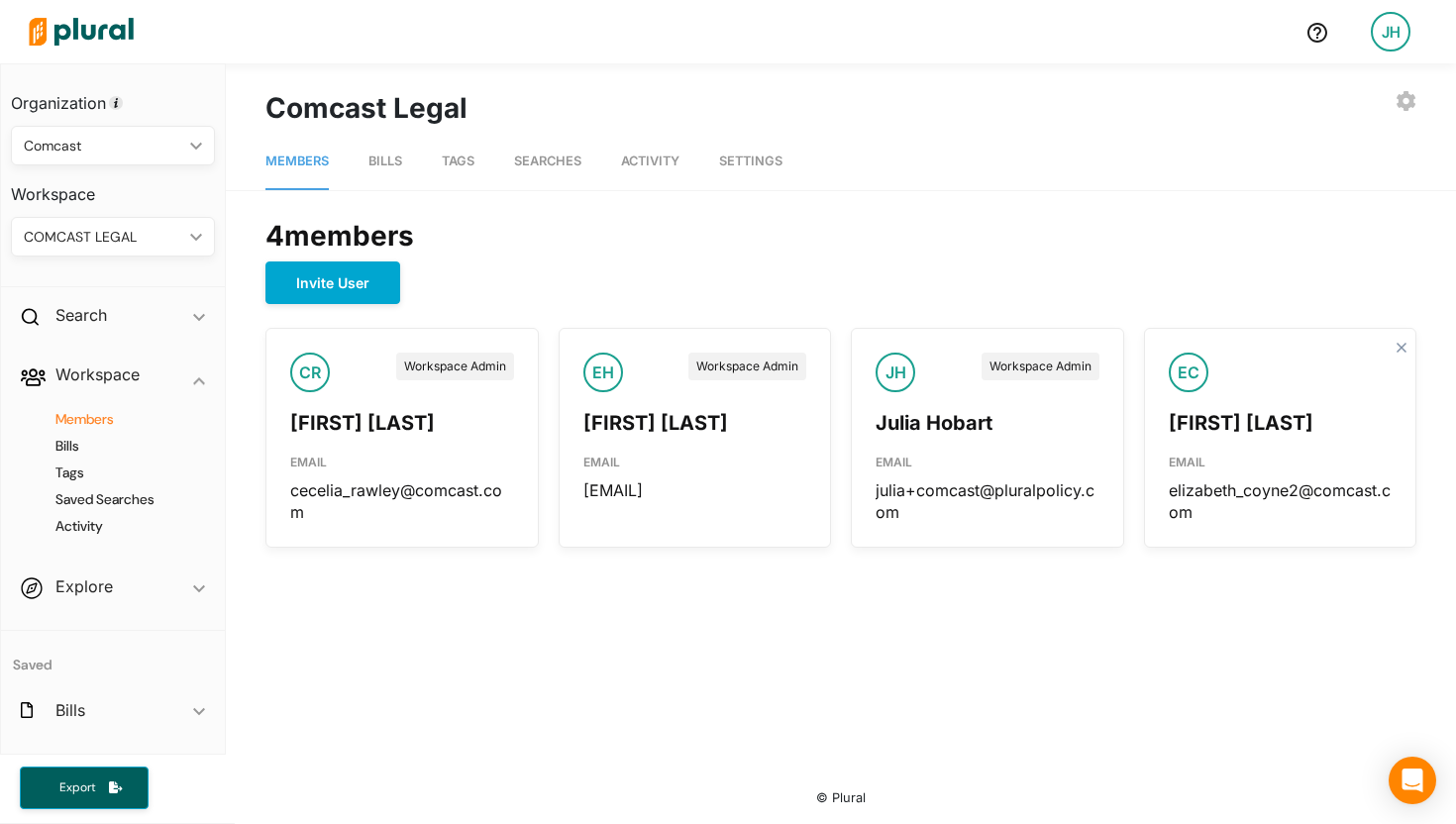 click on "COMCAST LEGAL ic_keyboard_arrow_down" at bounding box center (113, 237) 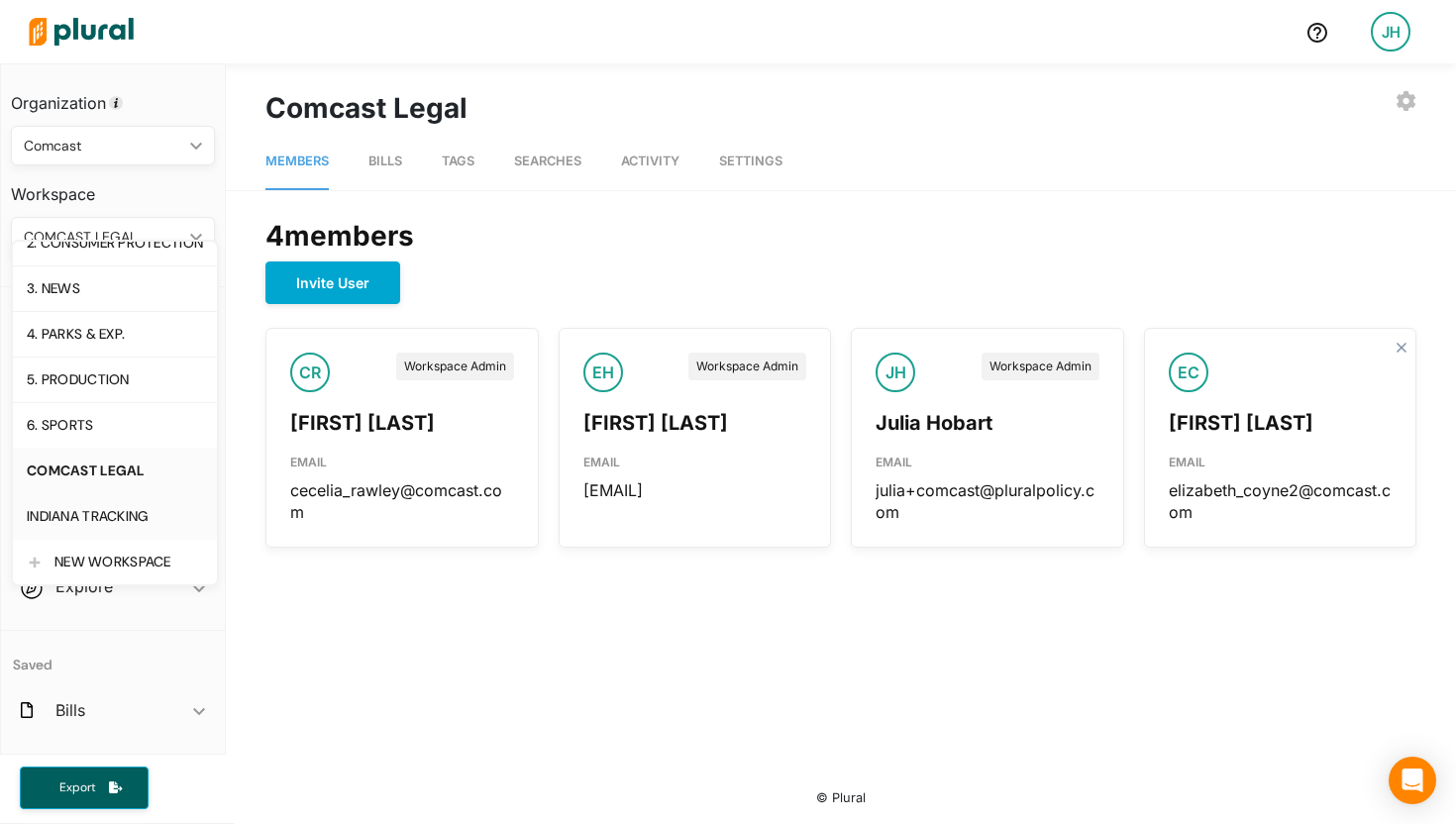 click on "INDIANA TRACKING" at bounding box center (115, 516) 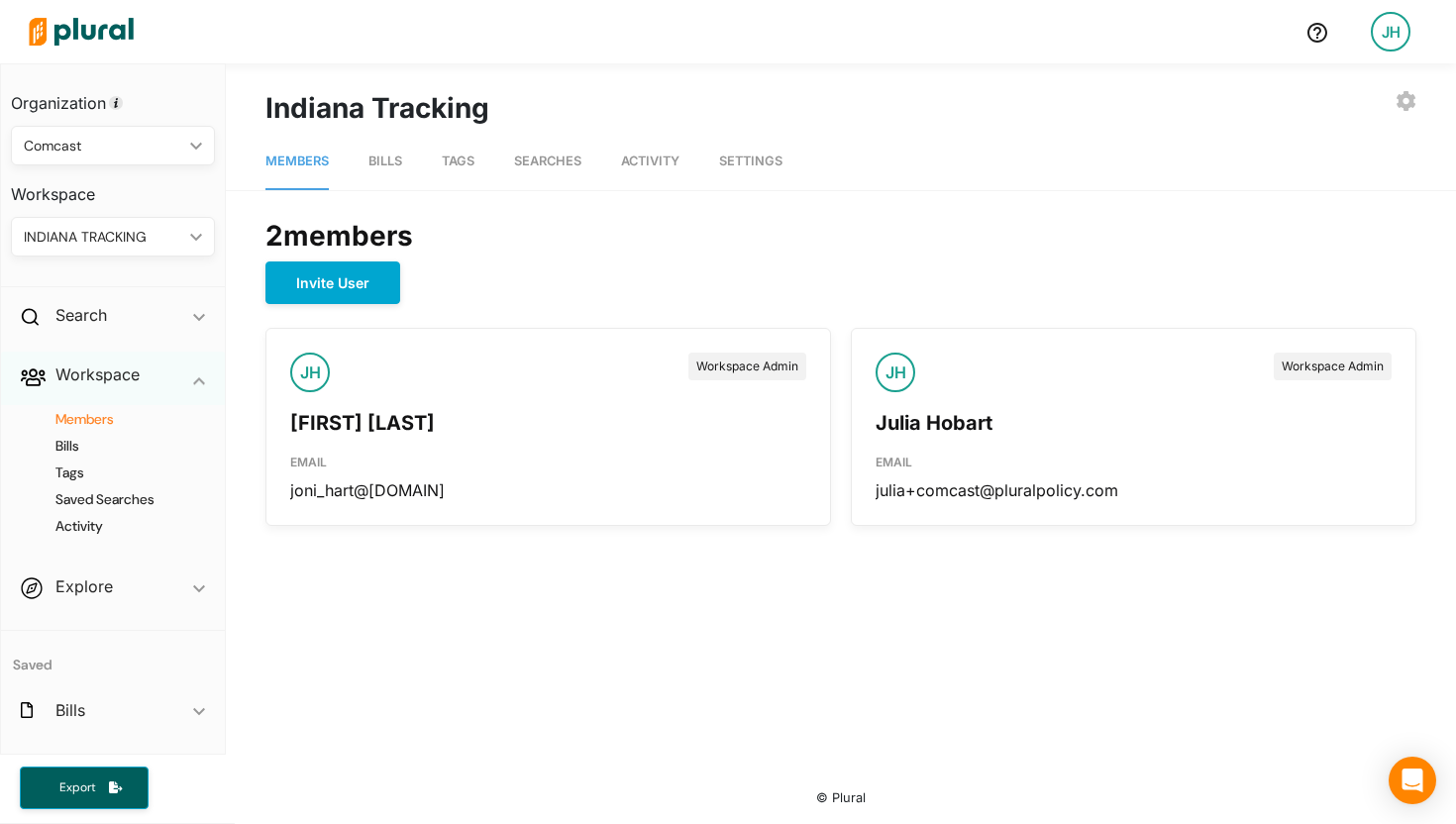 click on "Workspace ic_keyboard_arrow_down" at bounding box center (113, 378) 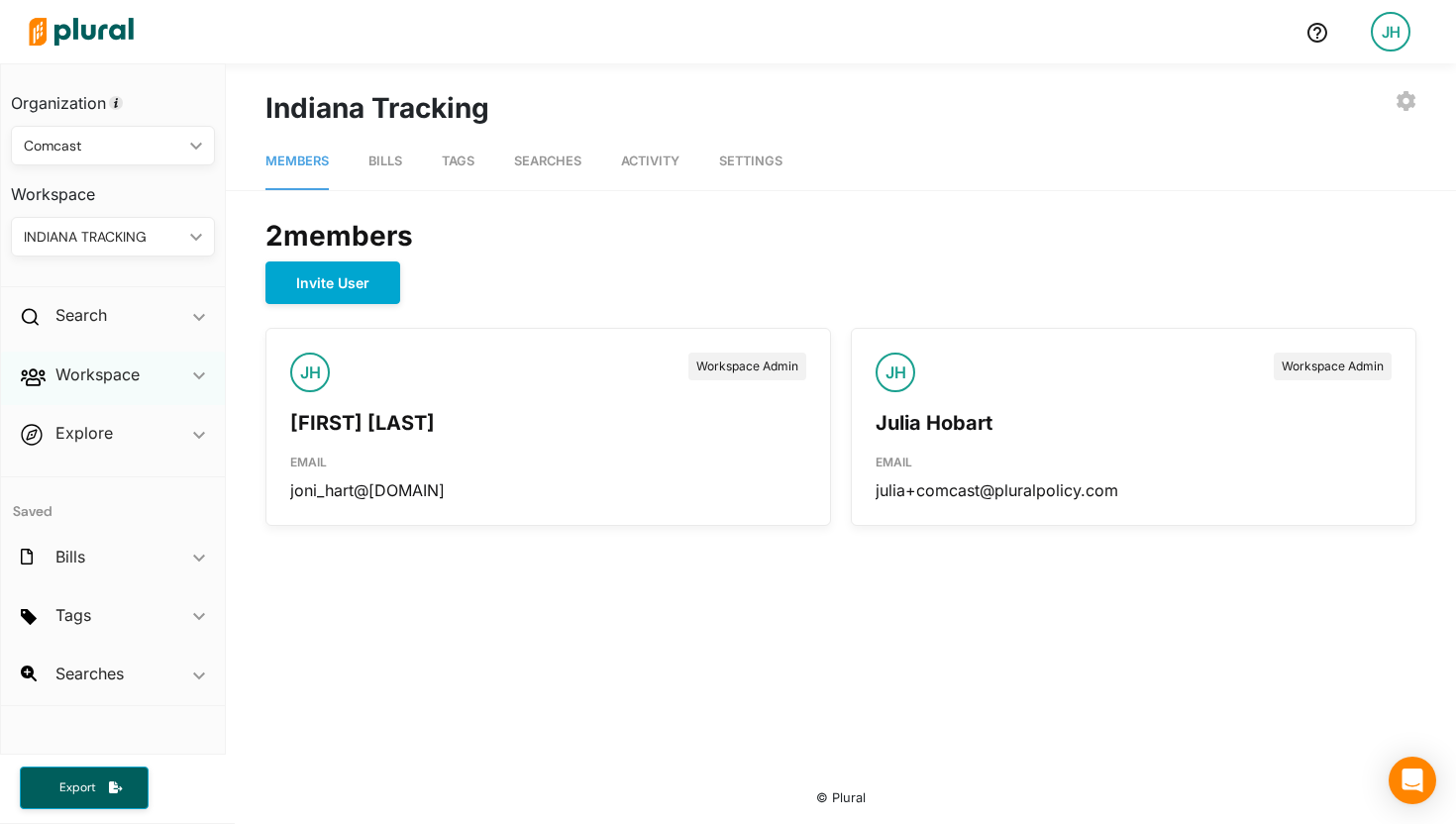 click on "ic_keyboard_arrow_down" 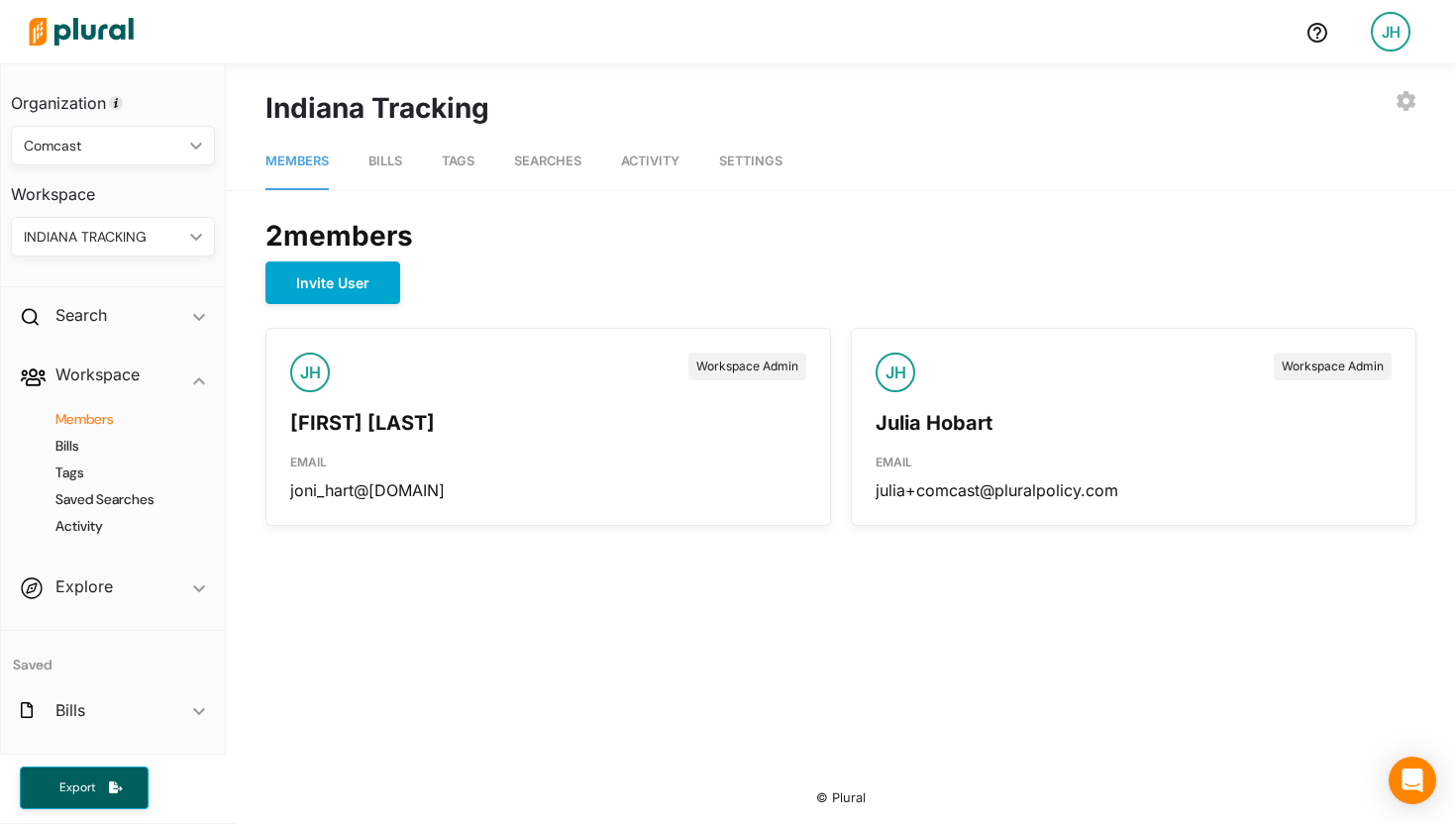 click on "Members" at bounding box center (118, 419) 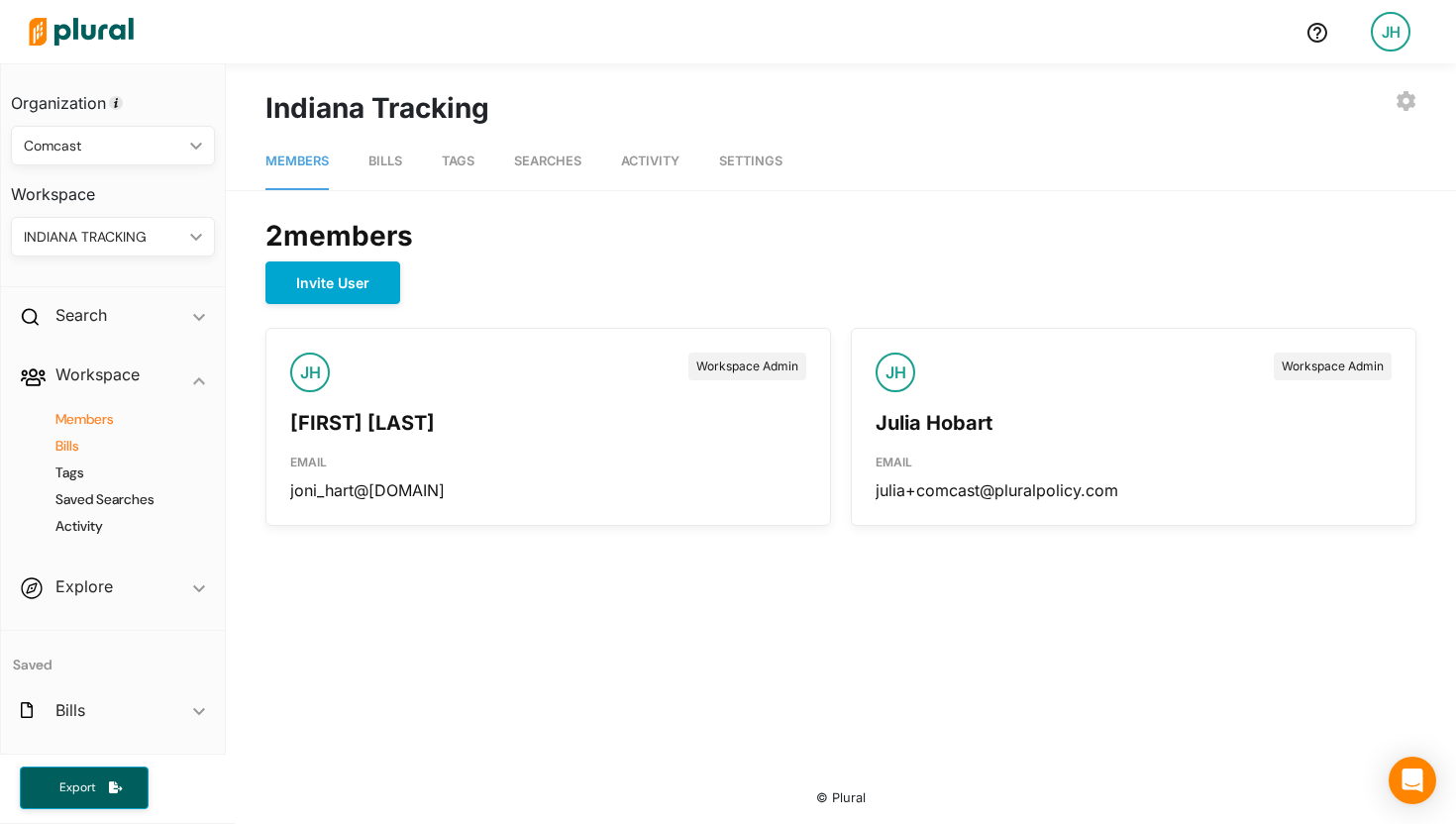 click on "Bills" at bounding box center [118, 446] 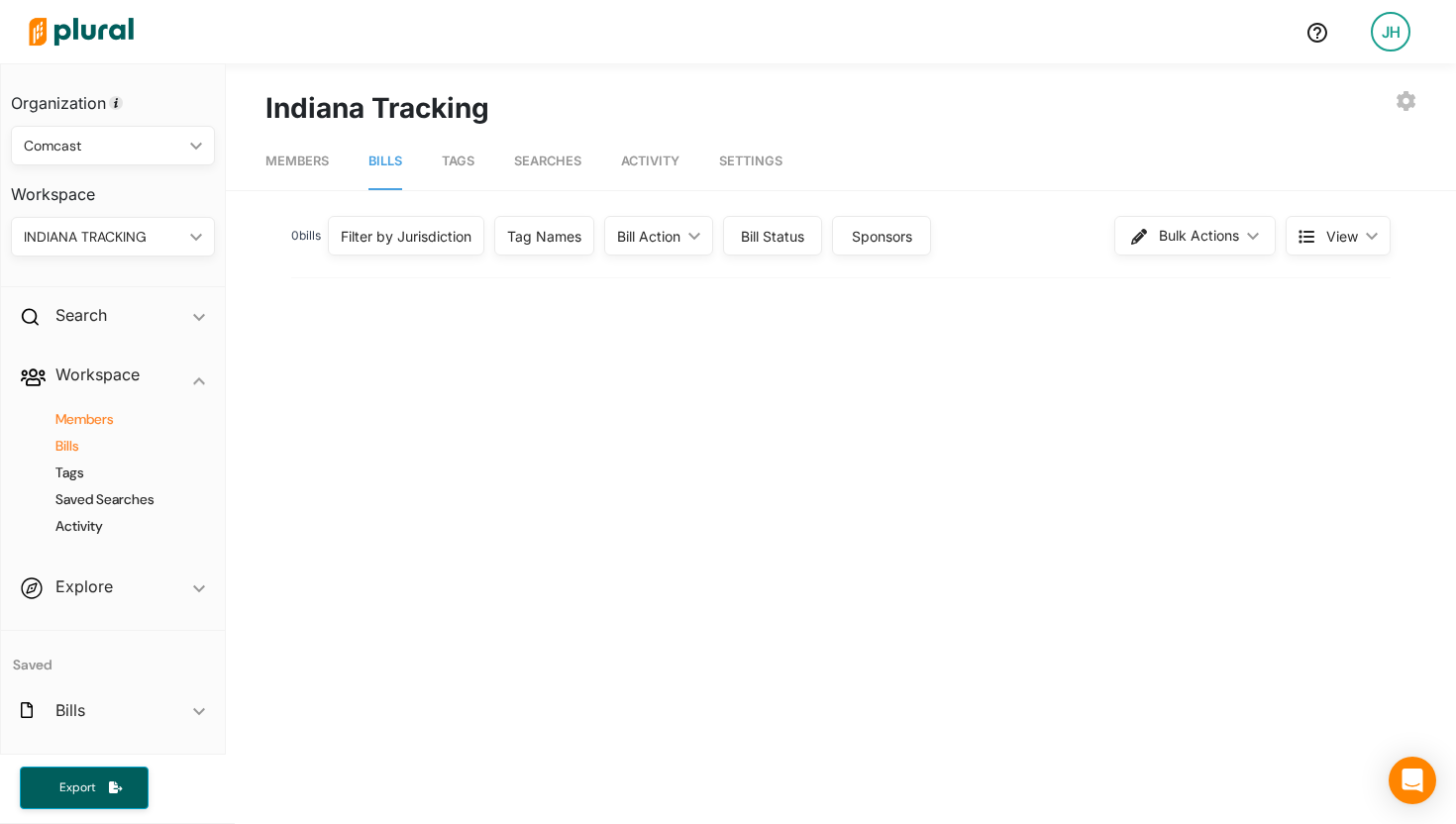 click on "Members" at bounding box center [118, 419] 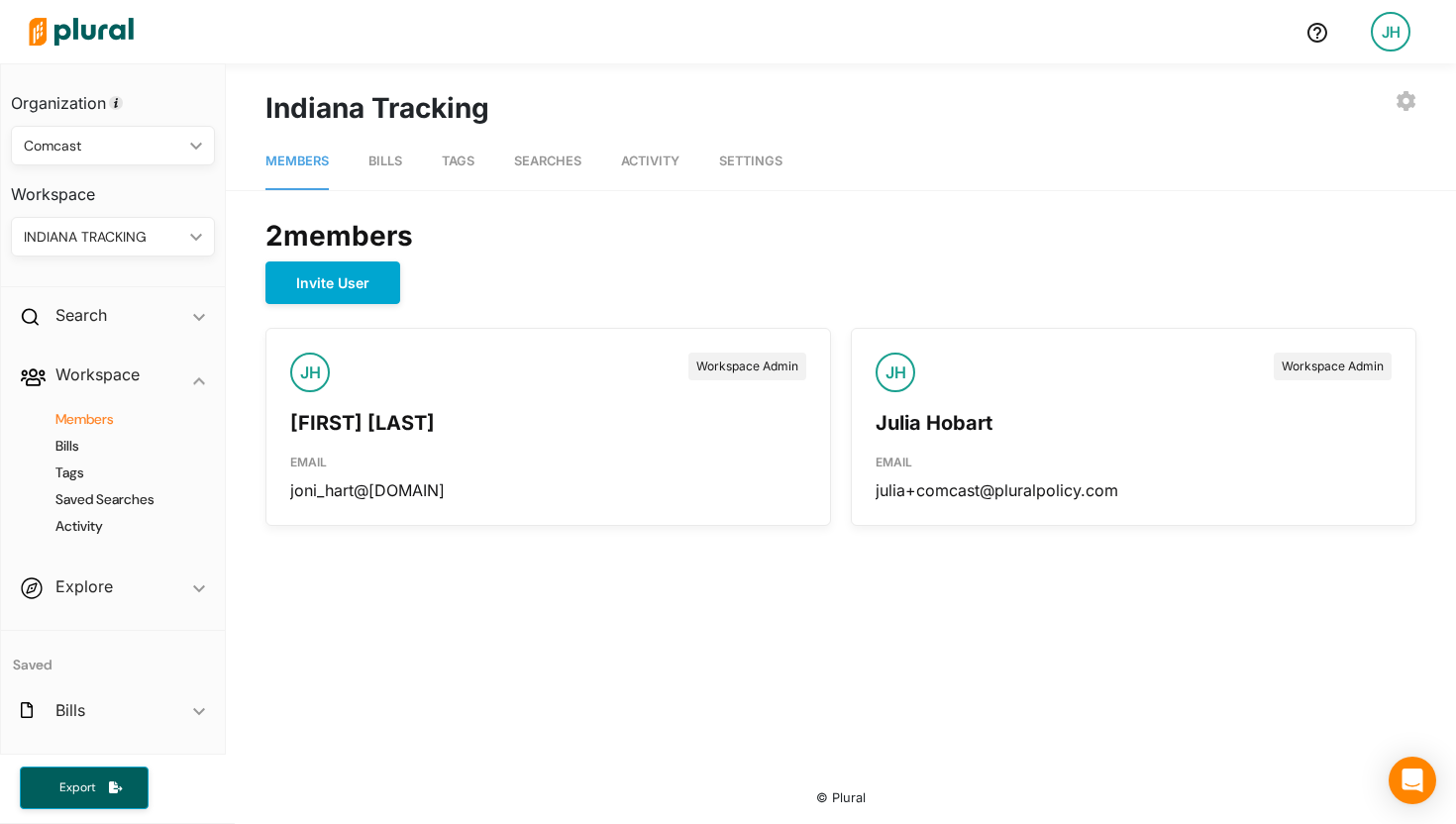 click on "Bills" at bounding box center [385, 161] 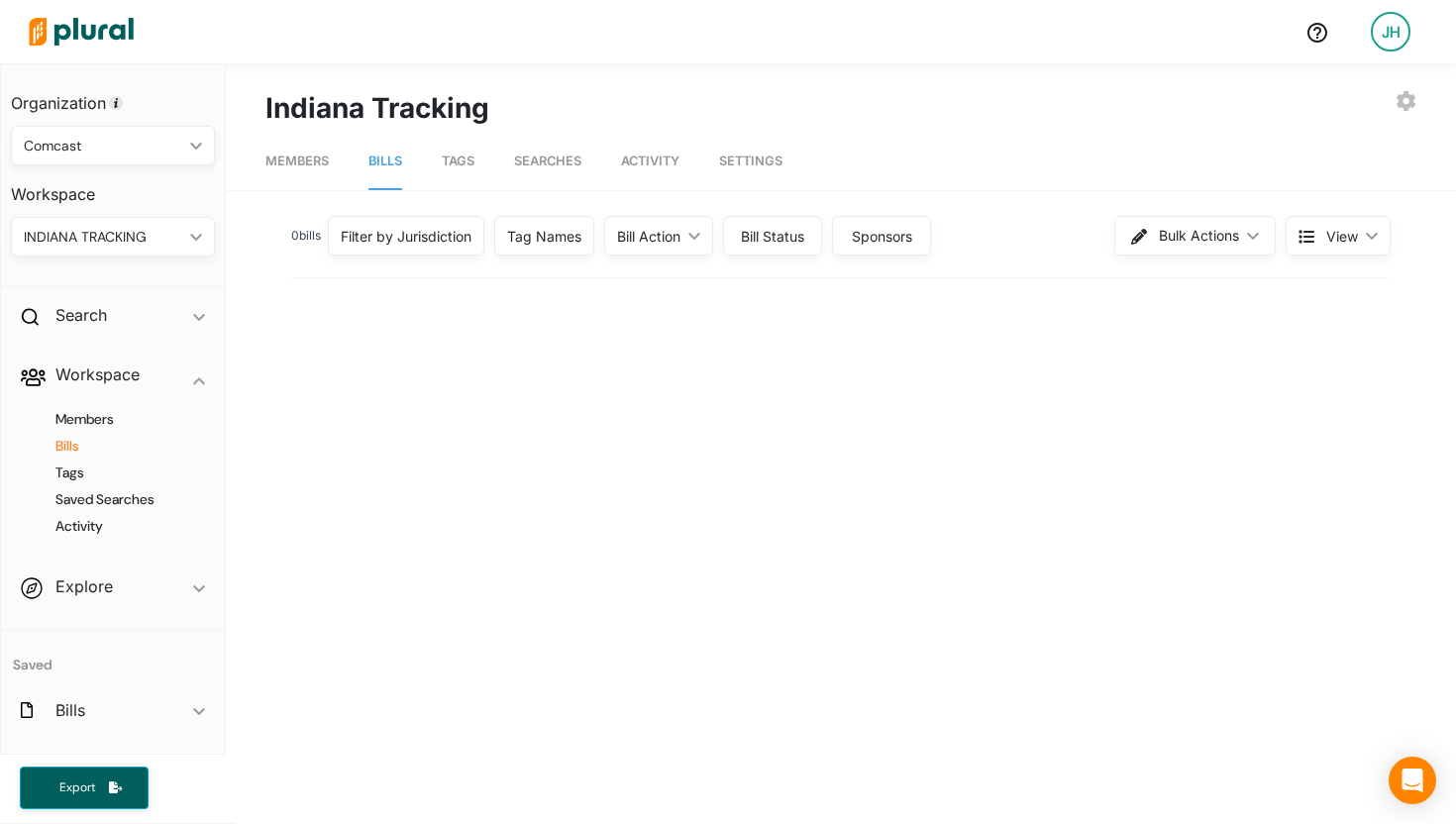 click on "Tags" at bounding box center (458, 160) 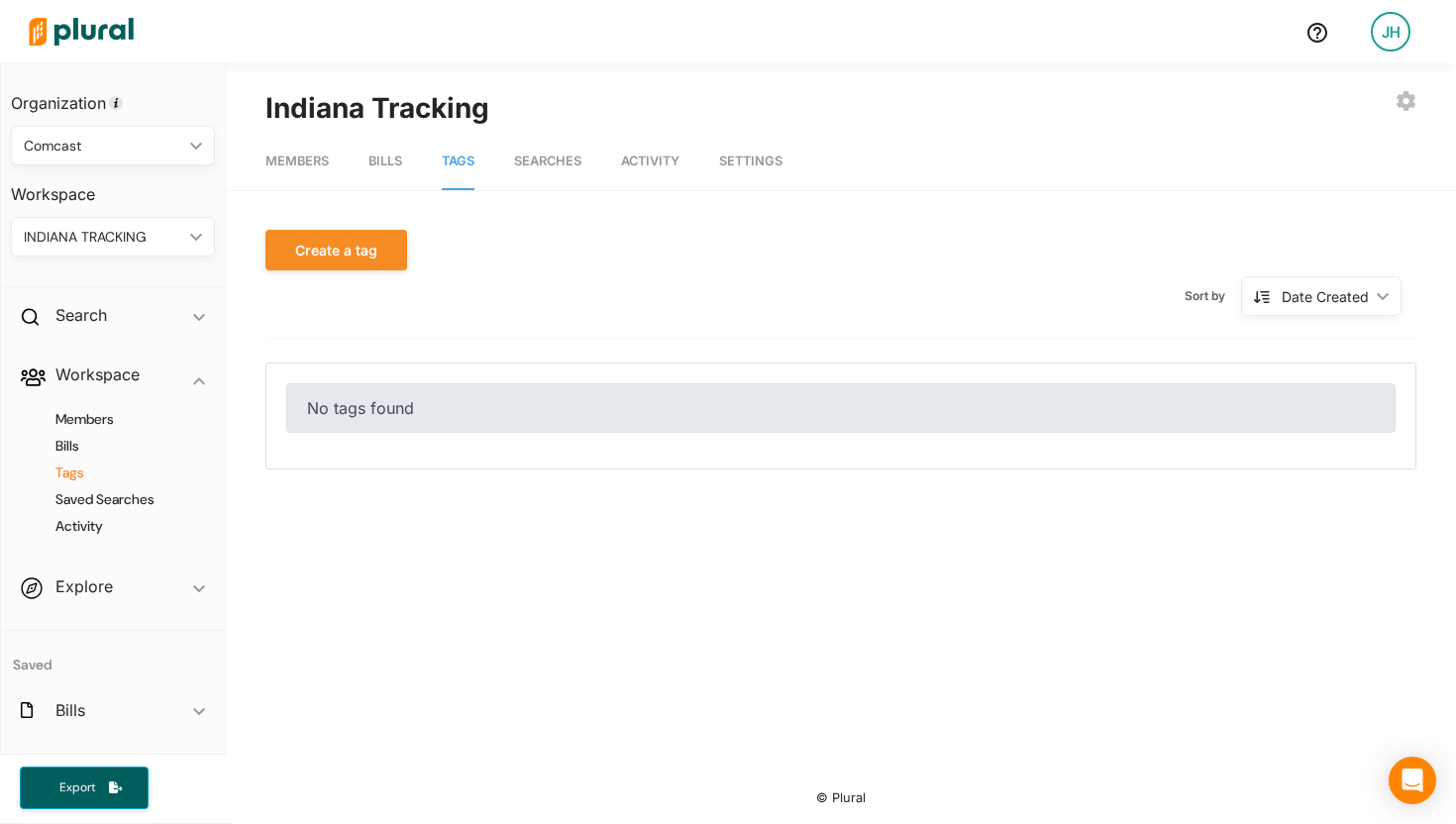 click on "Searches" at bounding box center [548, 160] 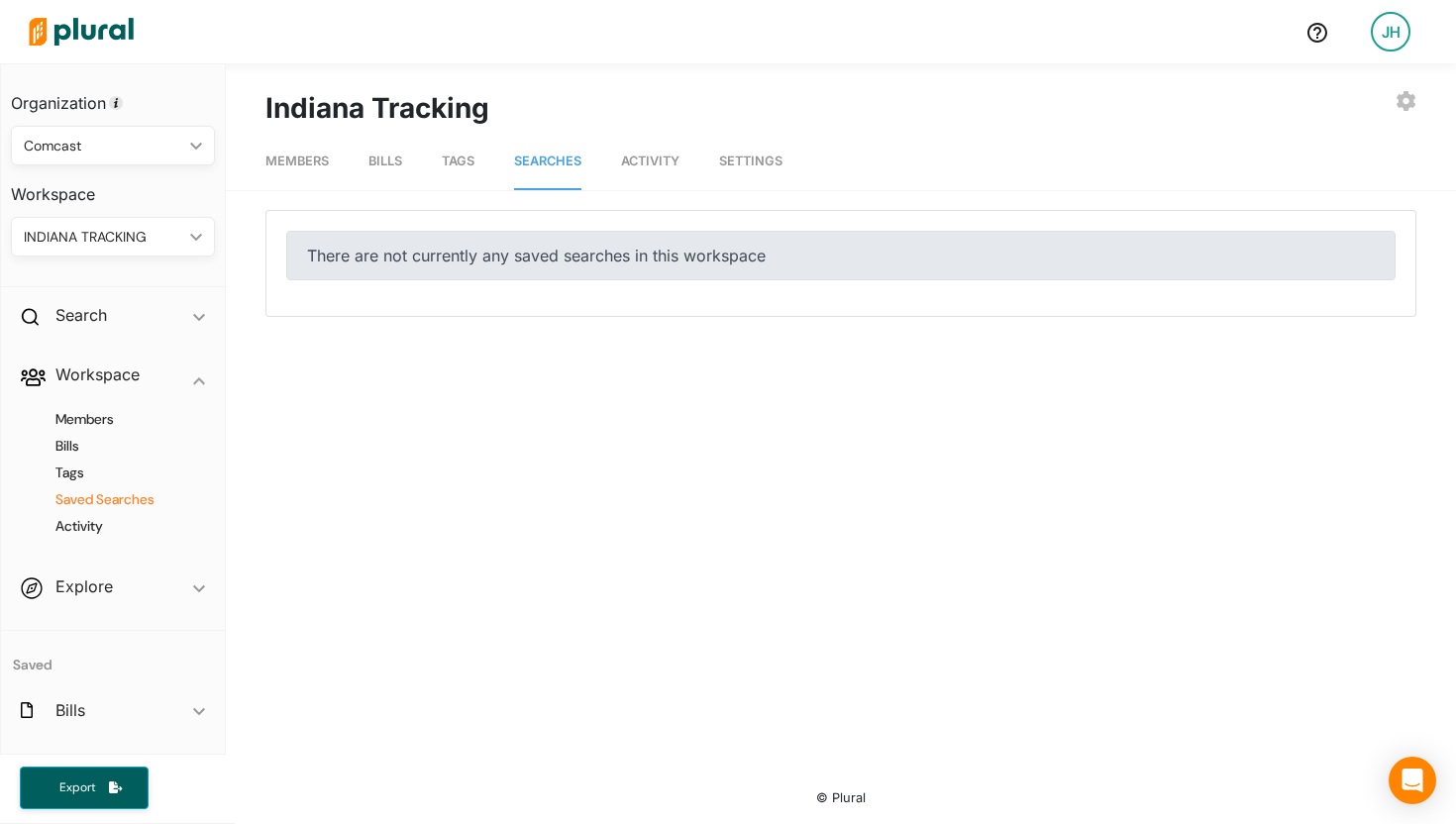click on "Activity" at bounding box center [650, 161] 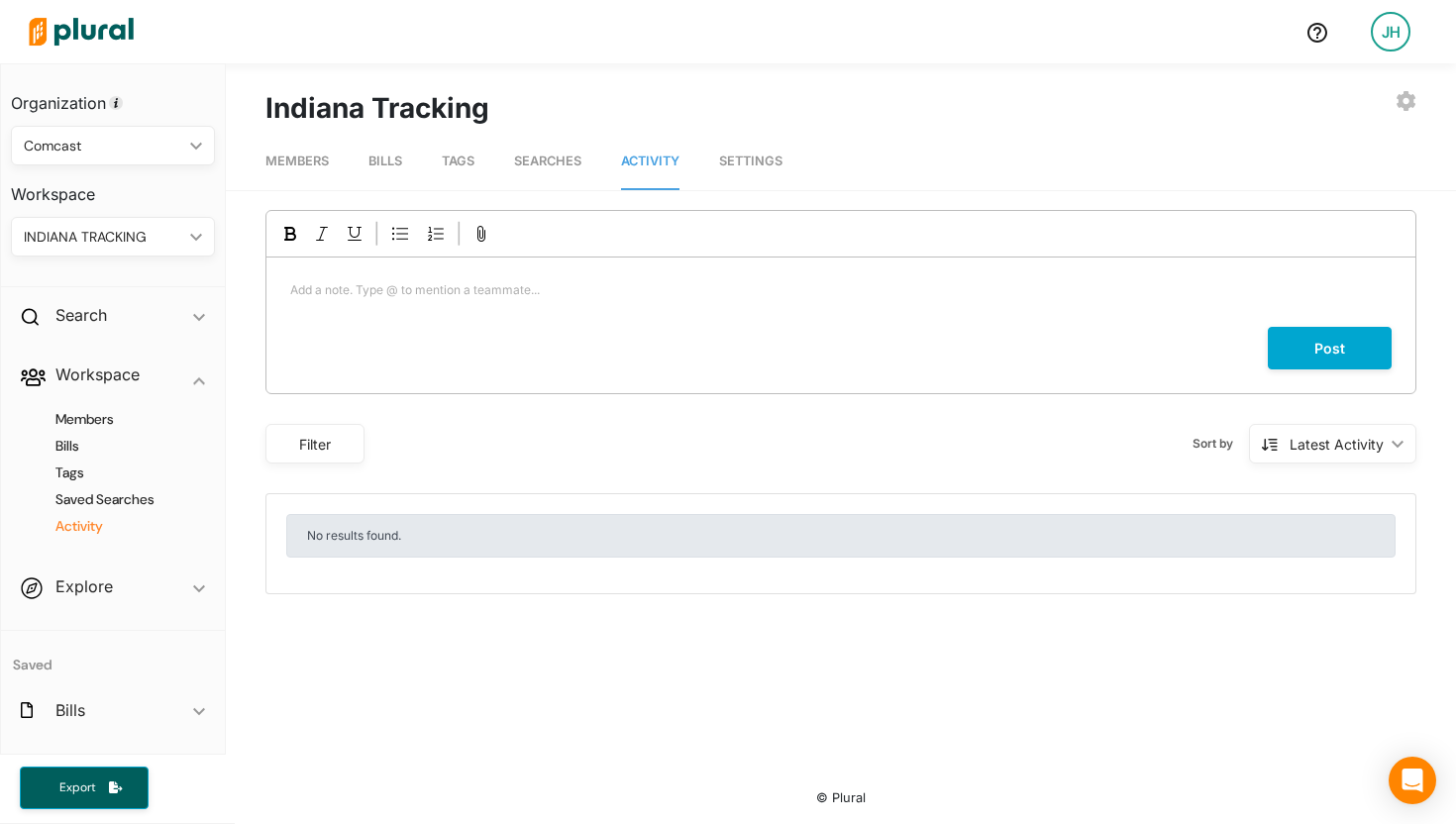 click on "Settings" at bounding box center [751, 160] 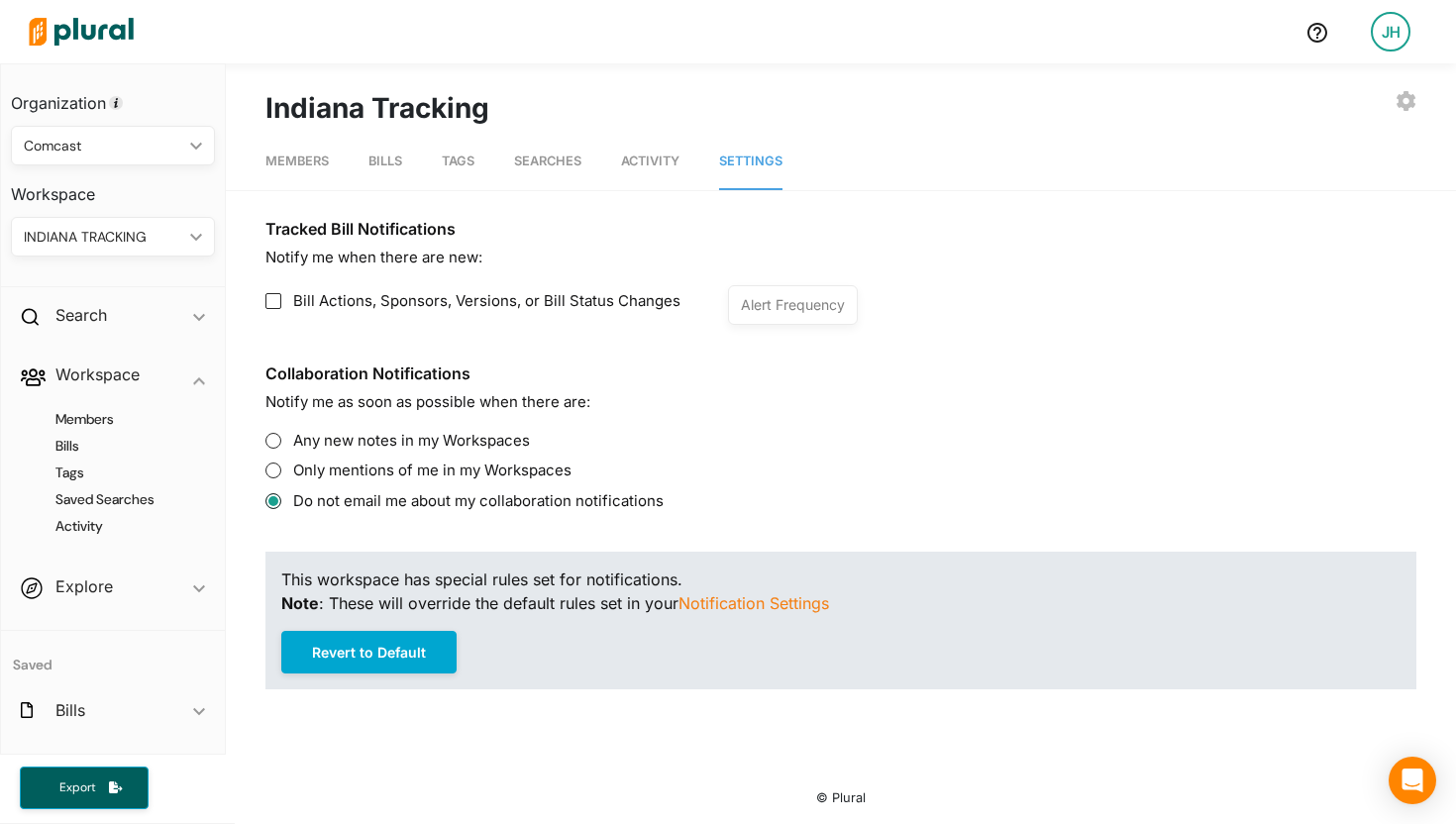click on "Activity" at bounding box center (650, 160) 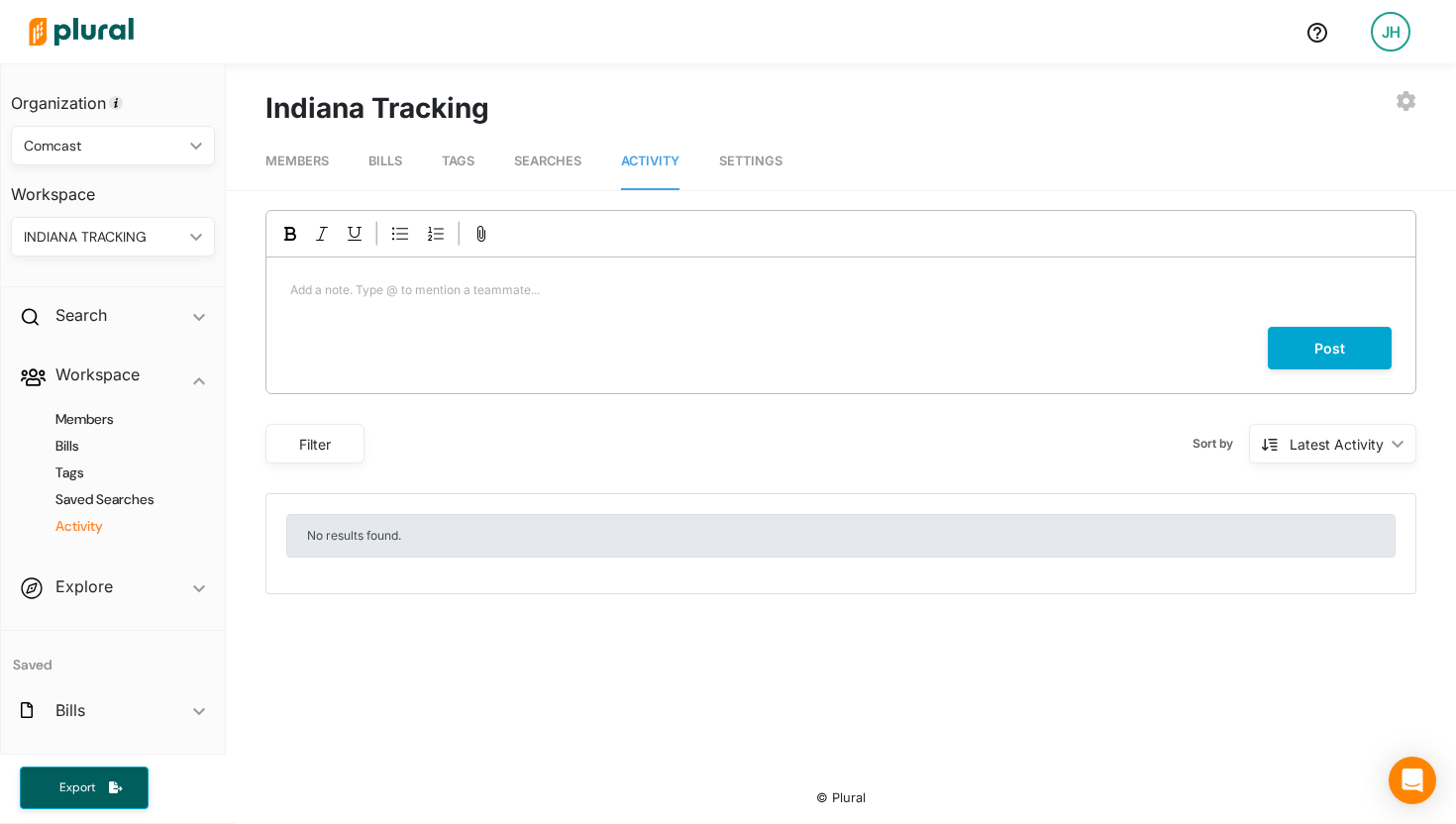 click on "Members" at bounding box center (297, 160) 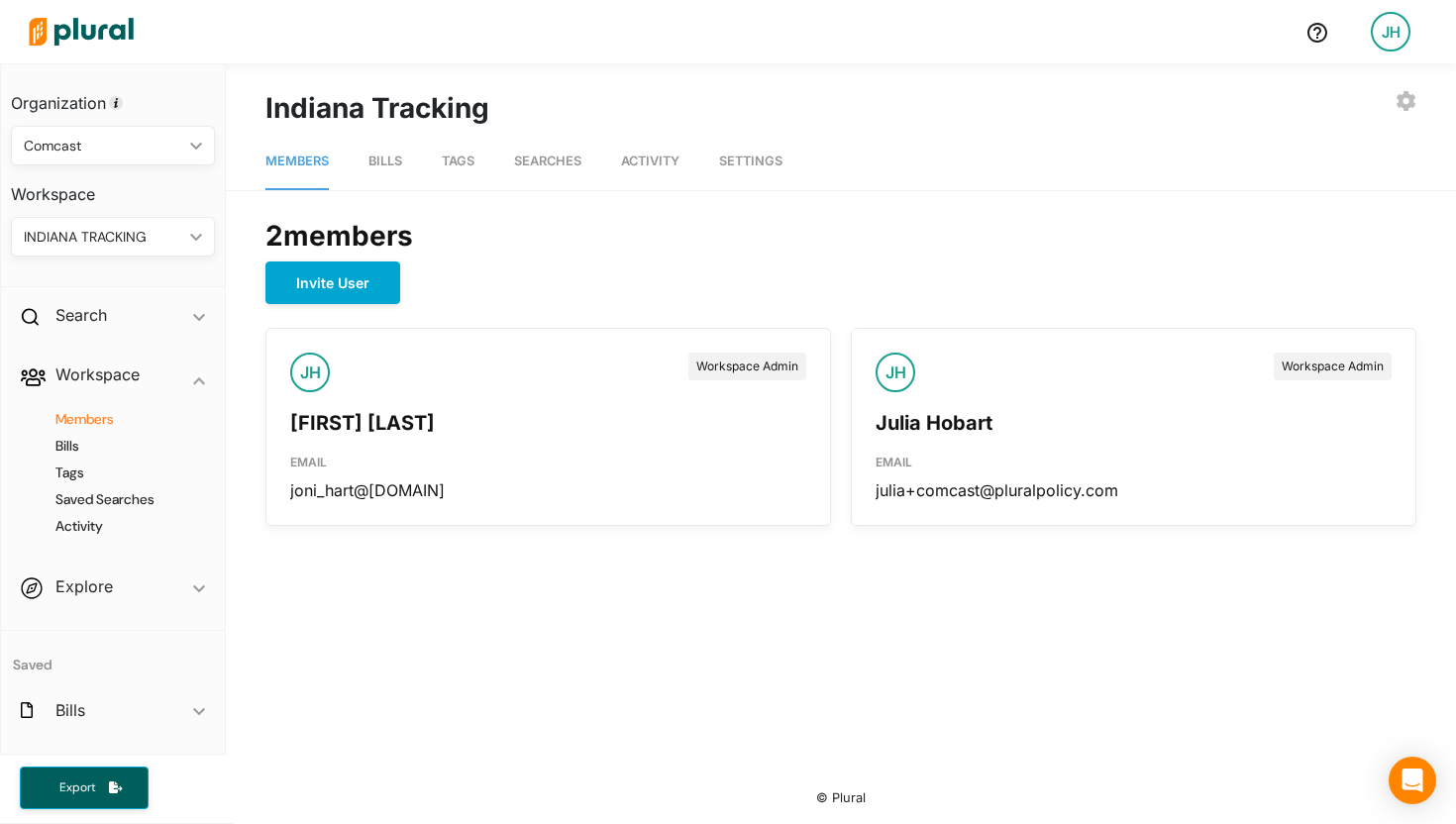 click at bounding box center [81, 32] 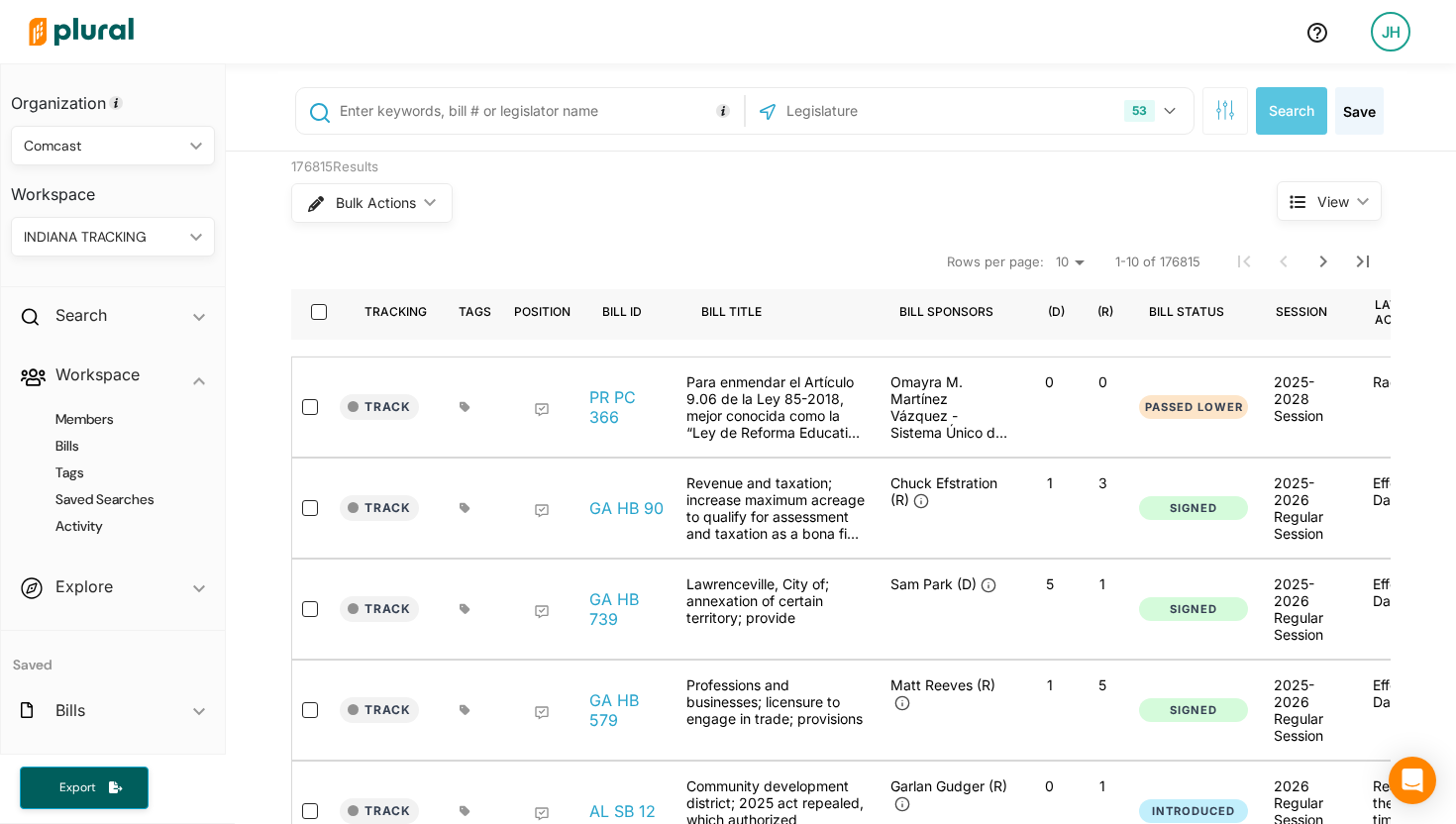 click at bounding box center [538, 111] 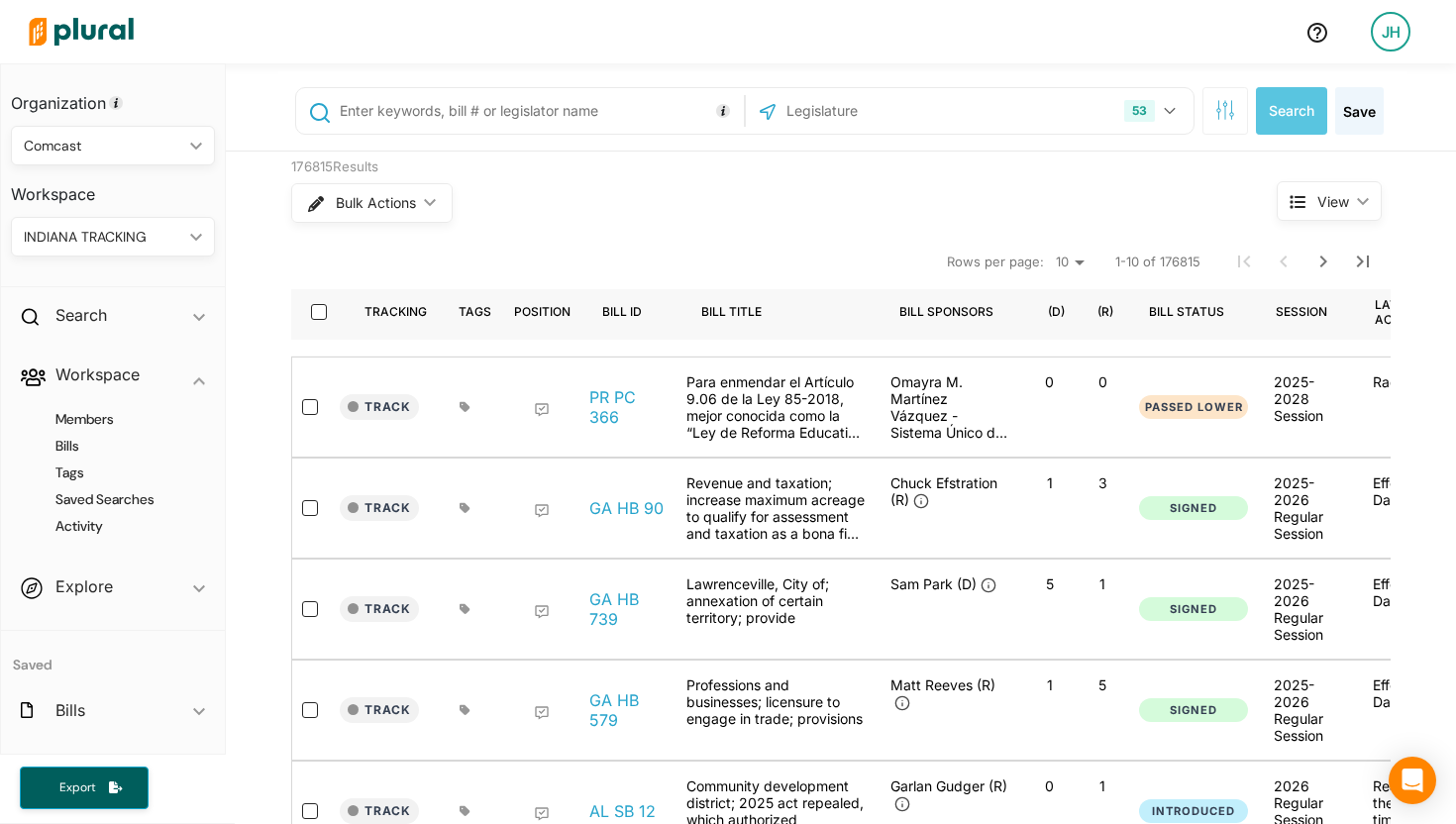 click on "53 US Congress Alabama Alaska Arizona Arkansas California Colorado Connecticut Delaware District of Columbia Florida Georgia Hawaii Idaho Illinois Indiana Iowa Kansas Kentucky Louisiana Maine Maryland Massachusetts Michigan Minnesota Mississippi Missouri Montana Nebraska Nevada New Hampshire New Jersey New Mexico New York North Carolina North Dakota Ohio Oklahoma Oregon Pennsylvania Puerto Rico Rhode Island South Carolina South Dakota Tennessee Texas Utah Vermont Virginia Washington West Virginia Wisconsin Wyoming Select All Clear All   Search Save" at bounding box center [841, 107] 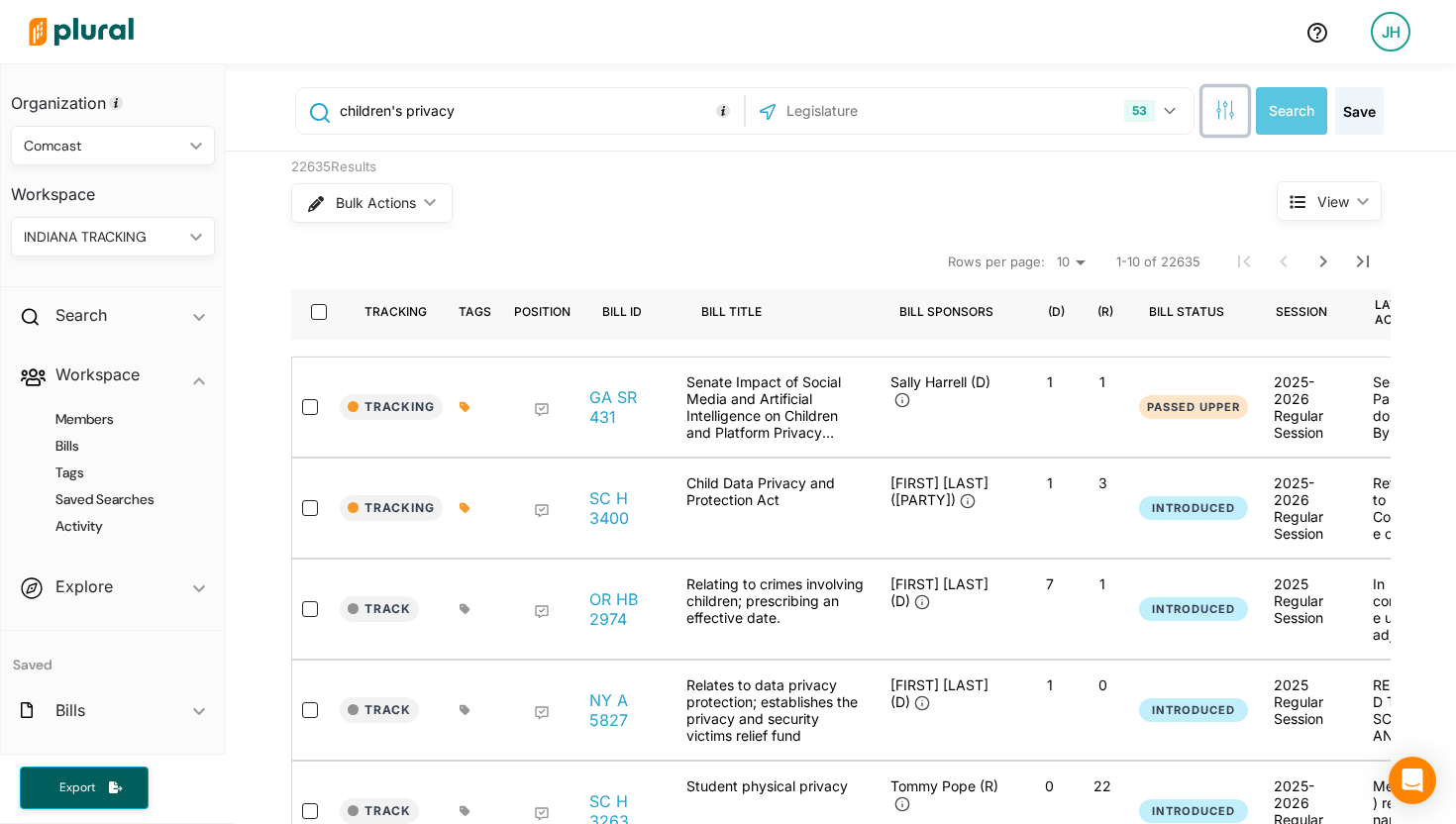 click 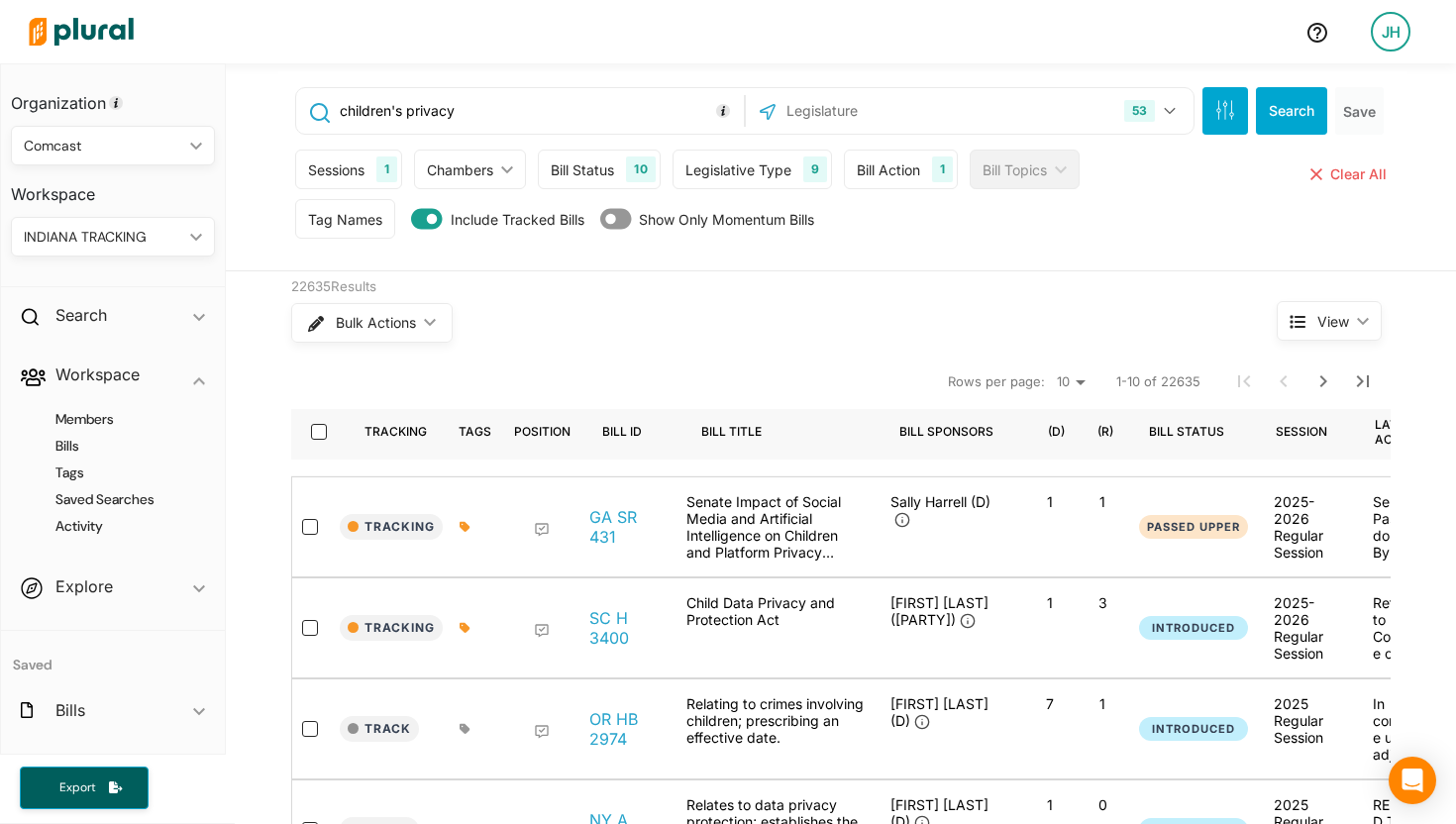 drag, startPoint x: 477, startPoint y: 112, endPoint x: 321, endPoint y: 112, distance: 156 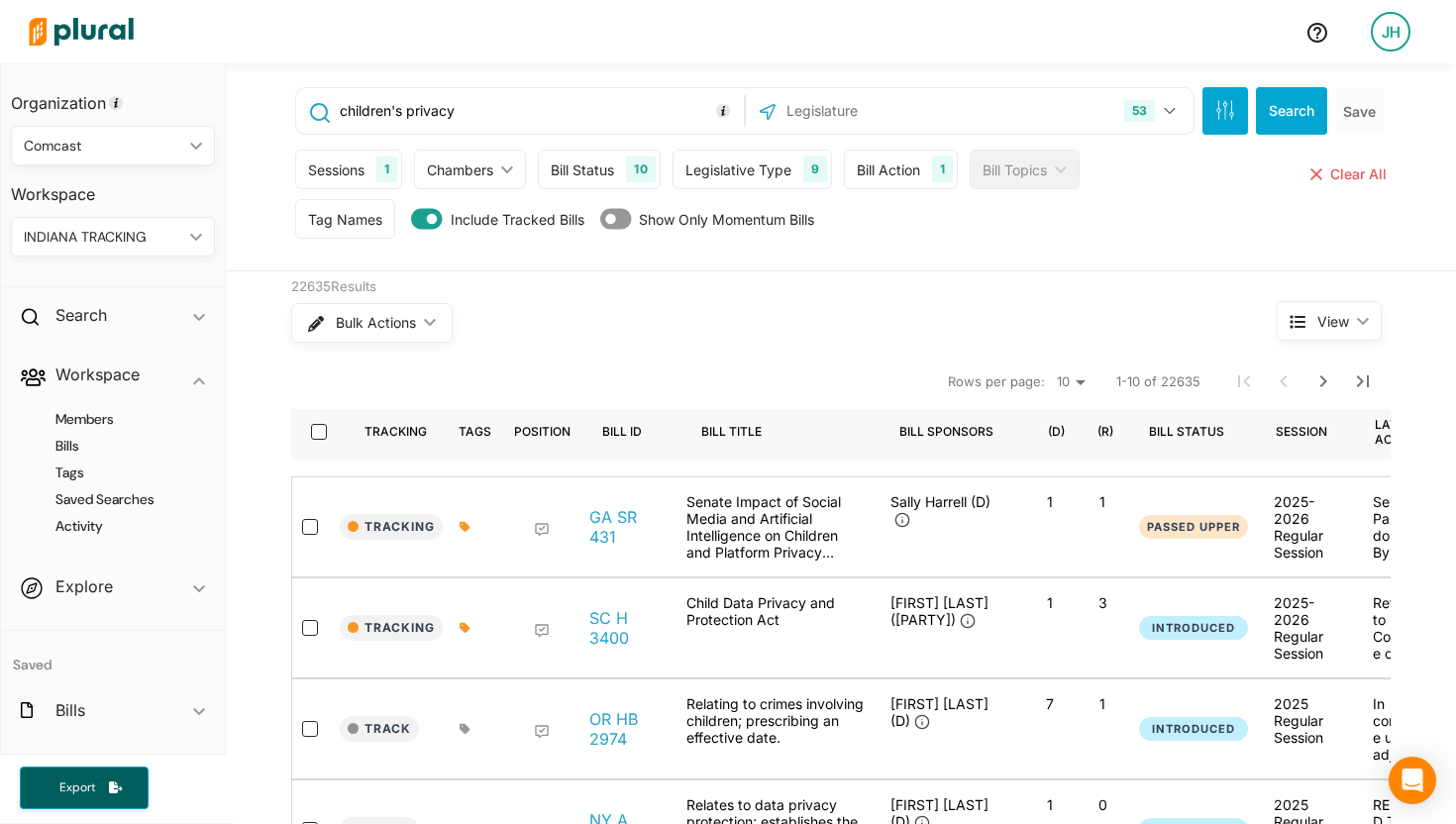 click on "Bulk Actions ic_keyboard_arrow_down" at bounding box center (747, 323) 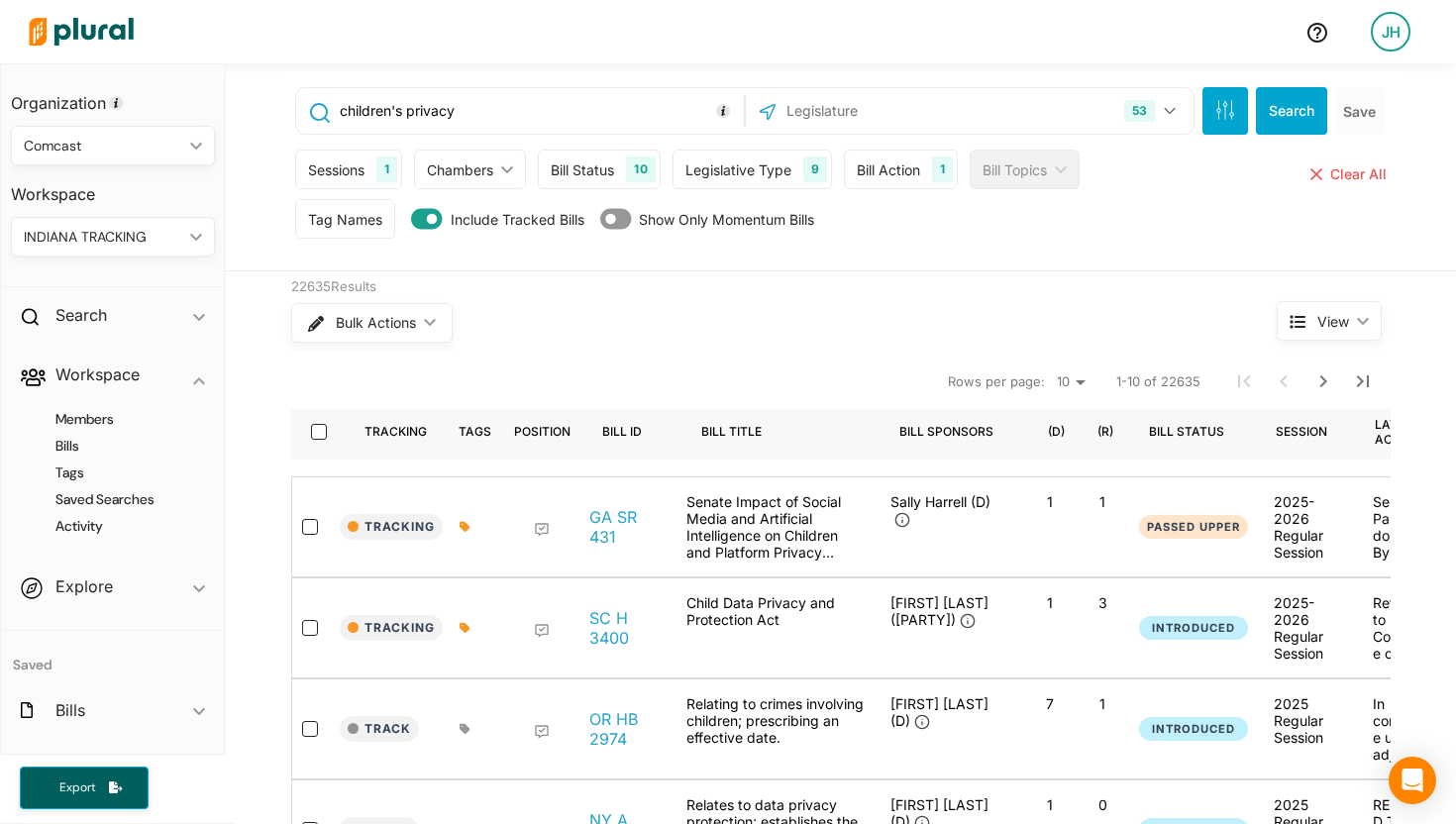 click on "children's privacy" at bounding box center [538, 111] 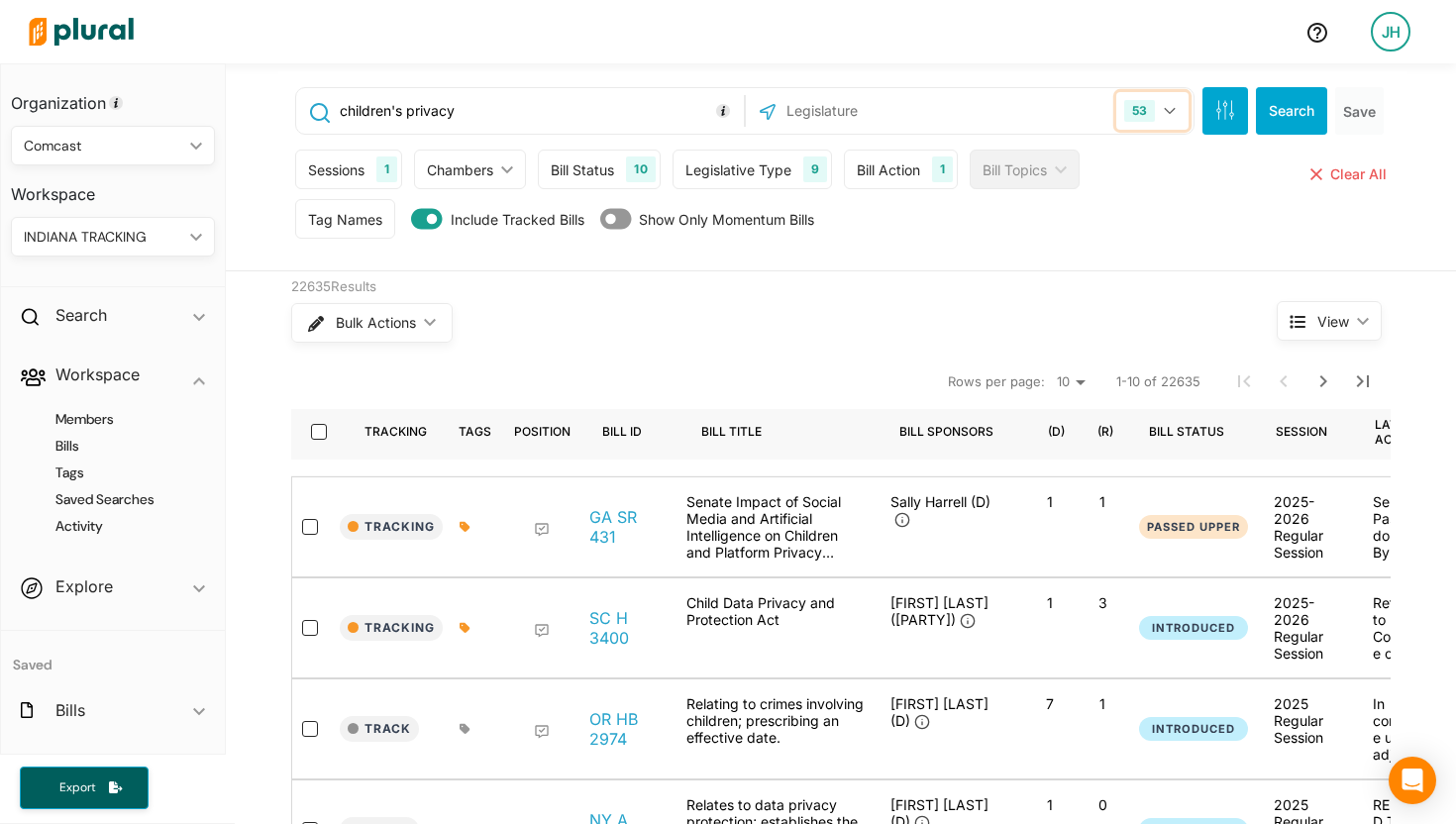 click on "53" at bounding box center [1152, 111] 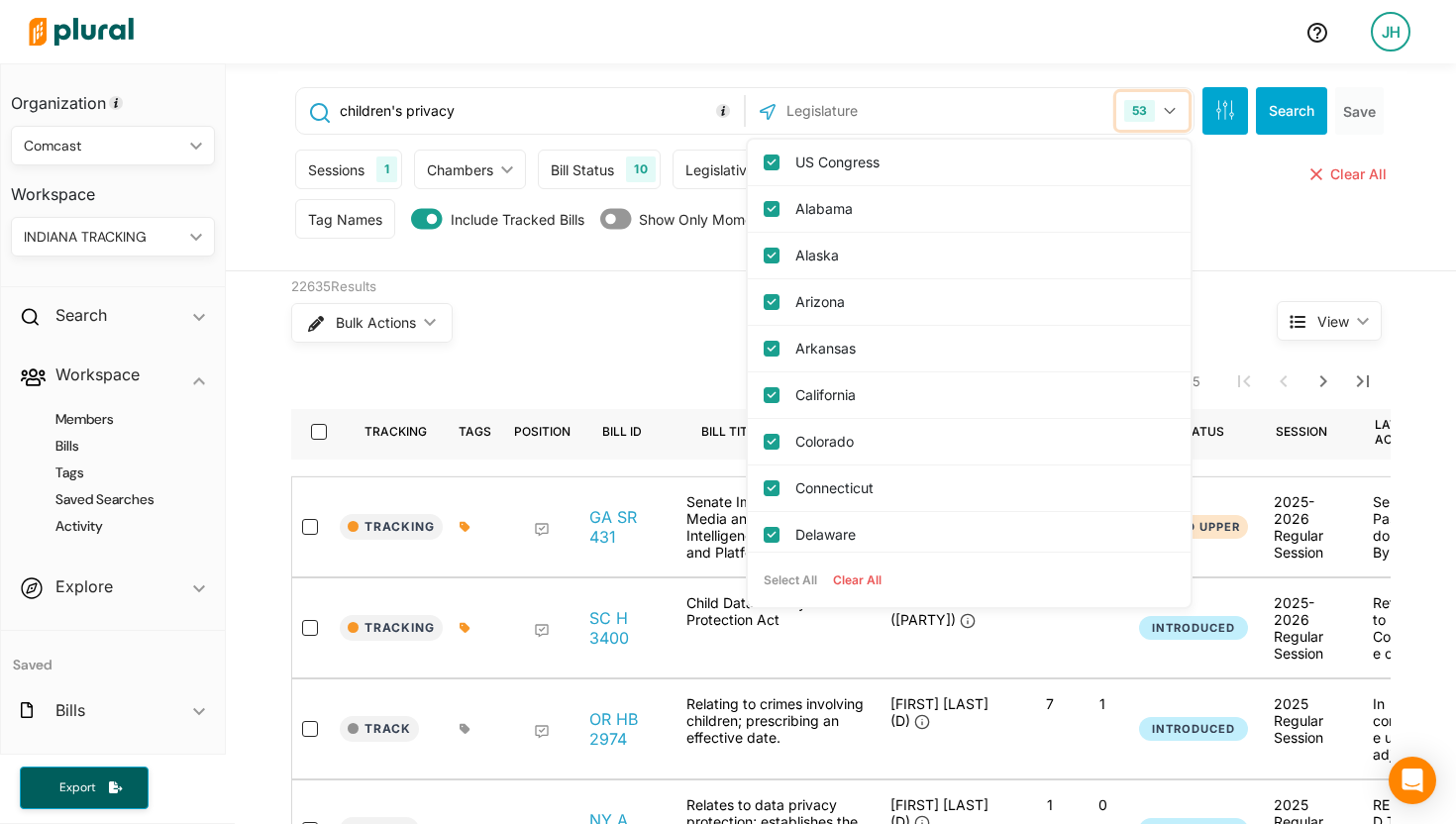 click on "53" at bounding box center (1152, 111) 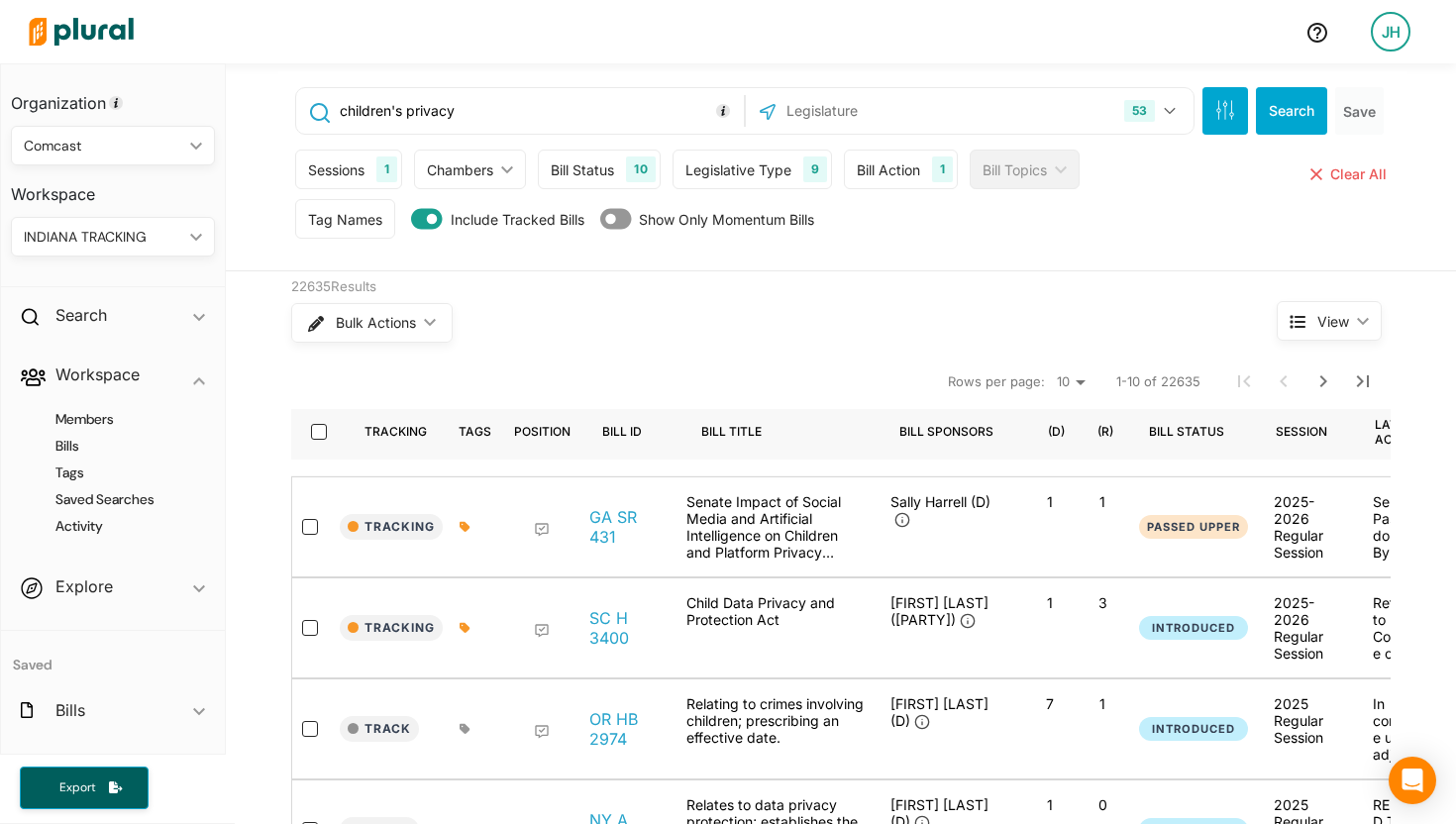 click on "children's privacy" at bounding box center (538, 111) 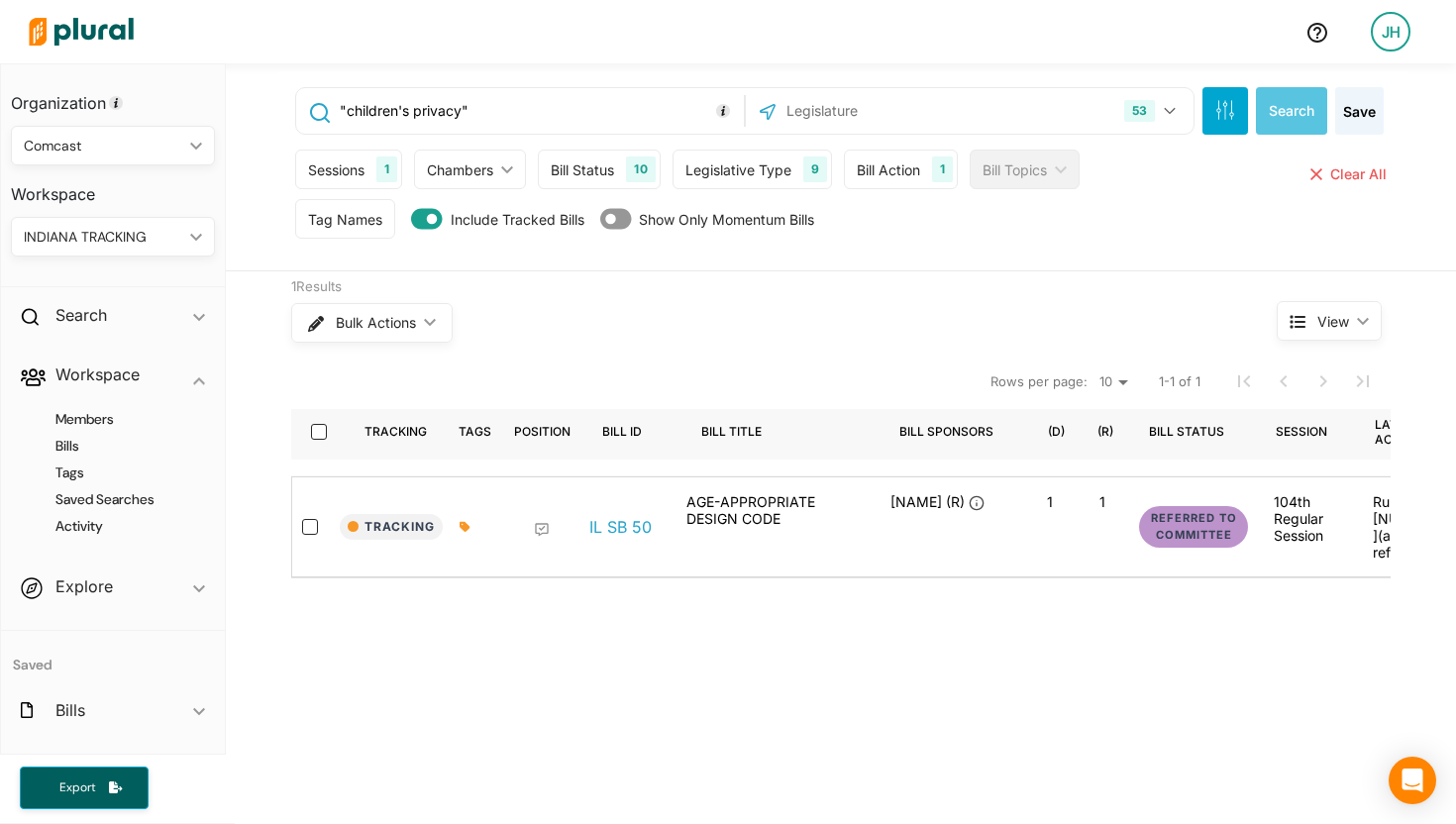 click on ""children's privacy"" at bounding box center (538, 111) 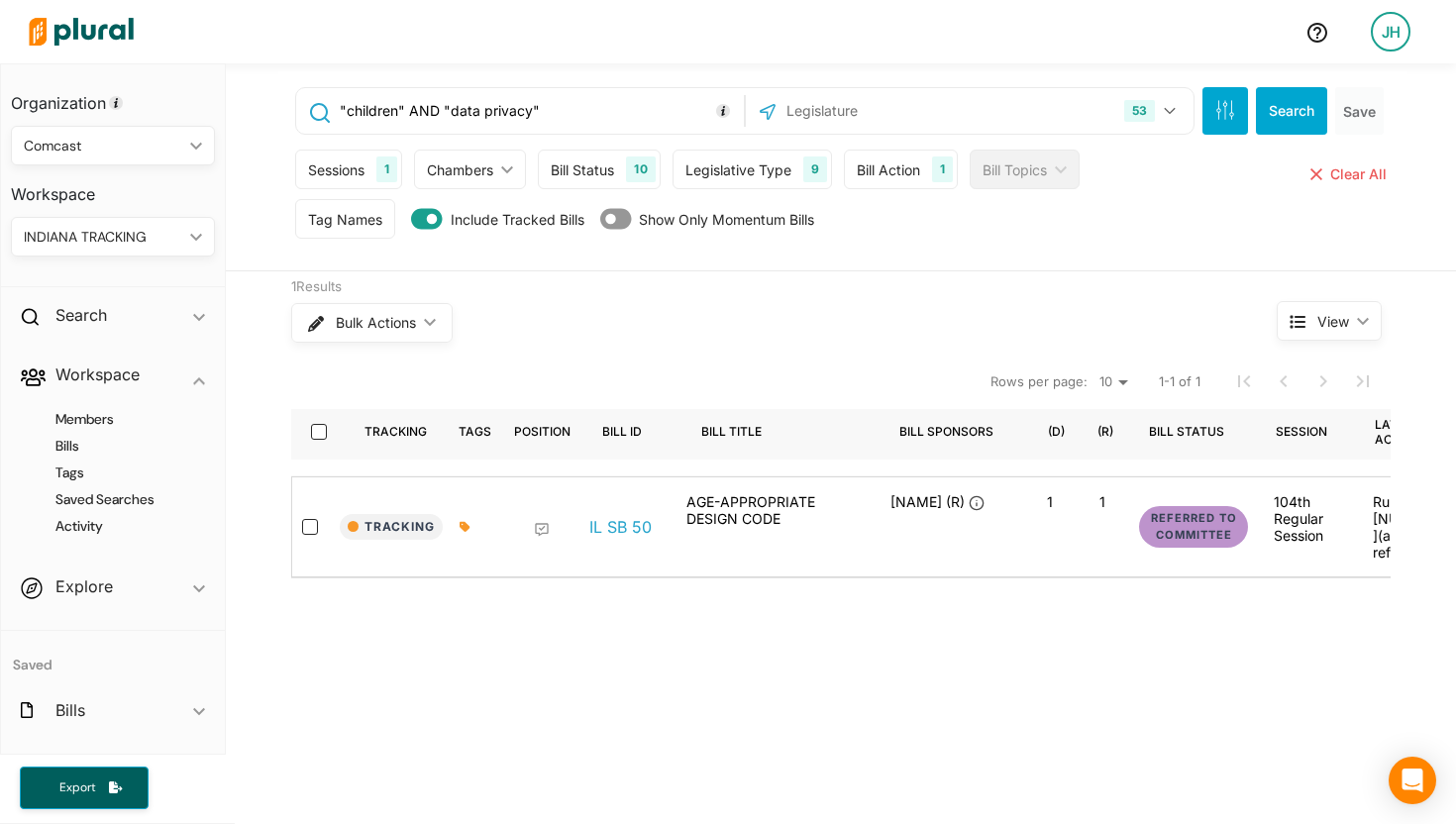type on ""children" AND "data privacy"" 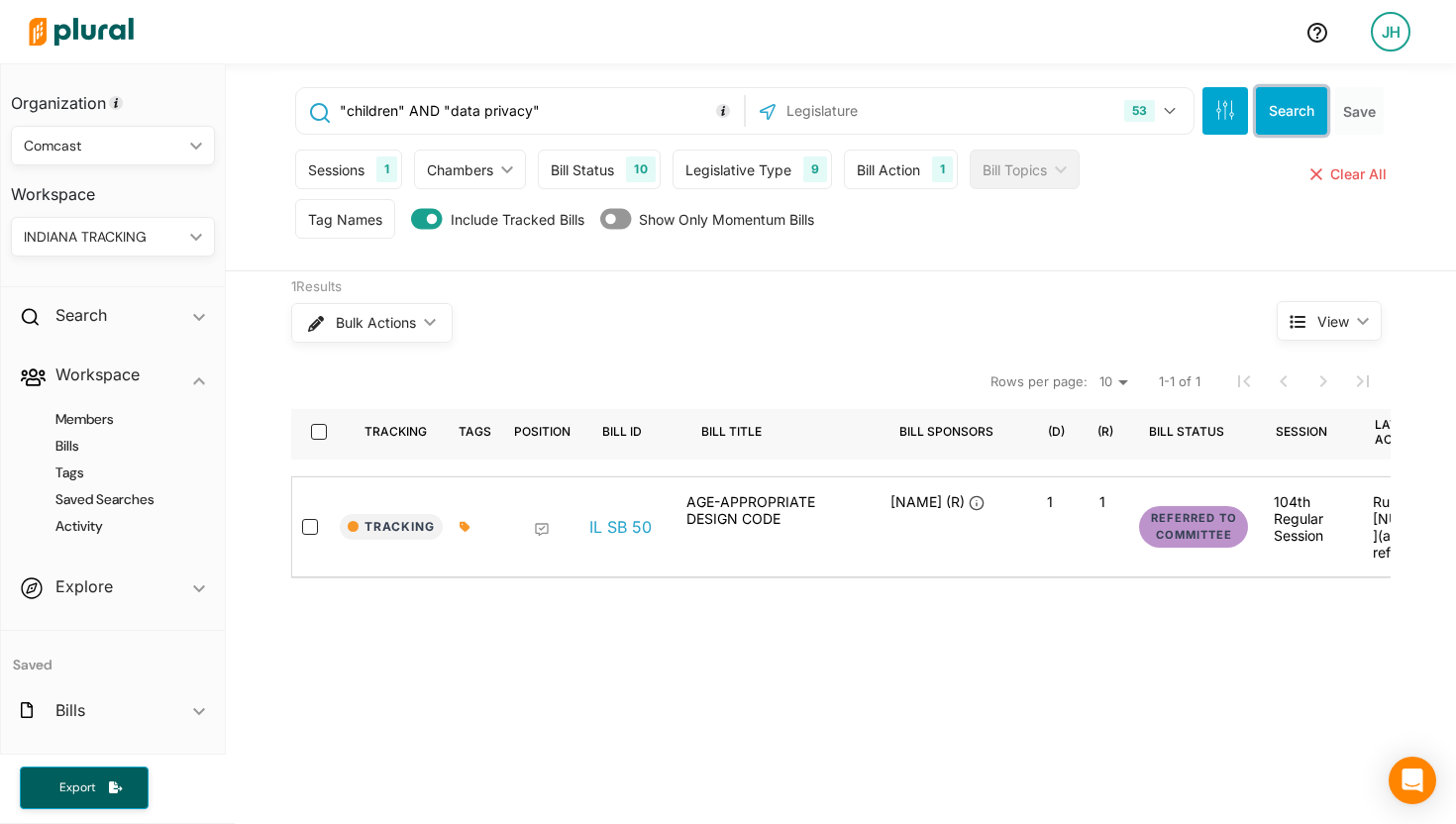 click on "Search" at bounding box center (1292, 111) 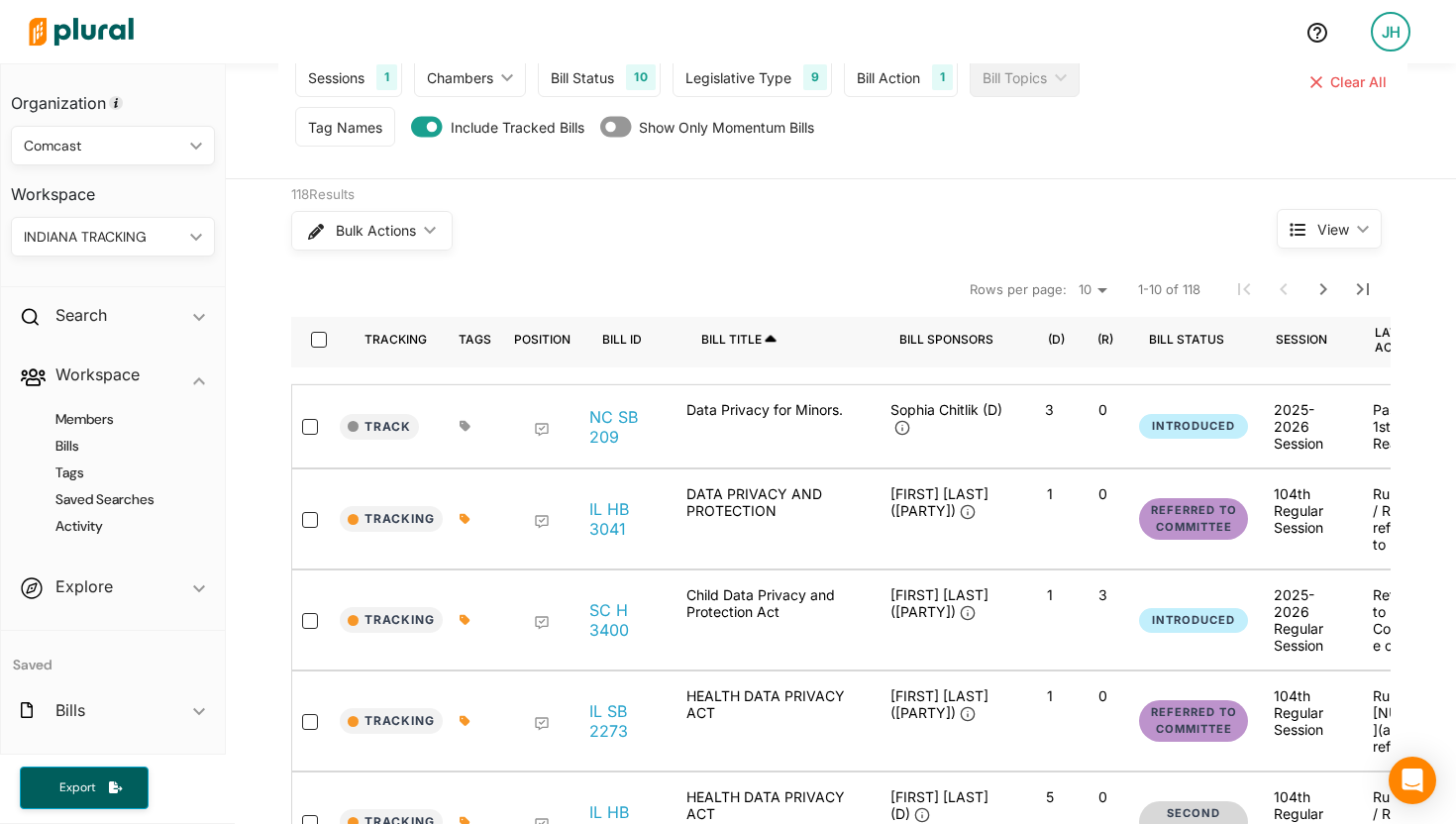scroll, scrollTop: 61, scrollLeft: 0, axis: vertical 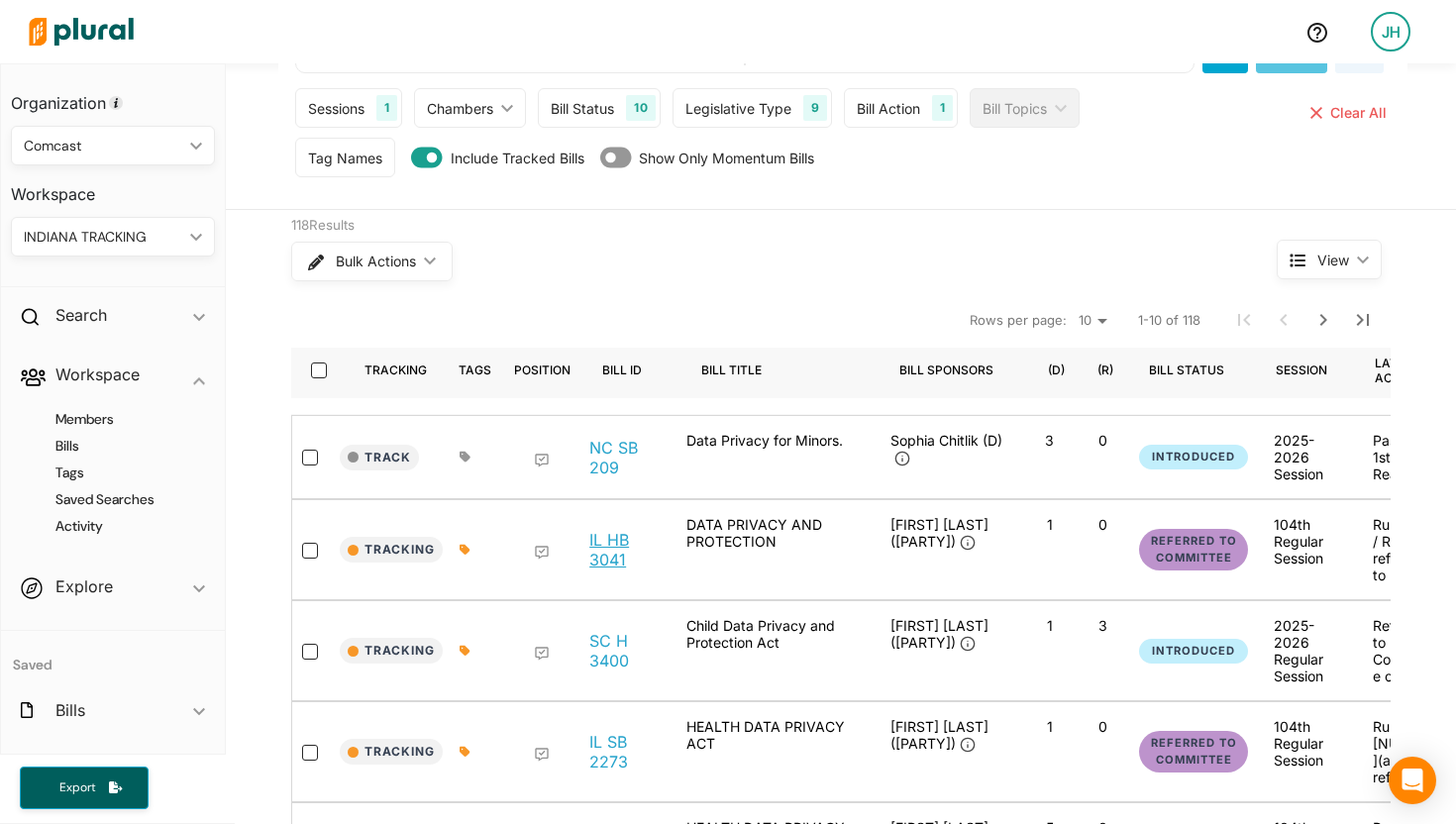 click on "IL HB 3041" at bounding box center [627, 550] 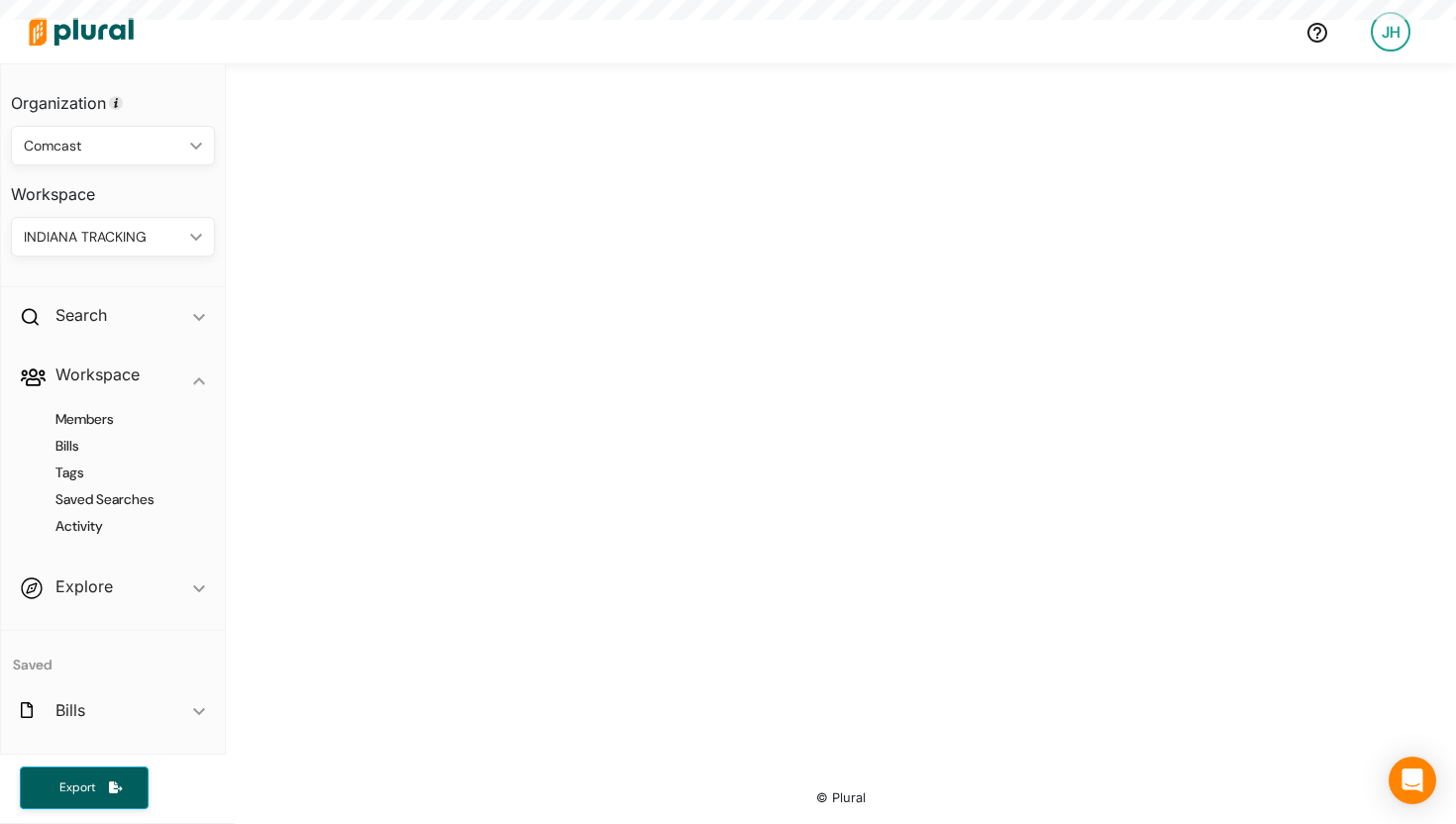 scroll, scrollTop: 0, scrollLeft: 0, axis: both 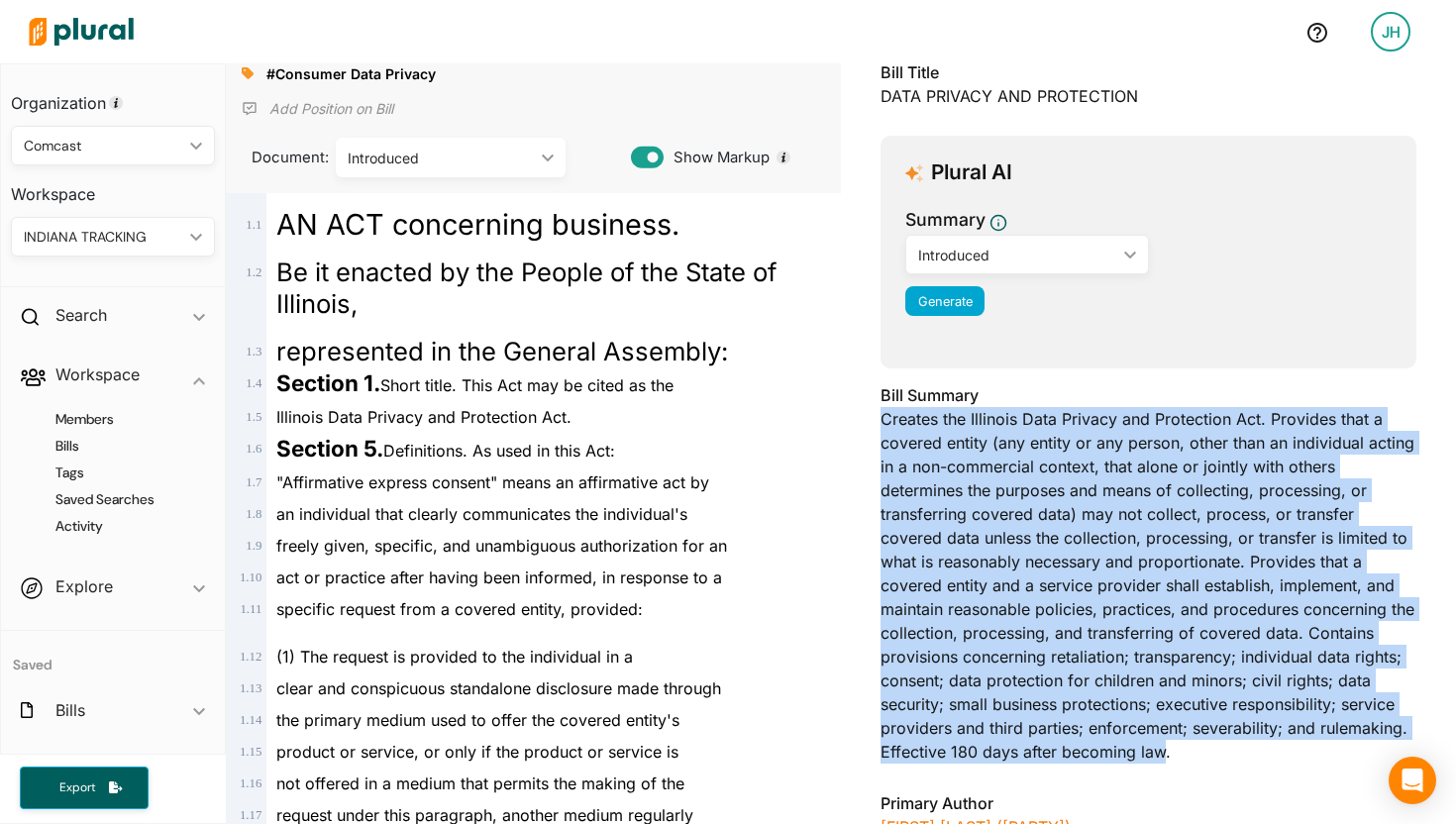 drag, startPoint x: 876, startPoint y: 422, endPoint x: 1166, endPoint y: 761, distance: 446.1177 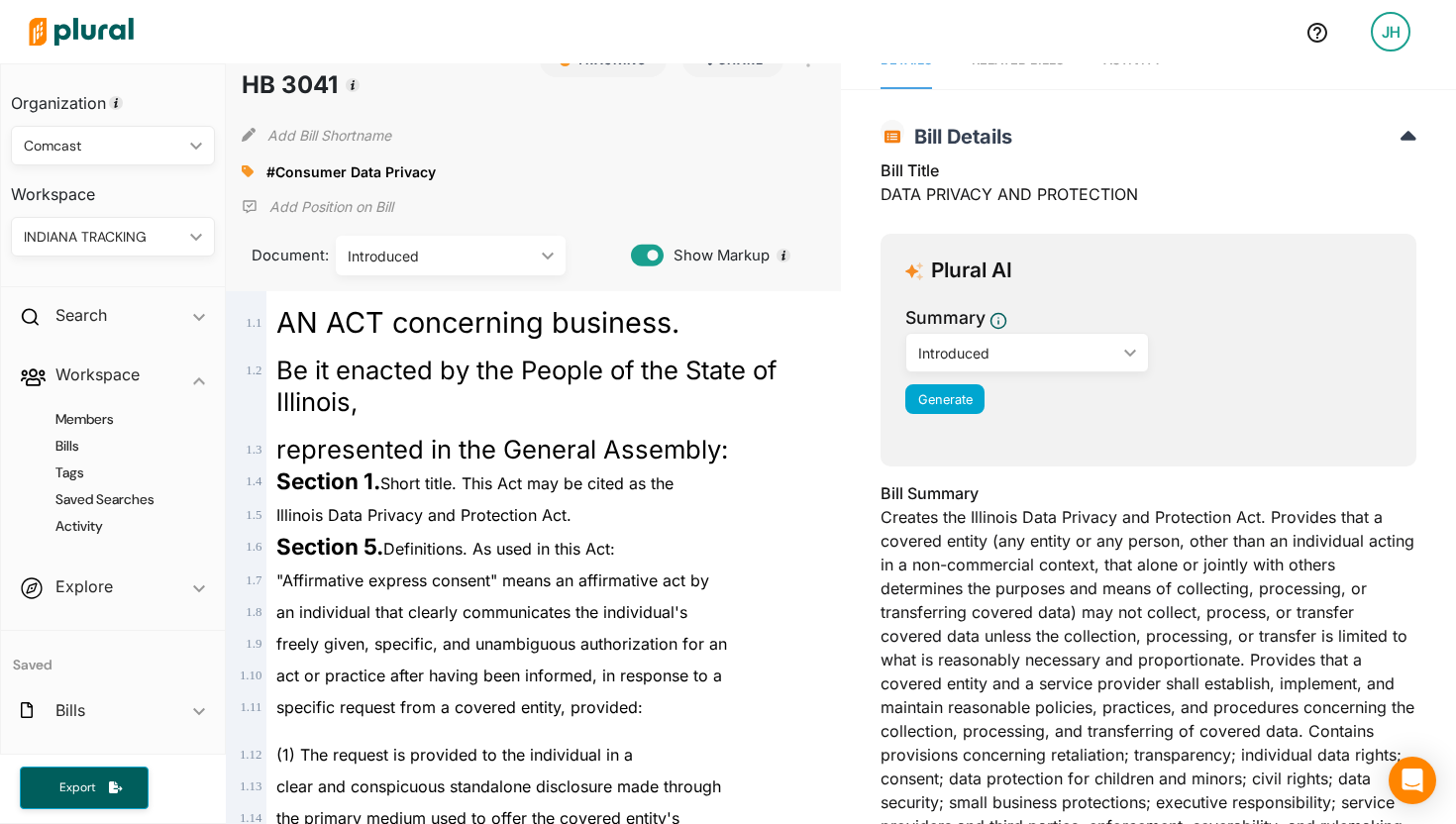 scroll, scrollTop: 0, scrollLeft: 0, axis: both 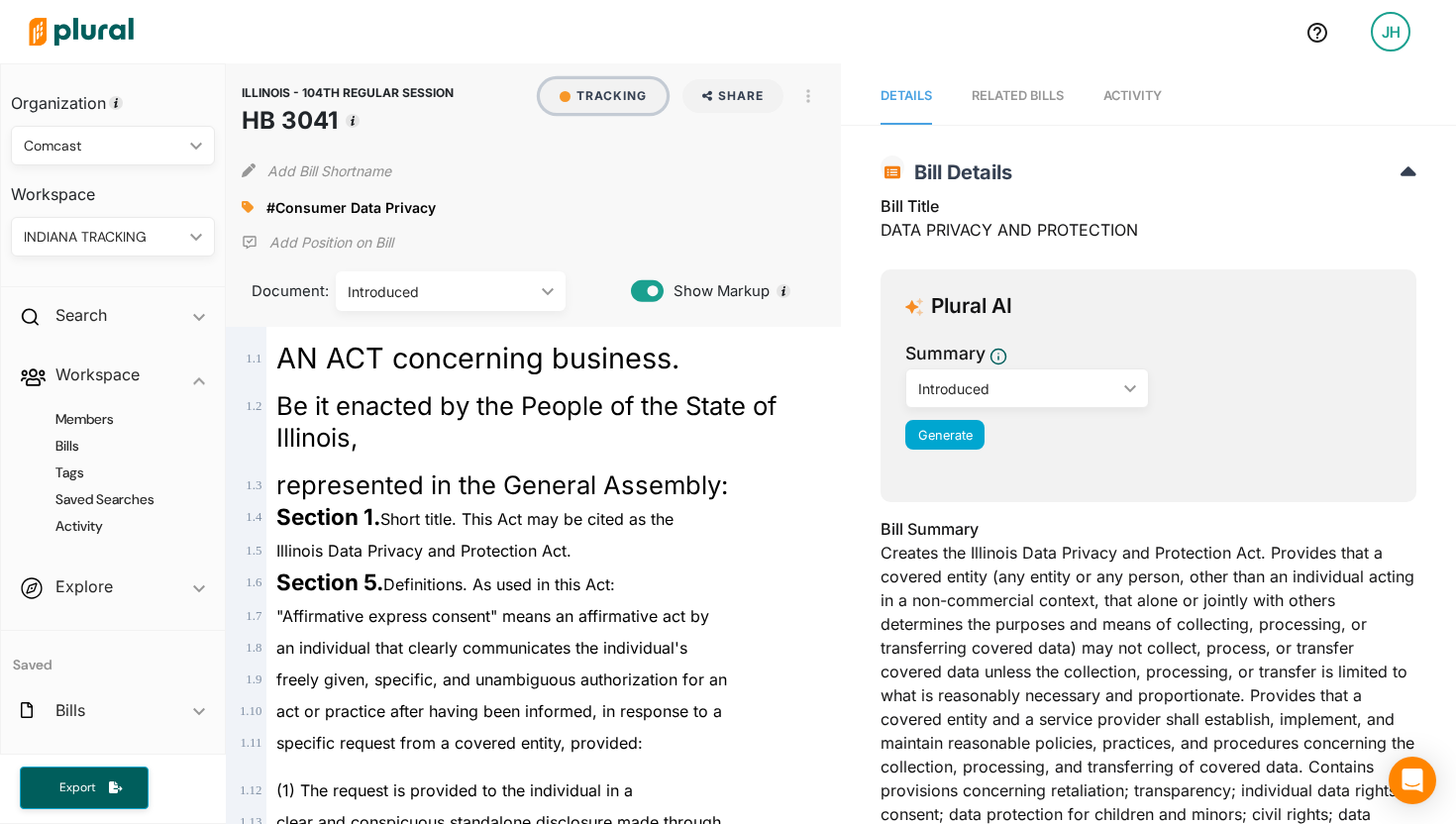 click on "Tracking" at bounding box center [603, 96] 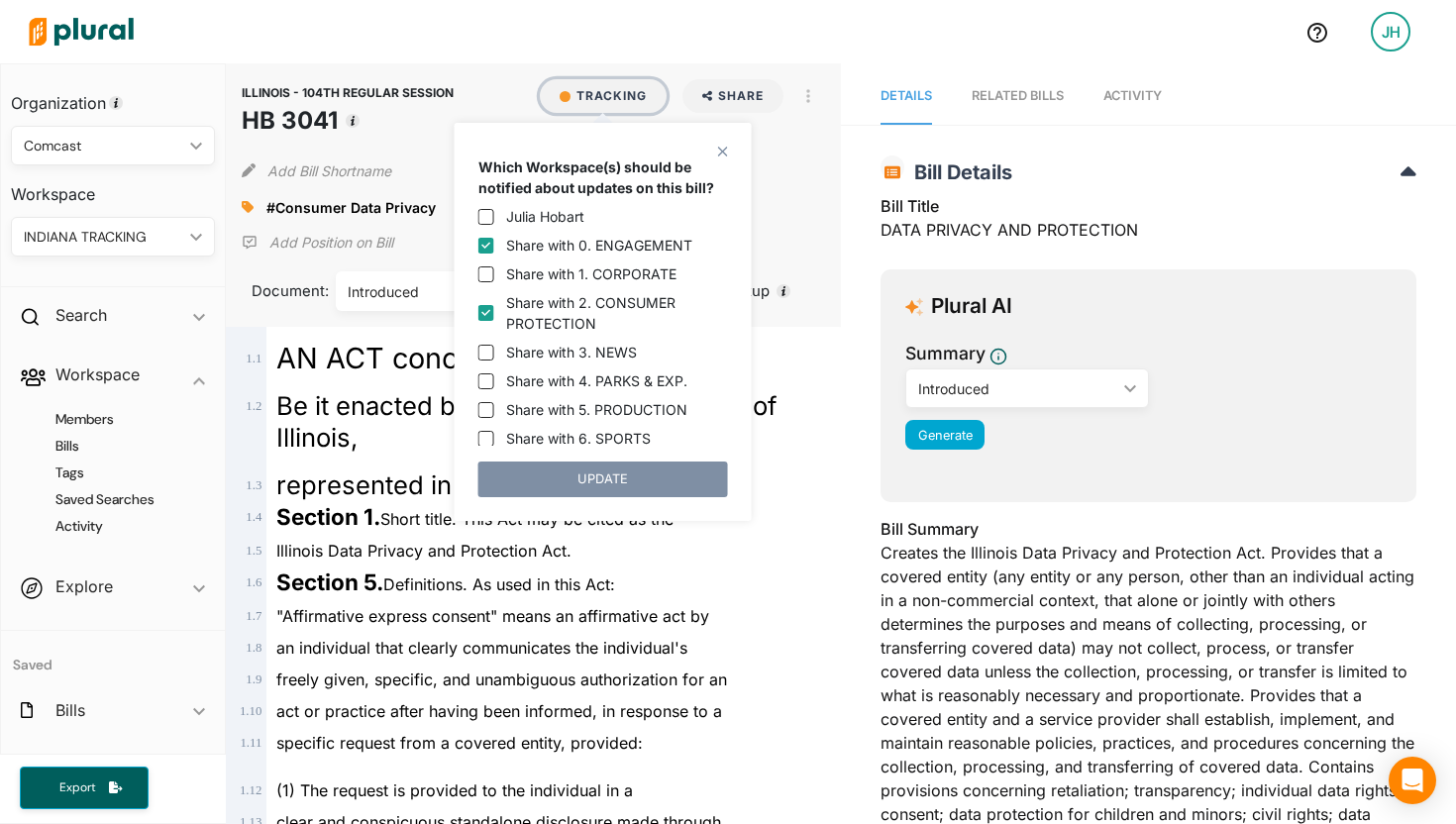 scroll, scrollTop: 60, scrollLeft: 0, axis: vertical 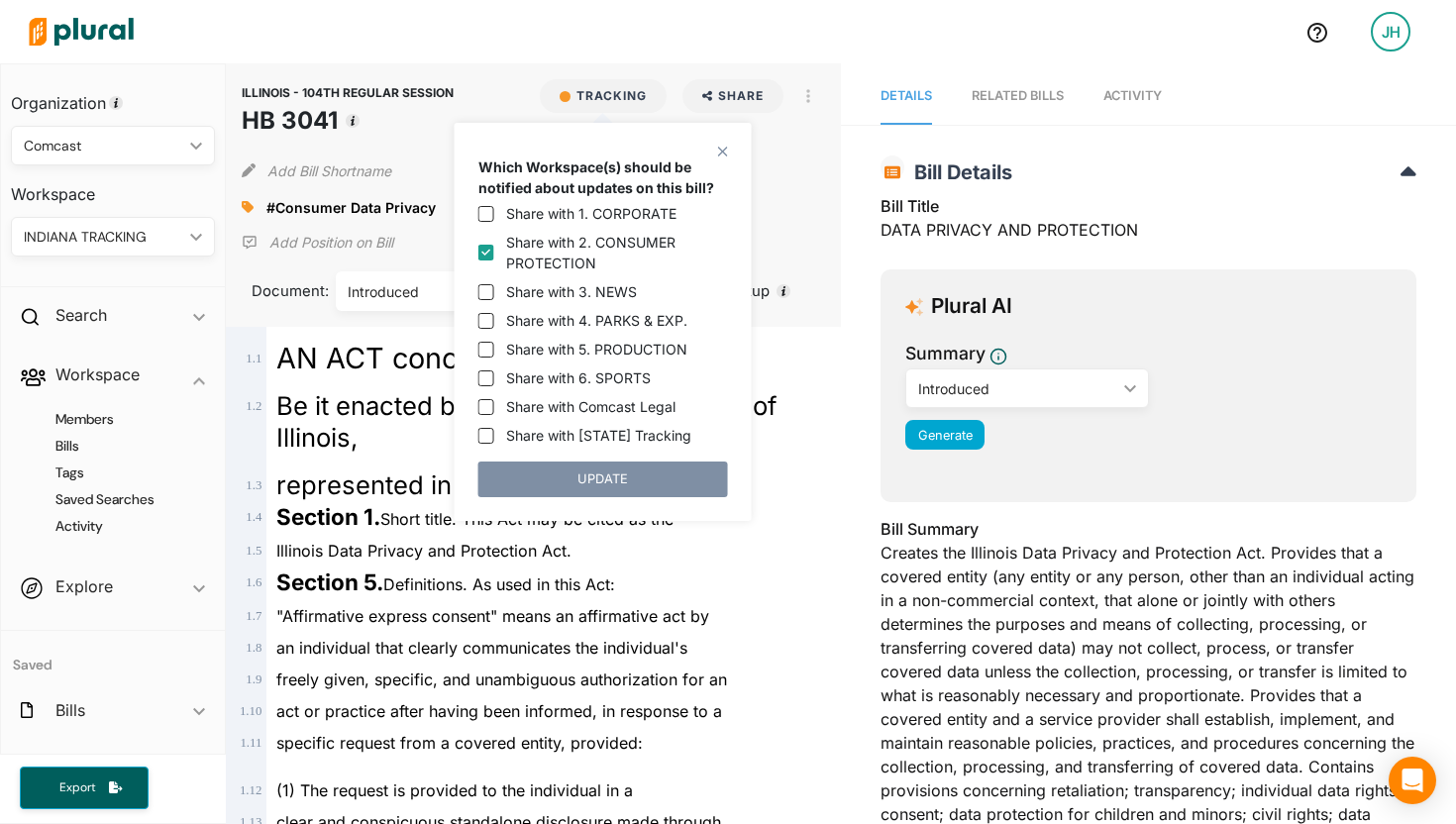 click on "Share with Indiana Tracking" at bounding box center [598, 435] 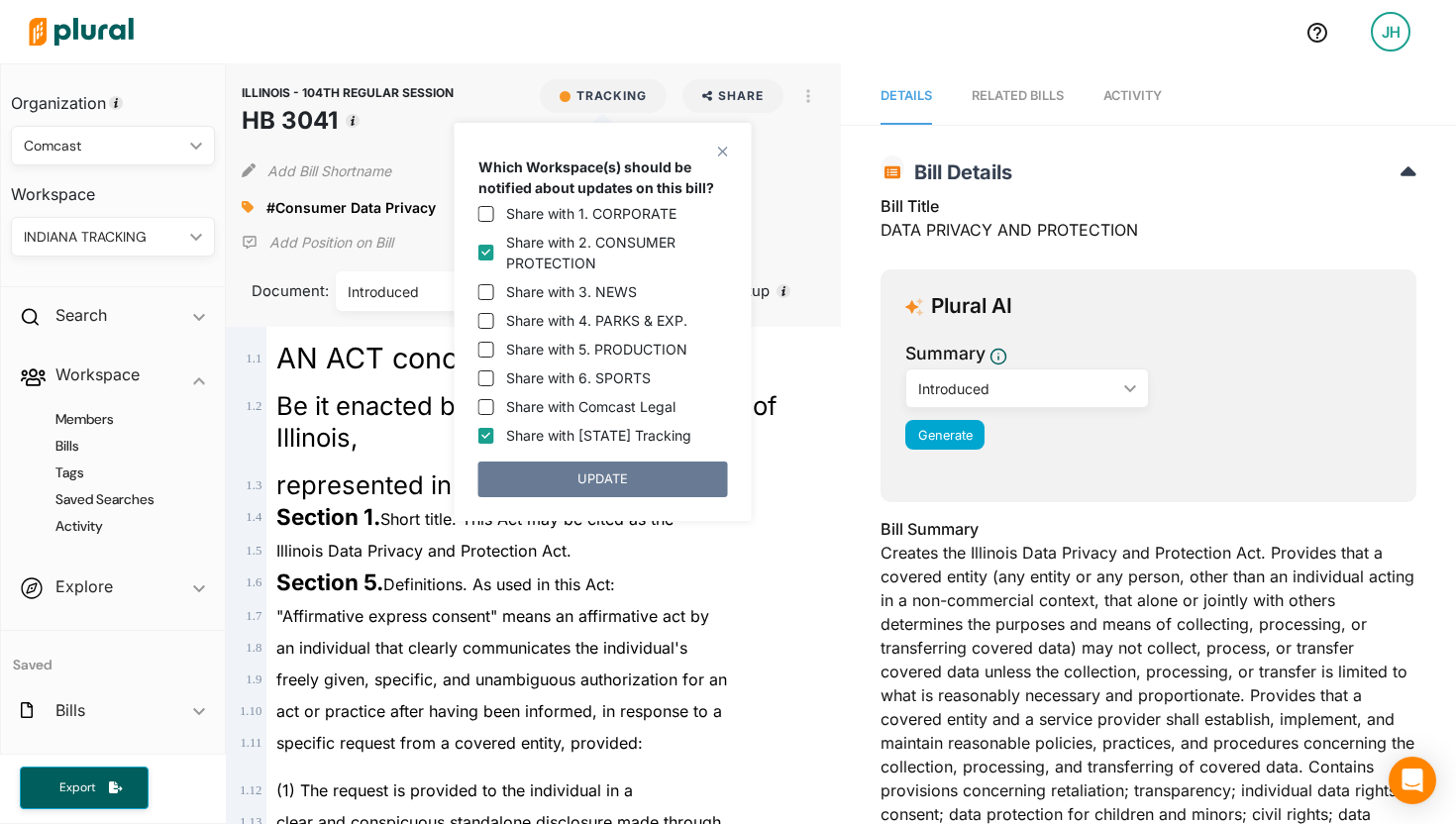 click on "UPDATE" at bounding box center [603, 479] 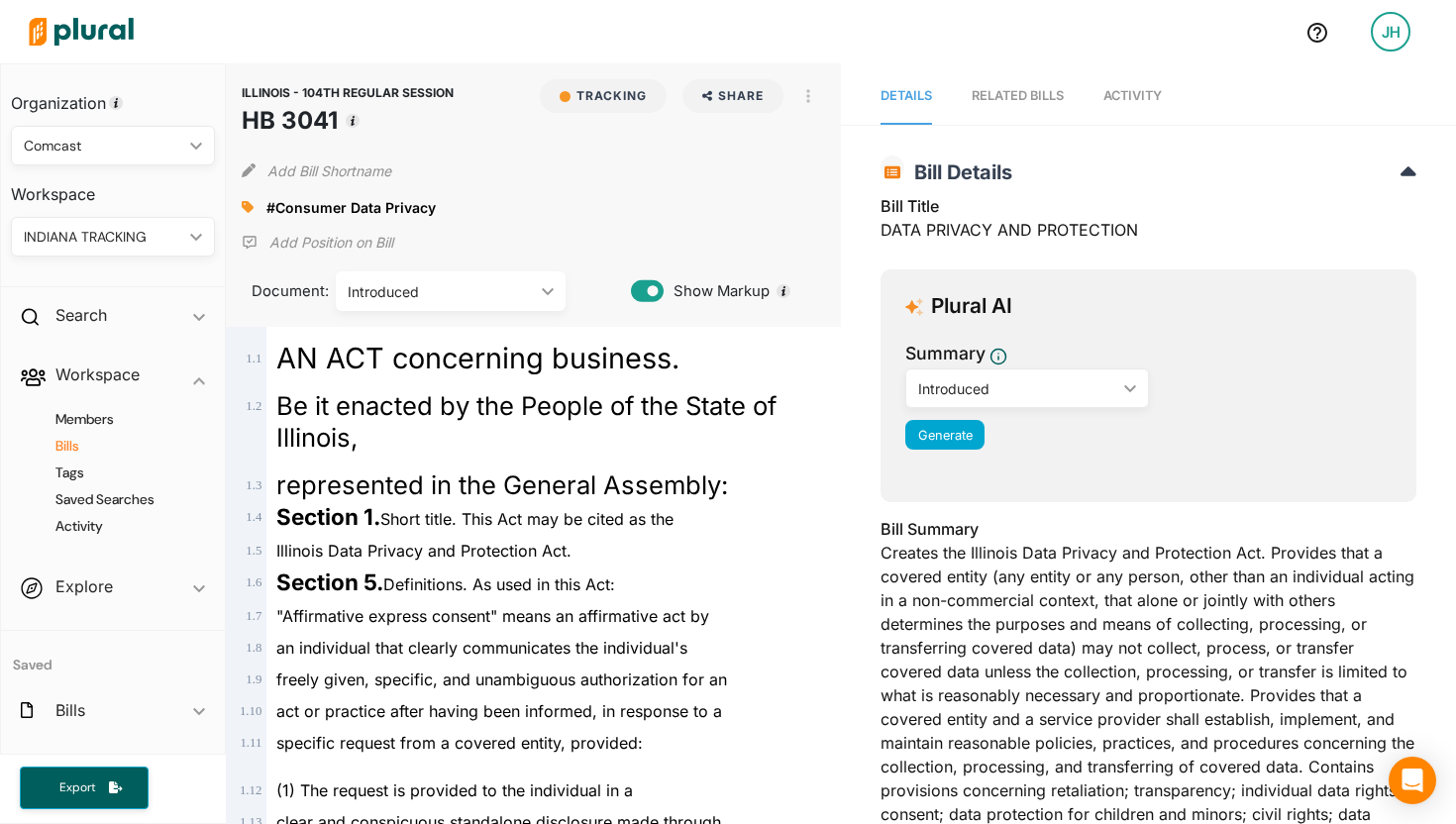 click on "Bills" at bounding box center (118, 446) 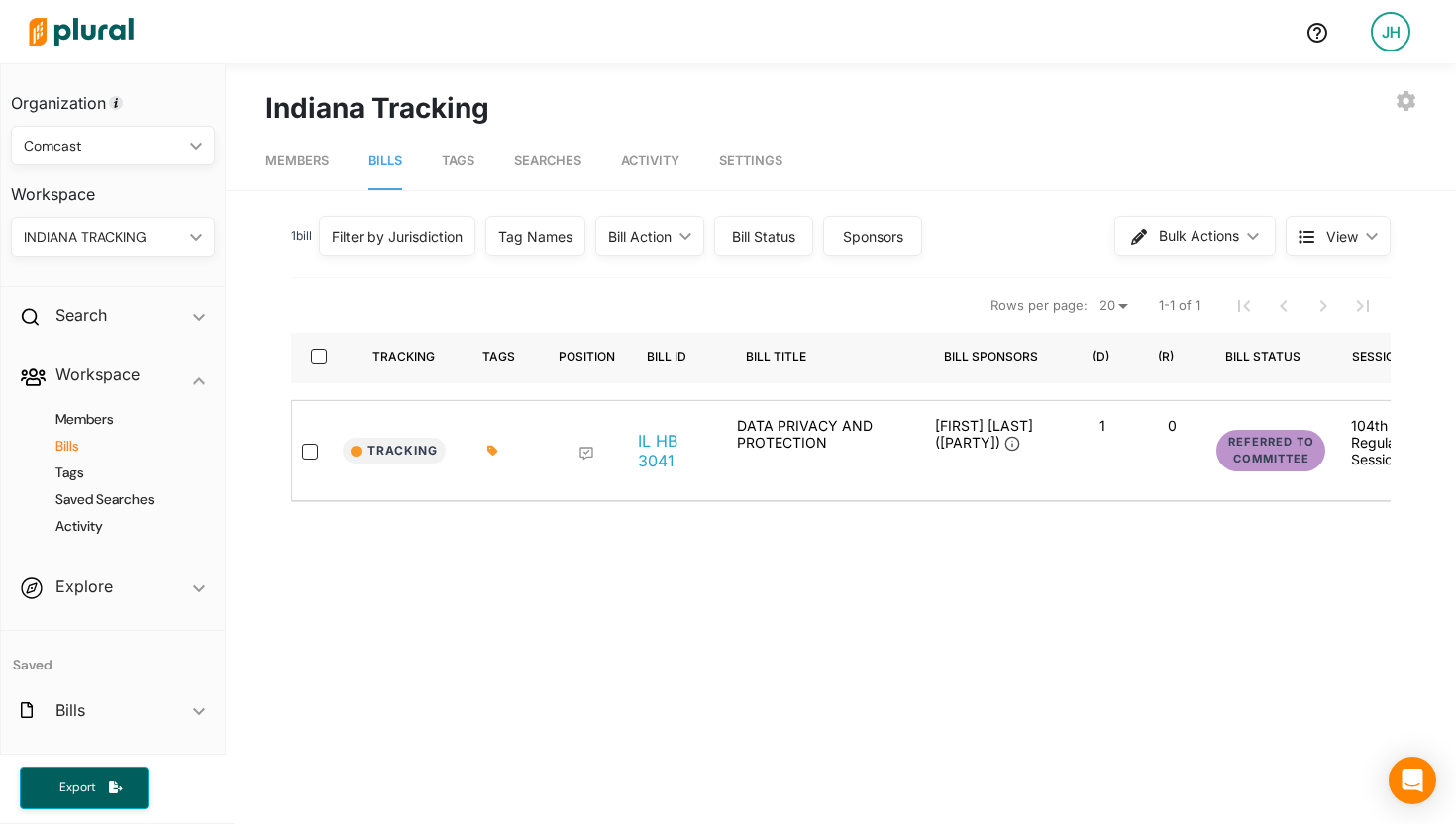 click on "View ic_keyboard_arrow_down" at bounding box center (1338, 236) 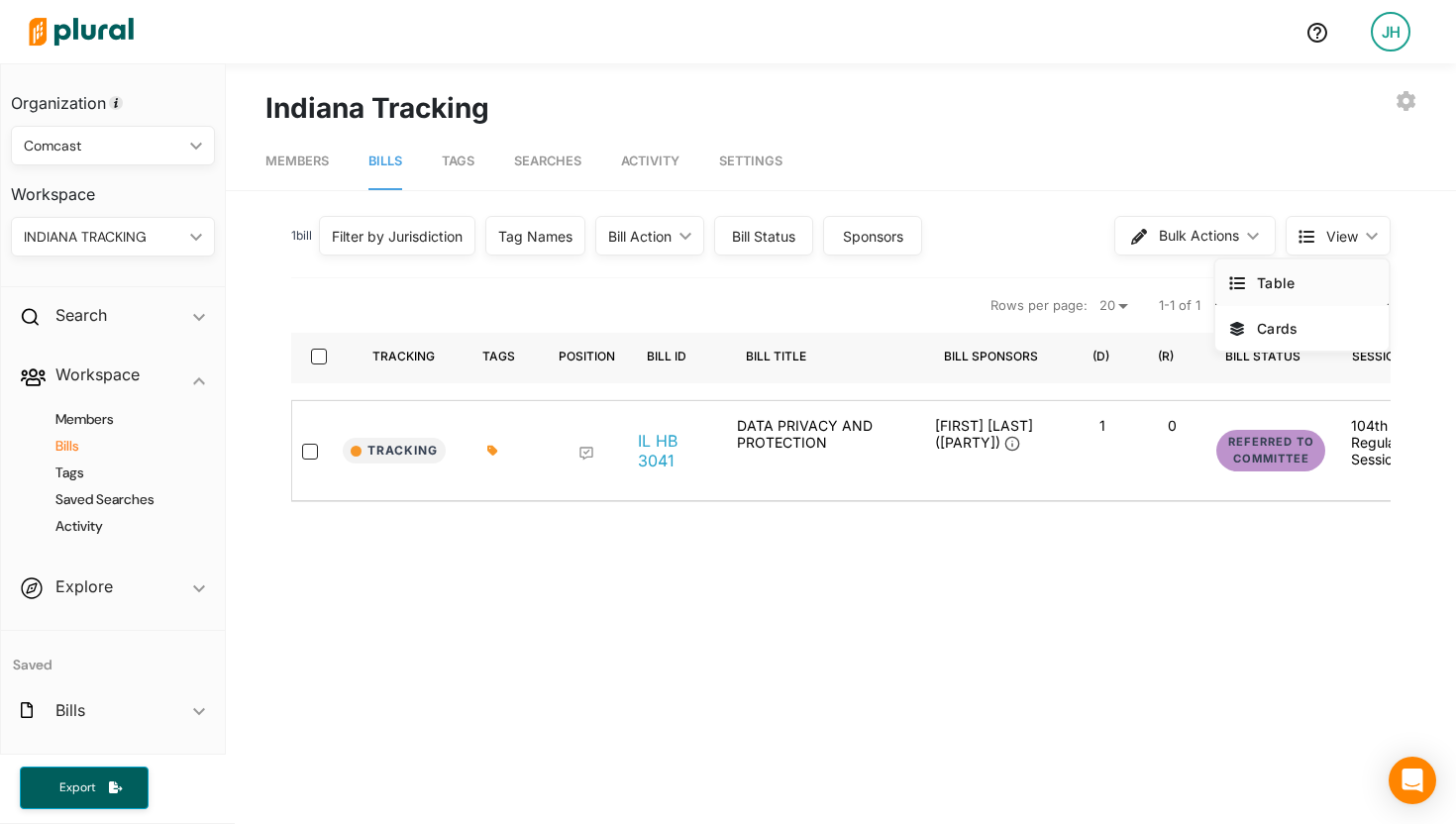 click on "Table" at bounding box center [1315, 282] 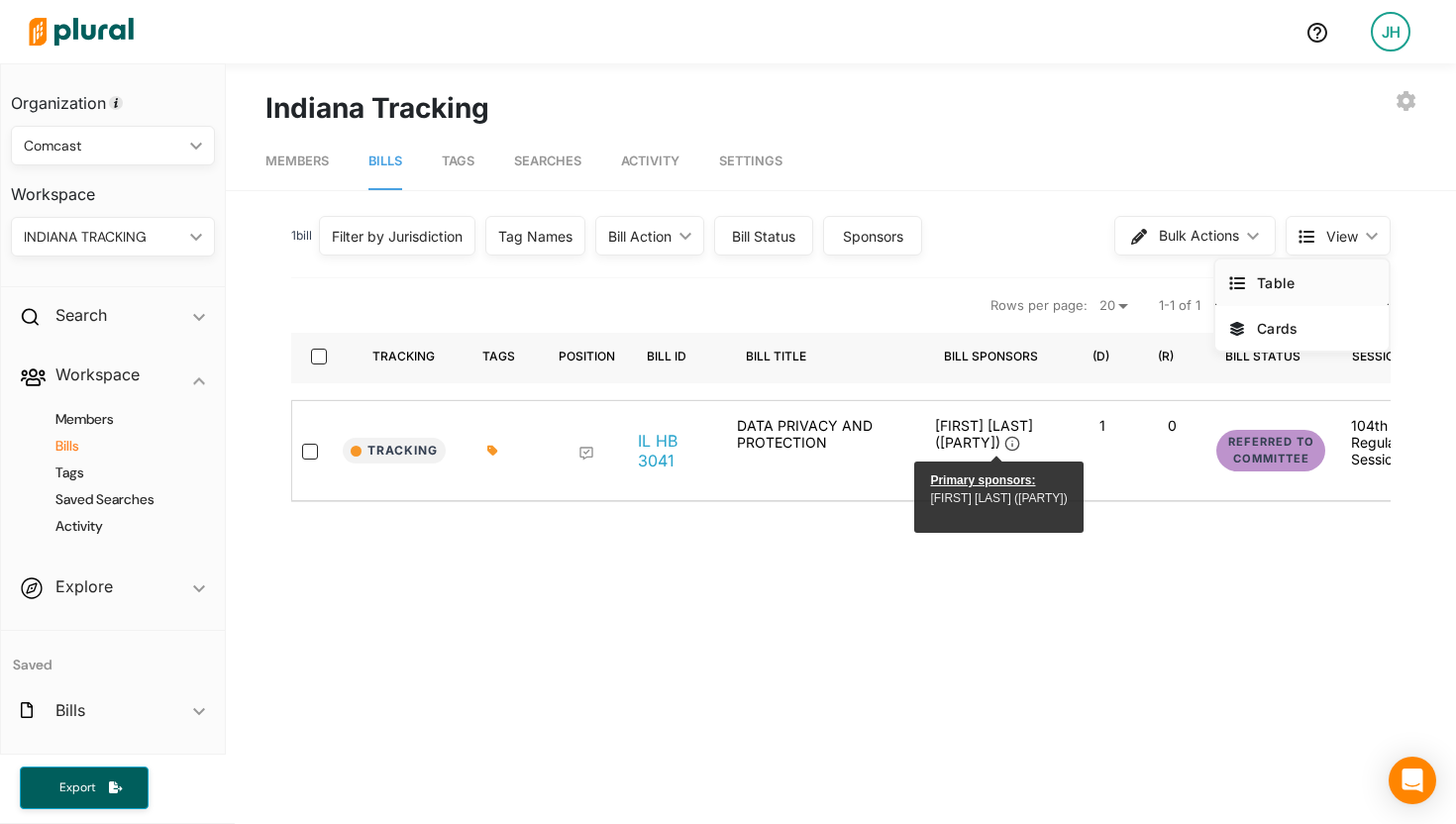 click on "Table" at bounding box center (1301, 282) 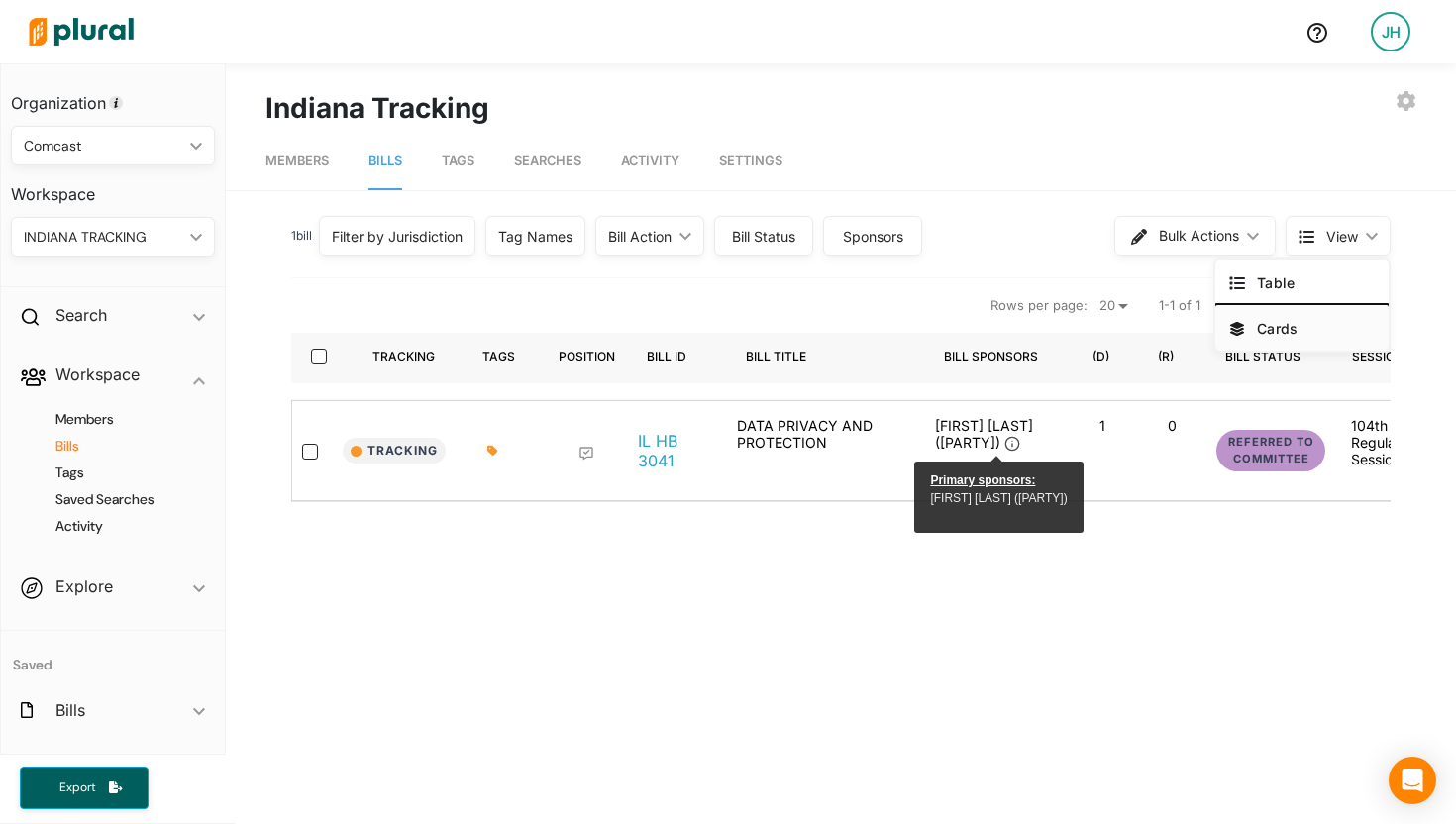 click on "Cards" at bounding box center (1315, 328) 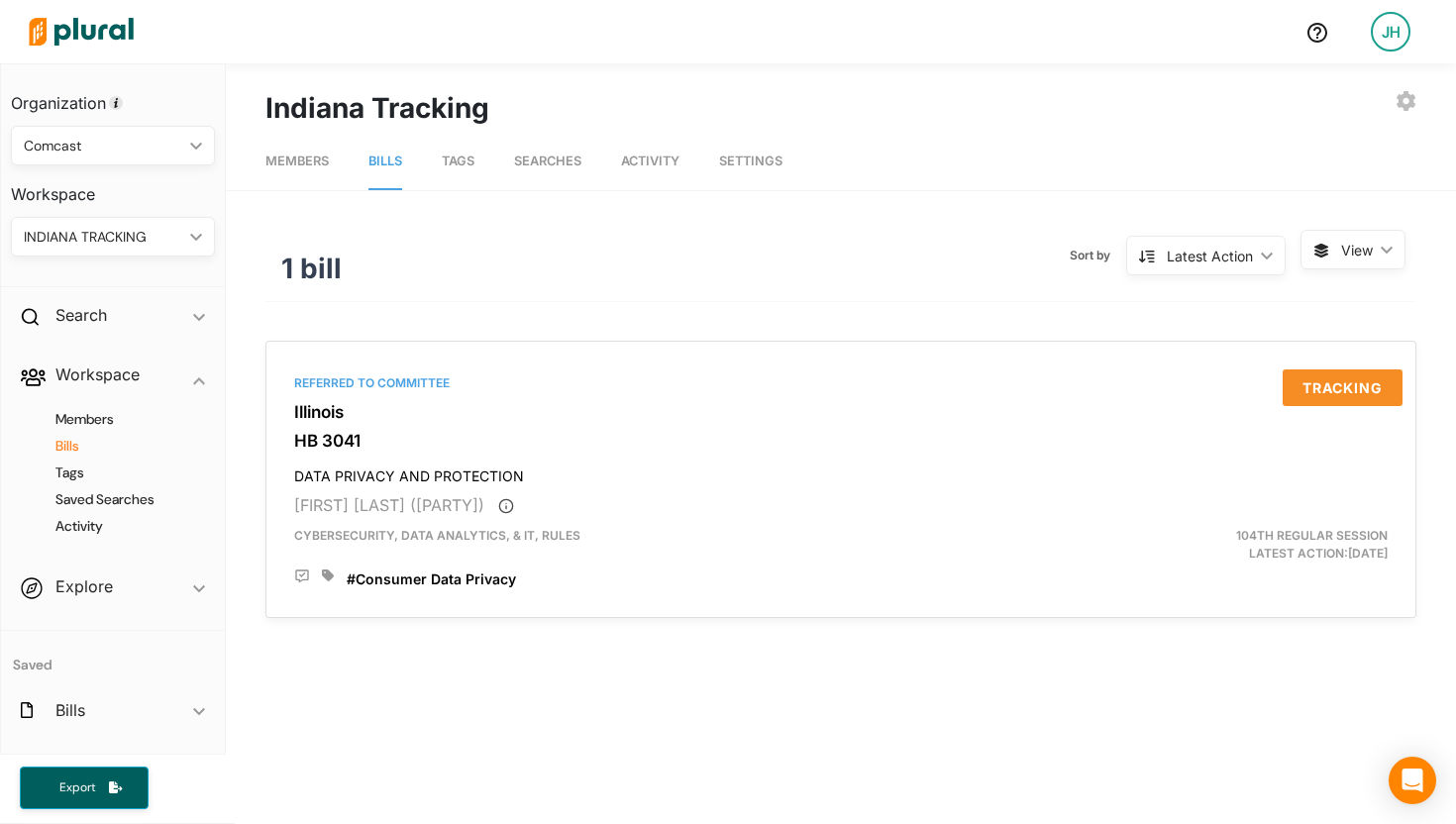 click on "View" at bounding box center (1357, 250) 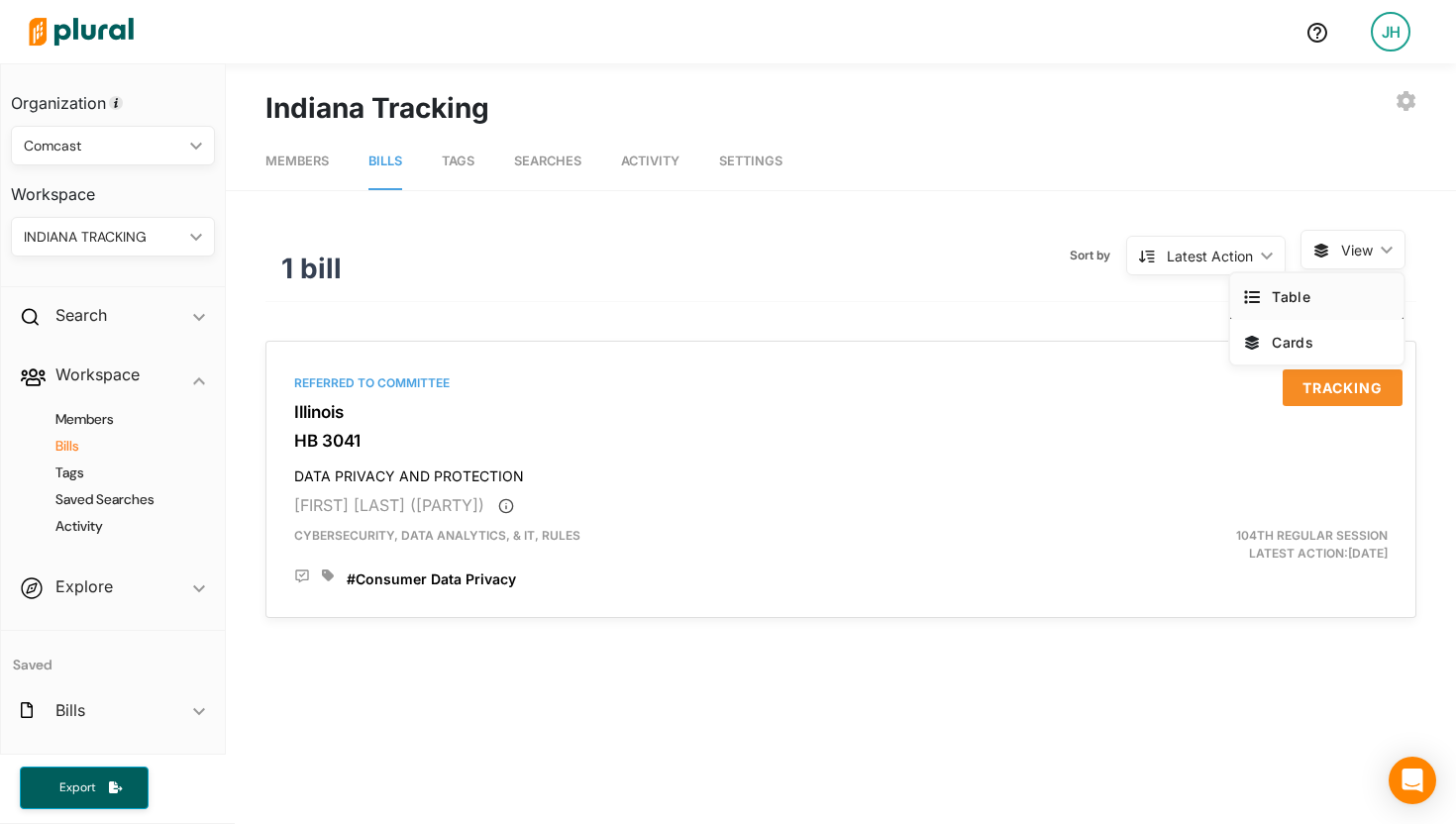 click on "Table" at bounding box center (1330, 296) 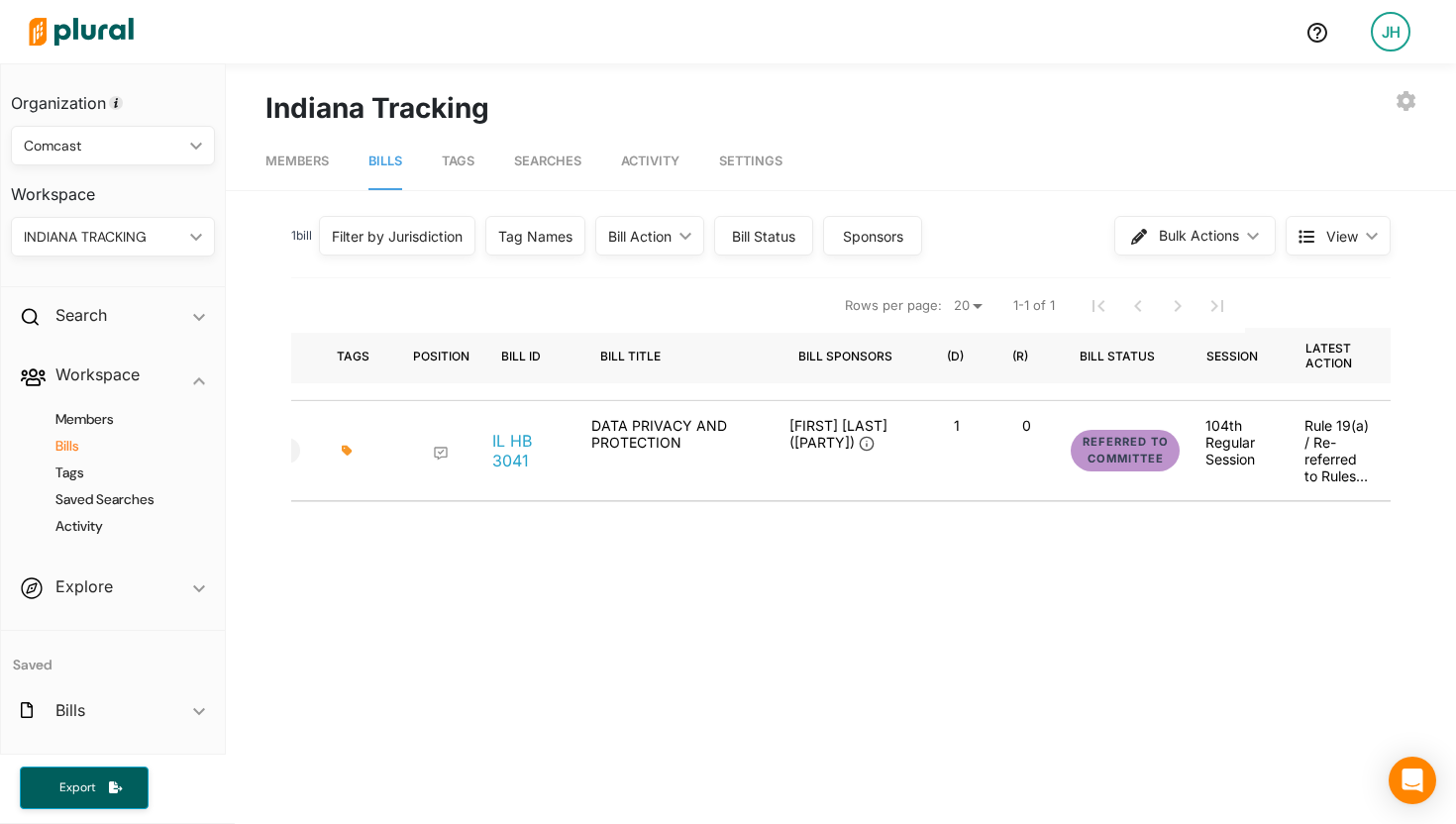 scroll, scrollTop: 0, scrollLeft: 382, axis: horizontal 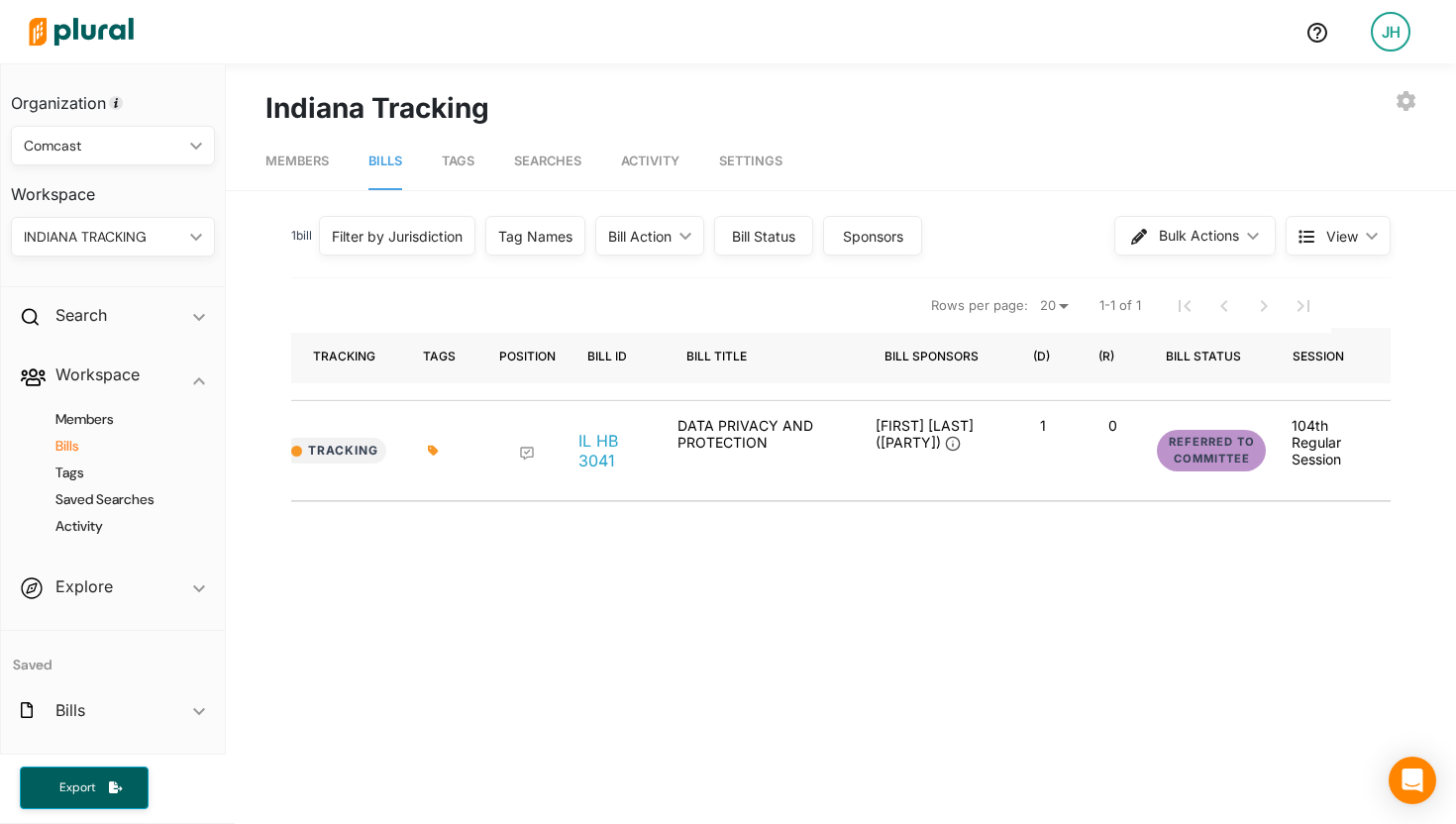 click on "JH" at bounding box center (1391, 32) 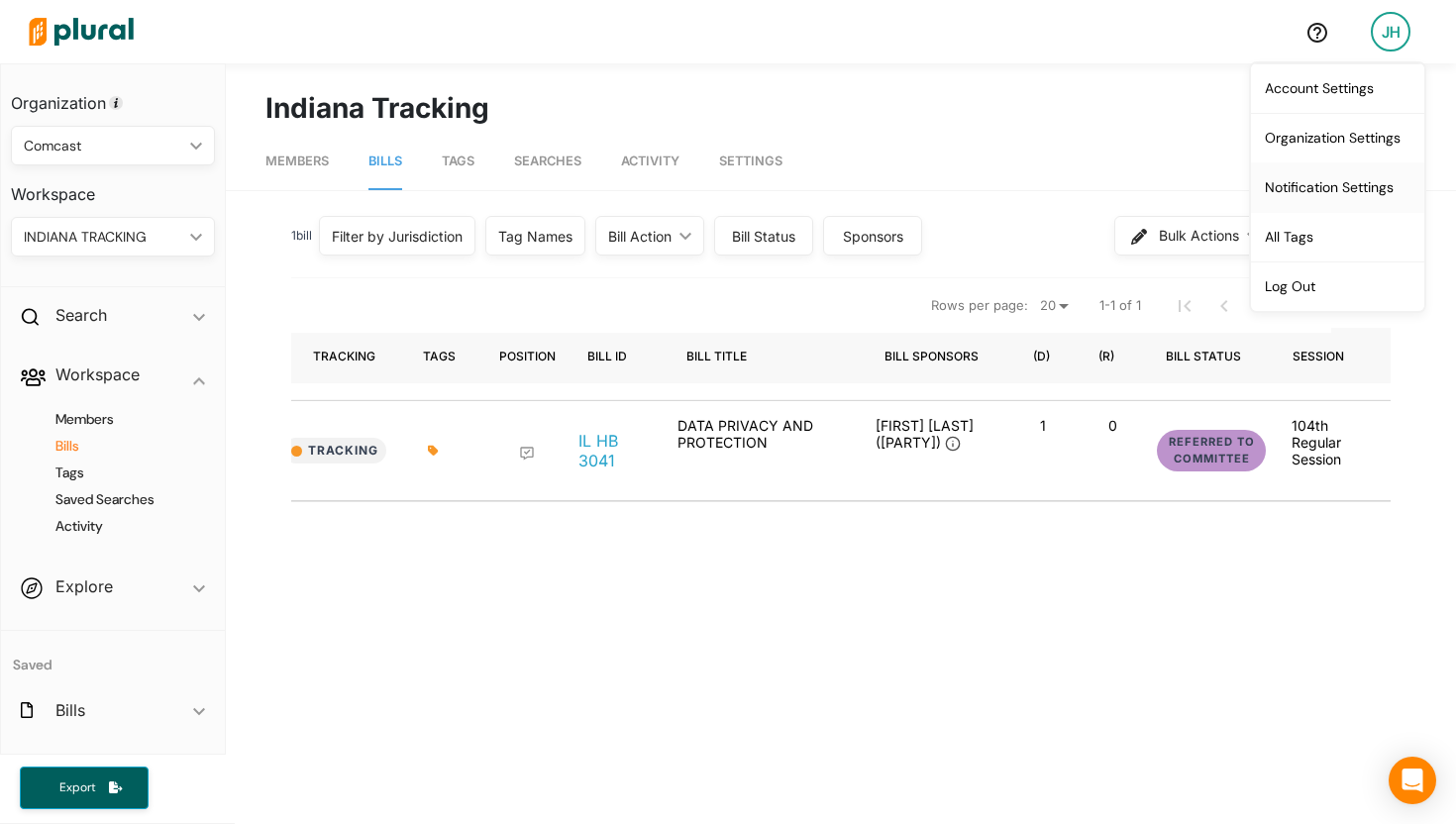 click on "Notification Settings" at bounding box center (1337, 187) 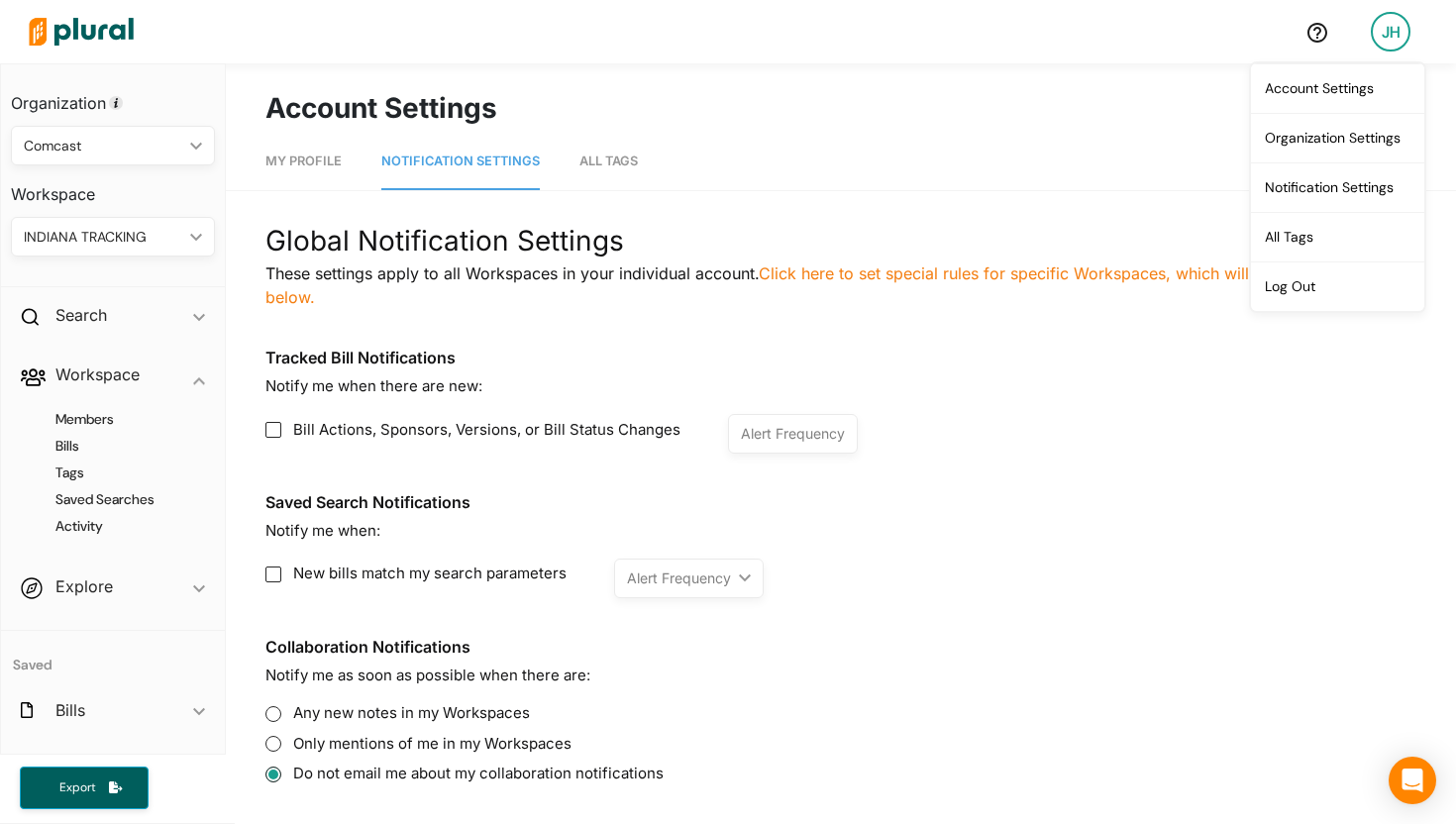 click on "Tracked Bill Notifications" at bounding box center [841, 358] 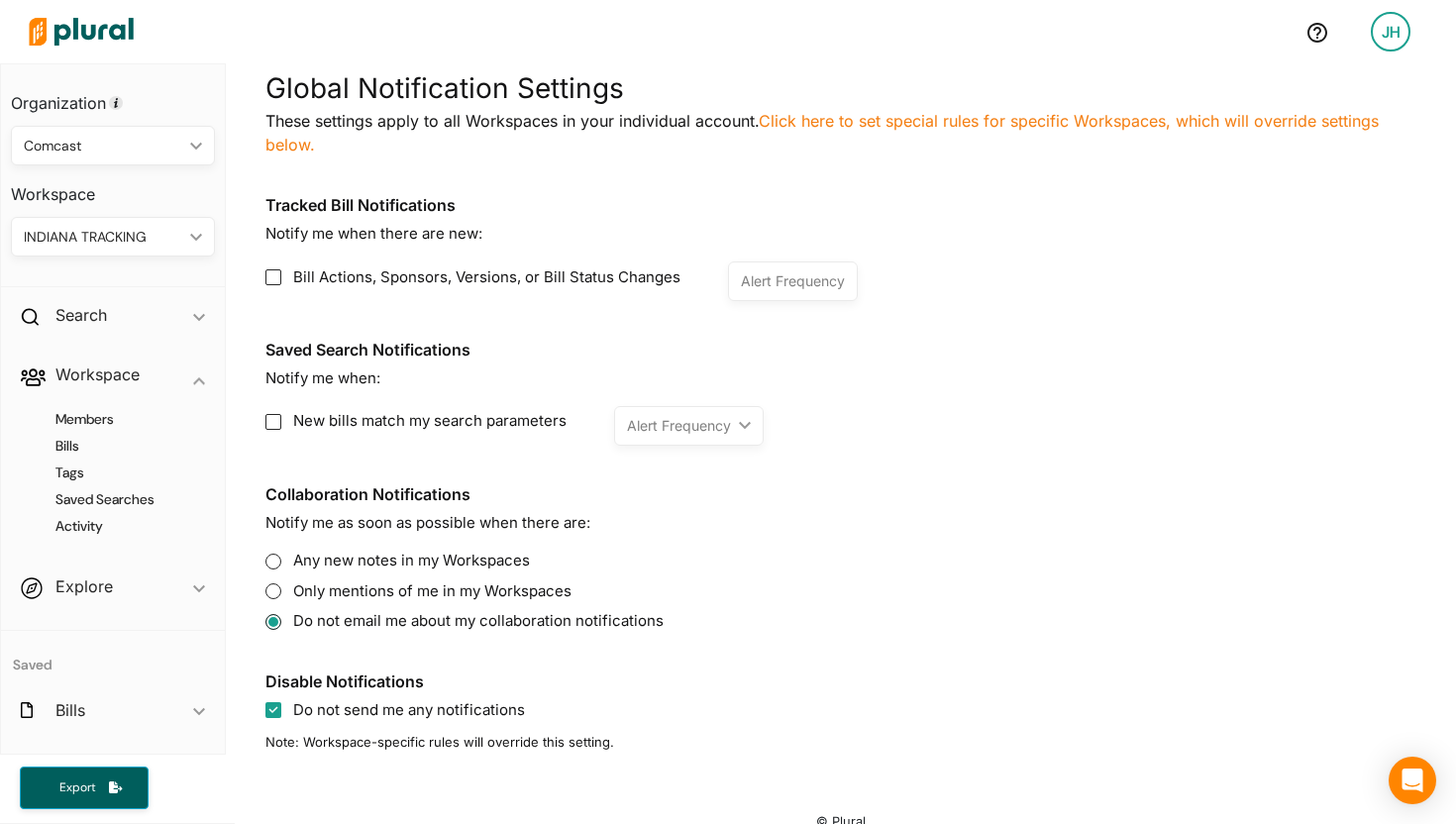 scroll, scrollTop: 176, scrollLeft: 0, axis: vertical 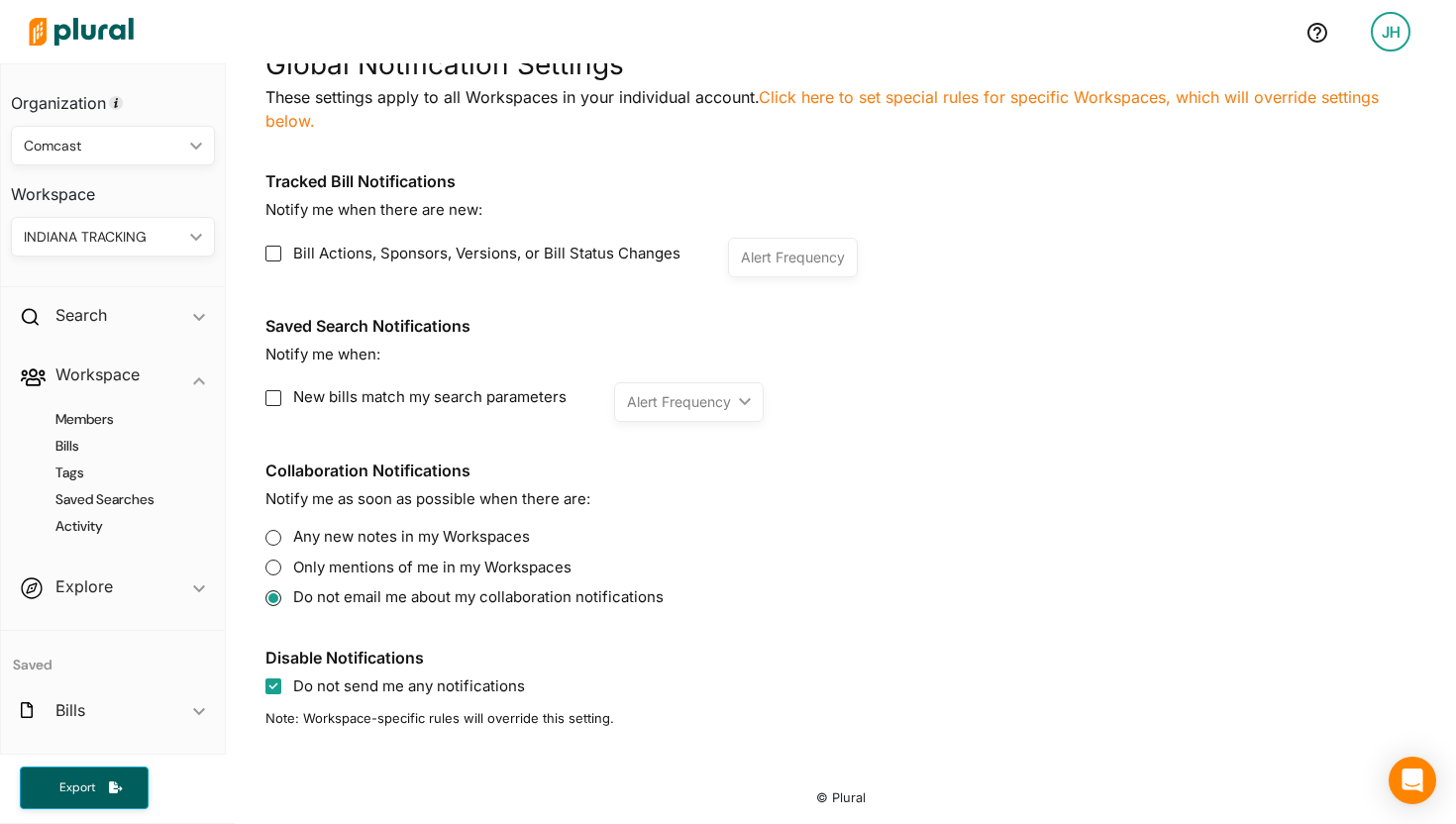 click on "Bill Actions, Sponsors, Versions, or Bill Status Changes" at bounding box center [472, 254] 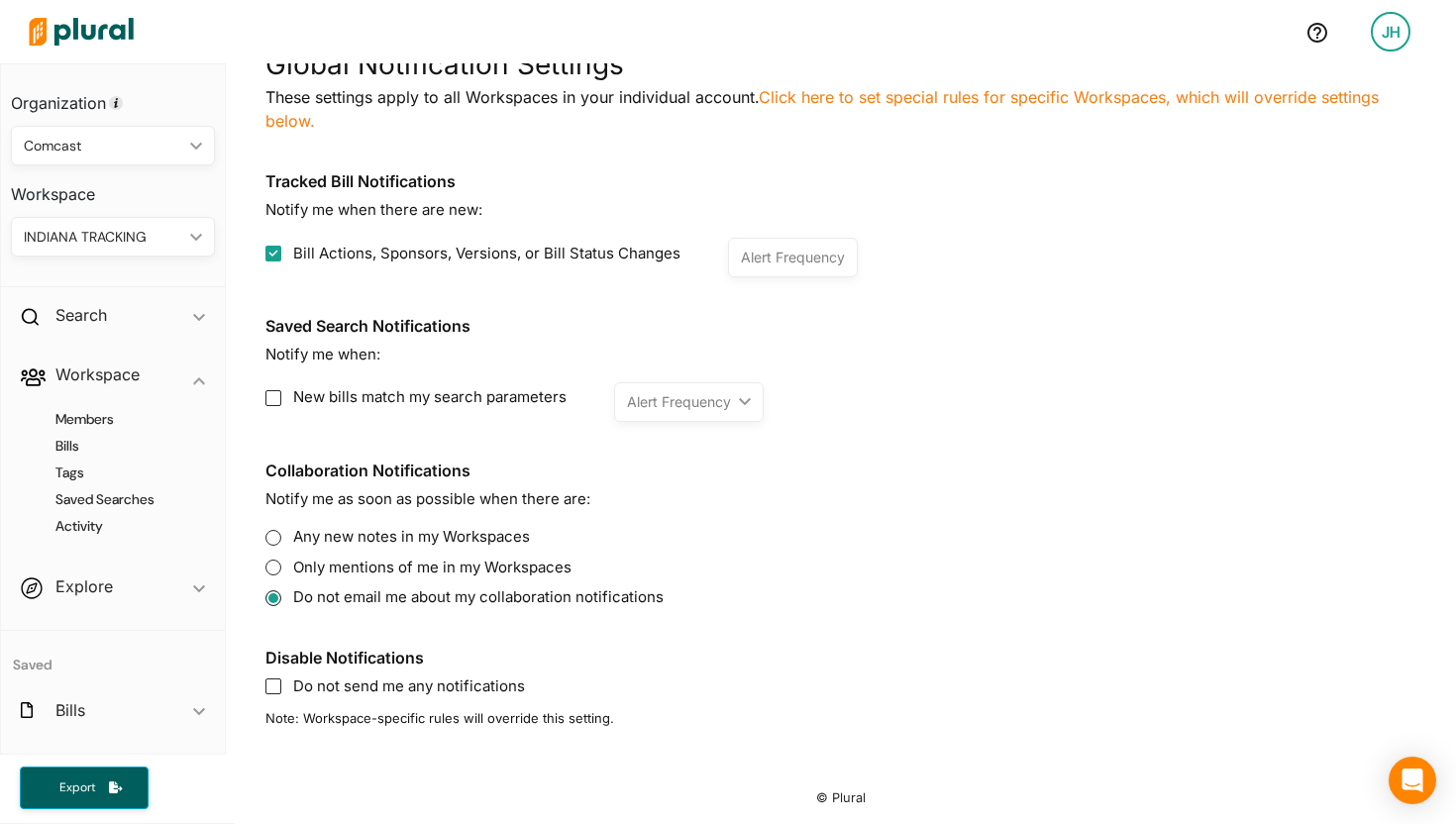 checkbox on "true" 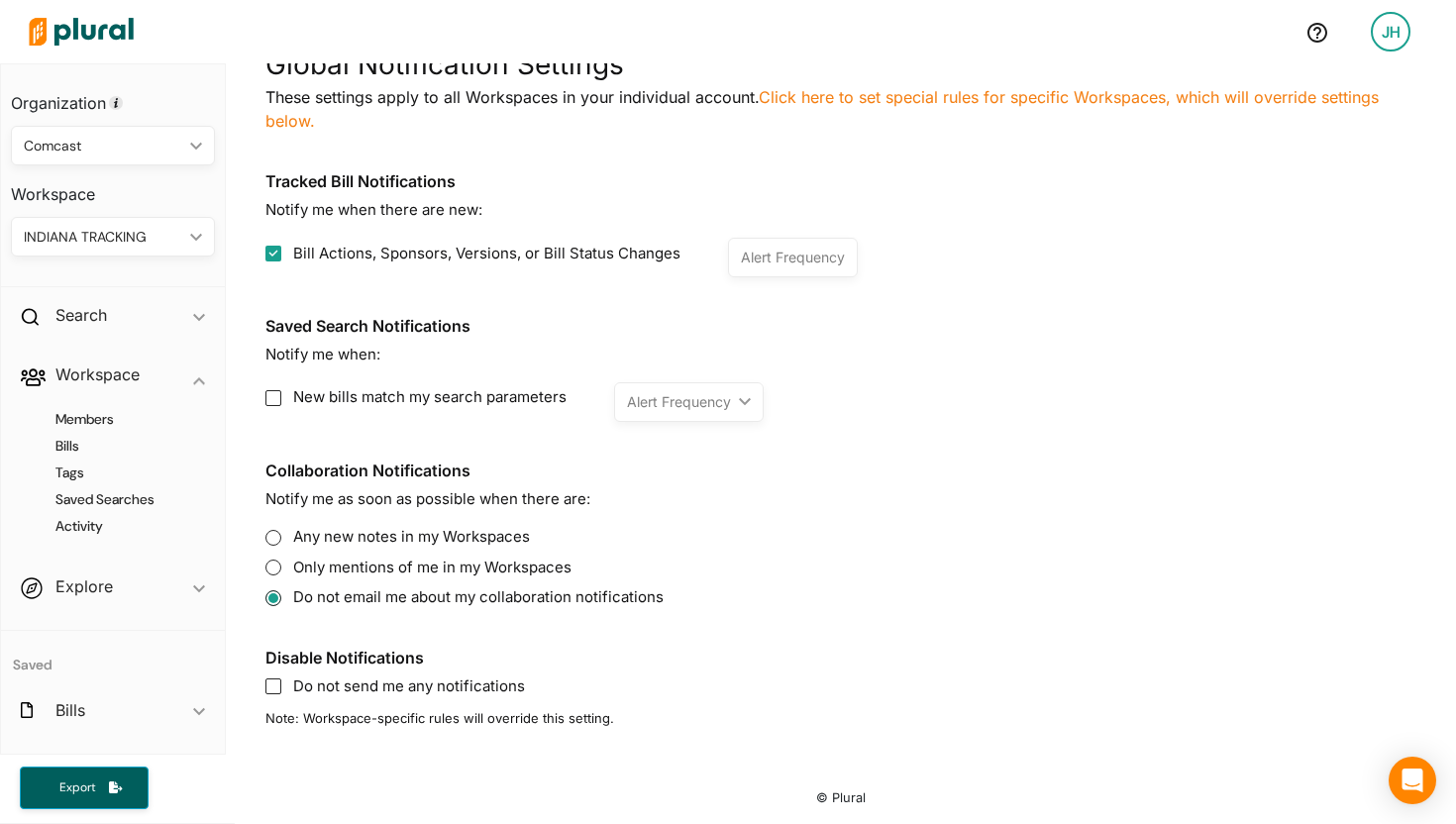 checkbox on "false" 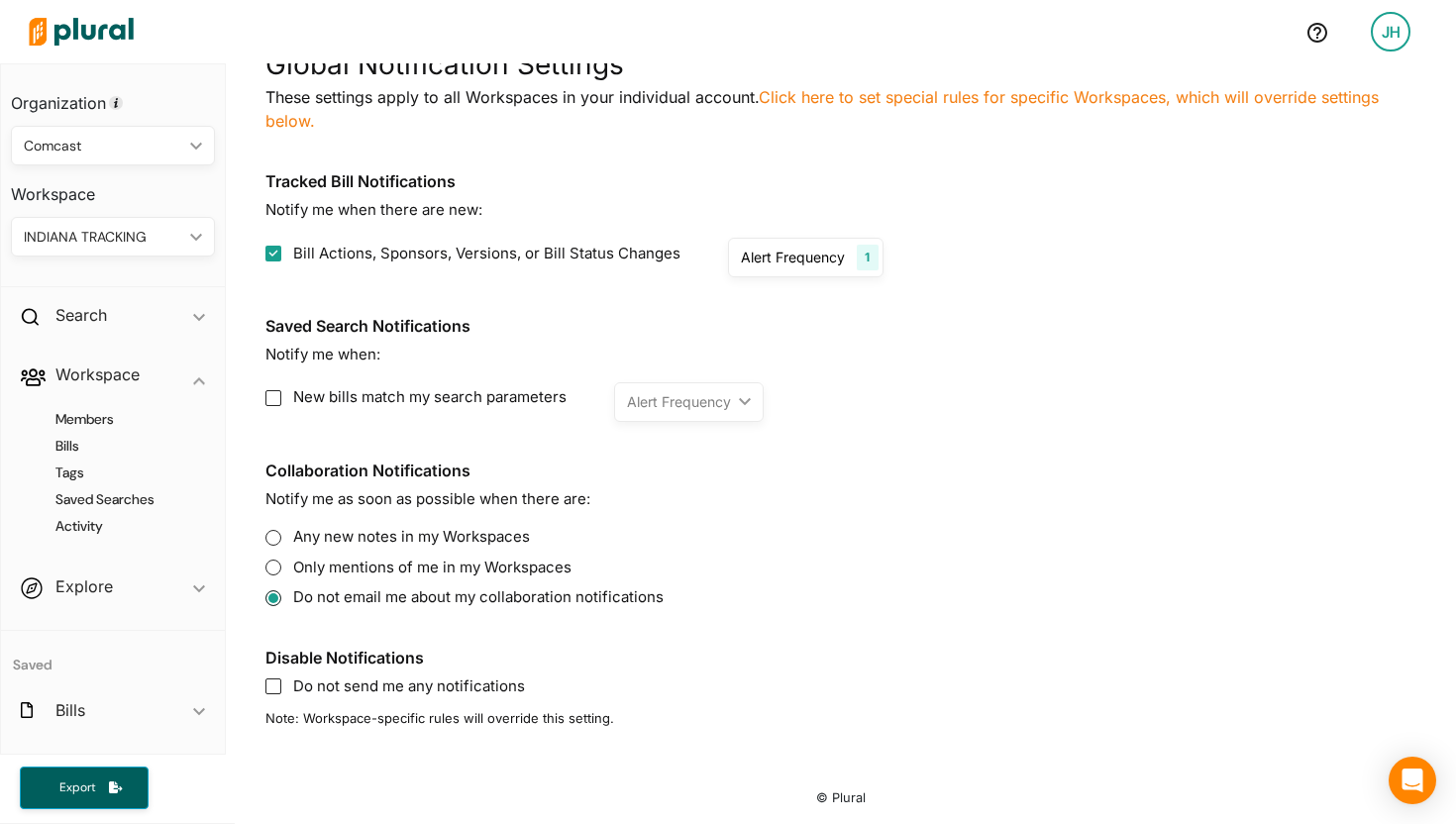 click on "Alert Frequency" at bounding box center (792, 257) 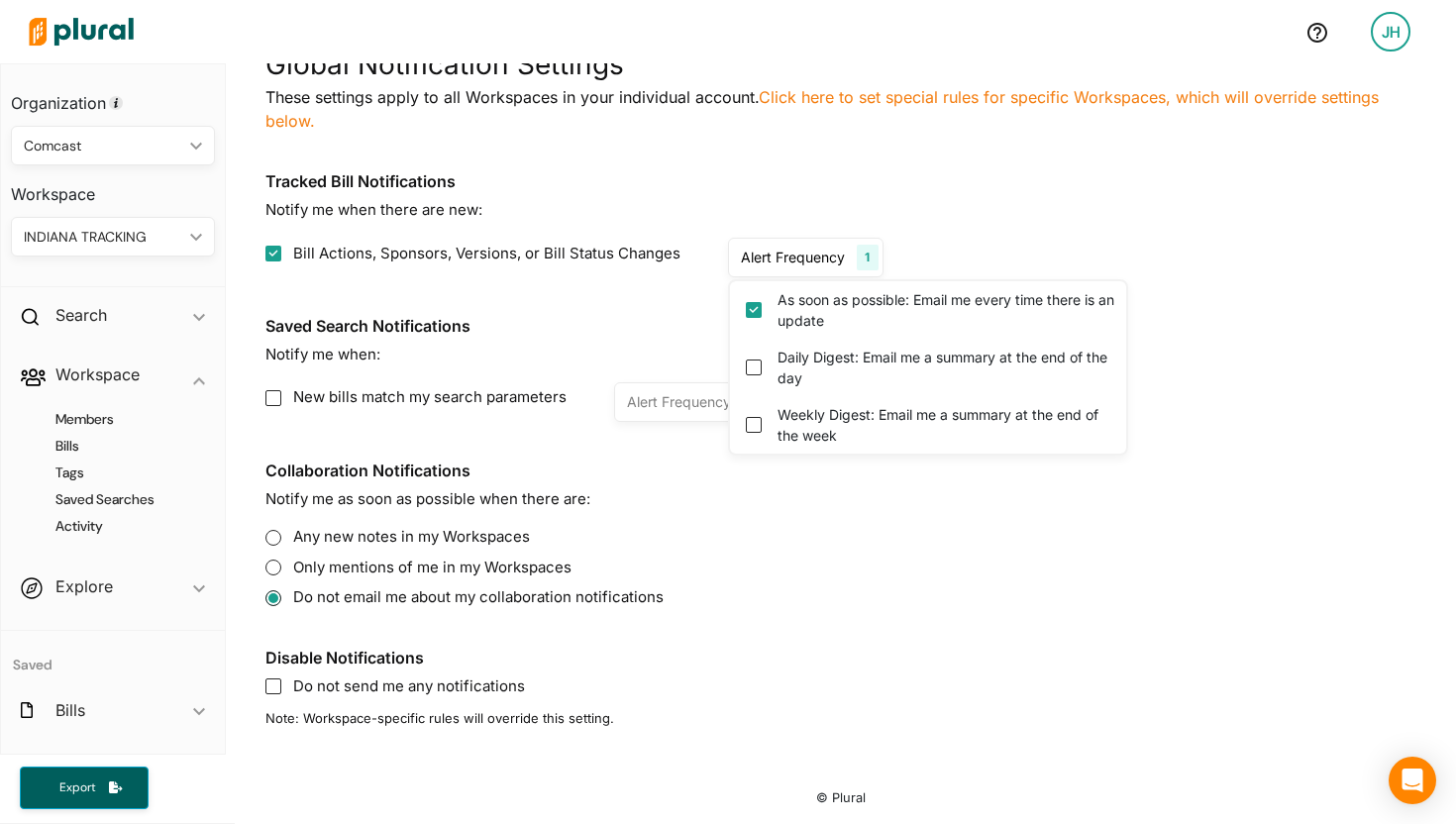 click on "Tracked Bill Notifications" at bounding box center [841, 181] 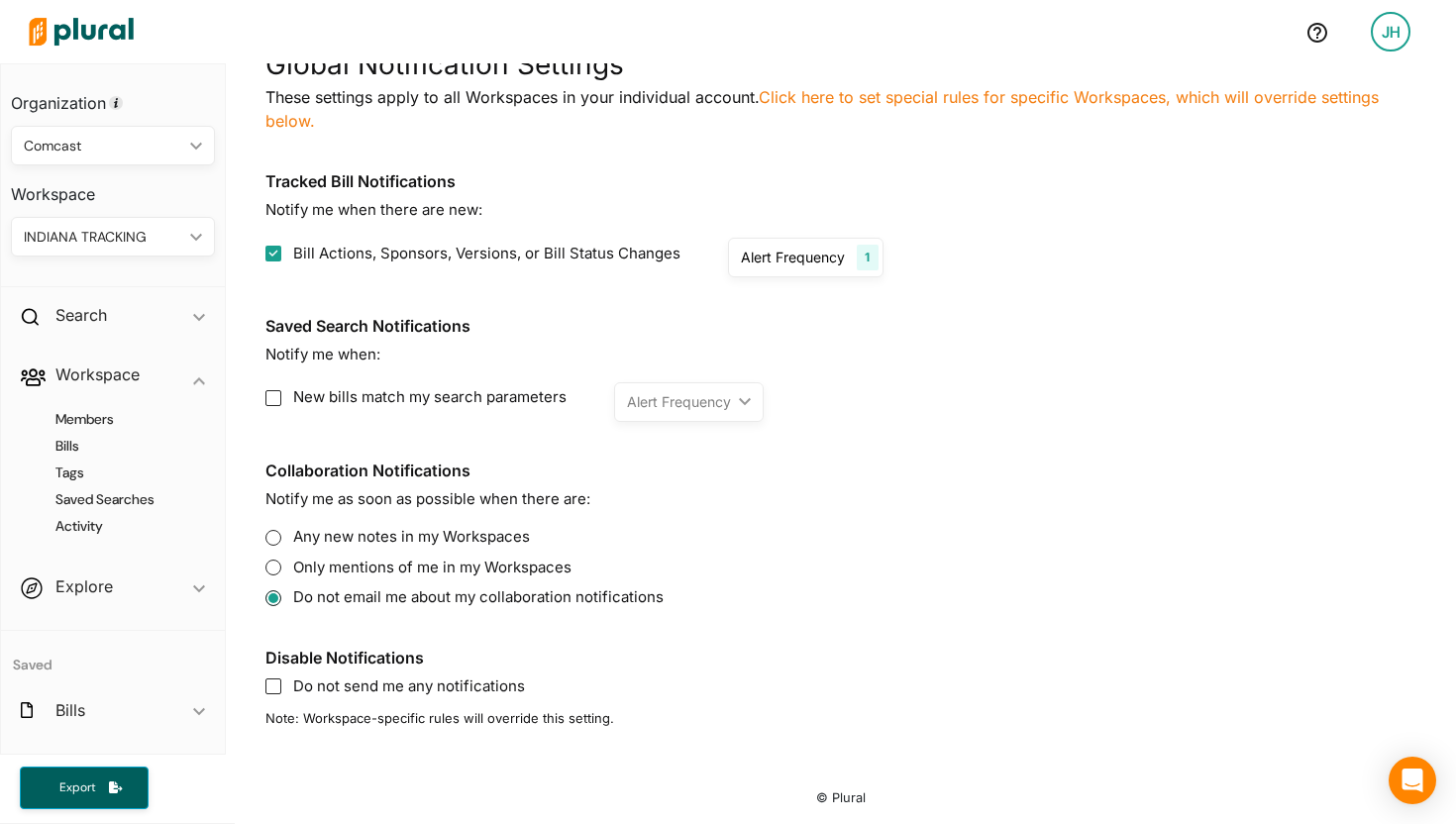 click on "Alert Frequency" at bounding box center (792, 257) 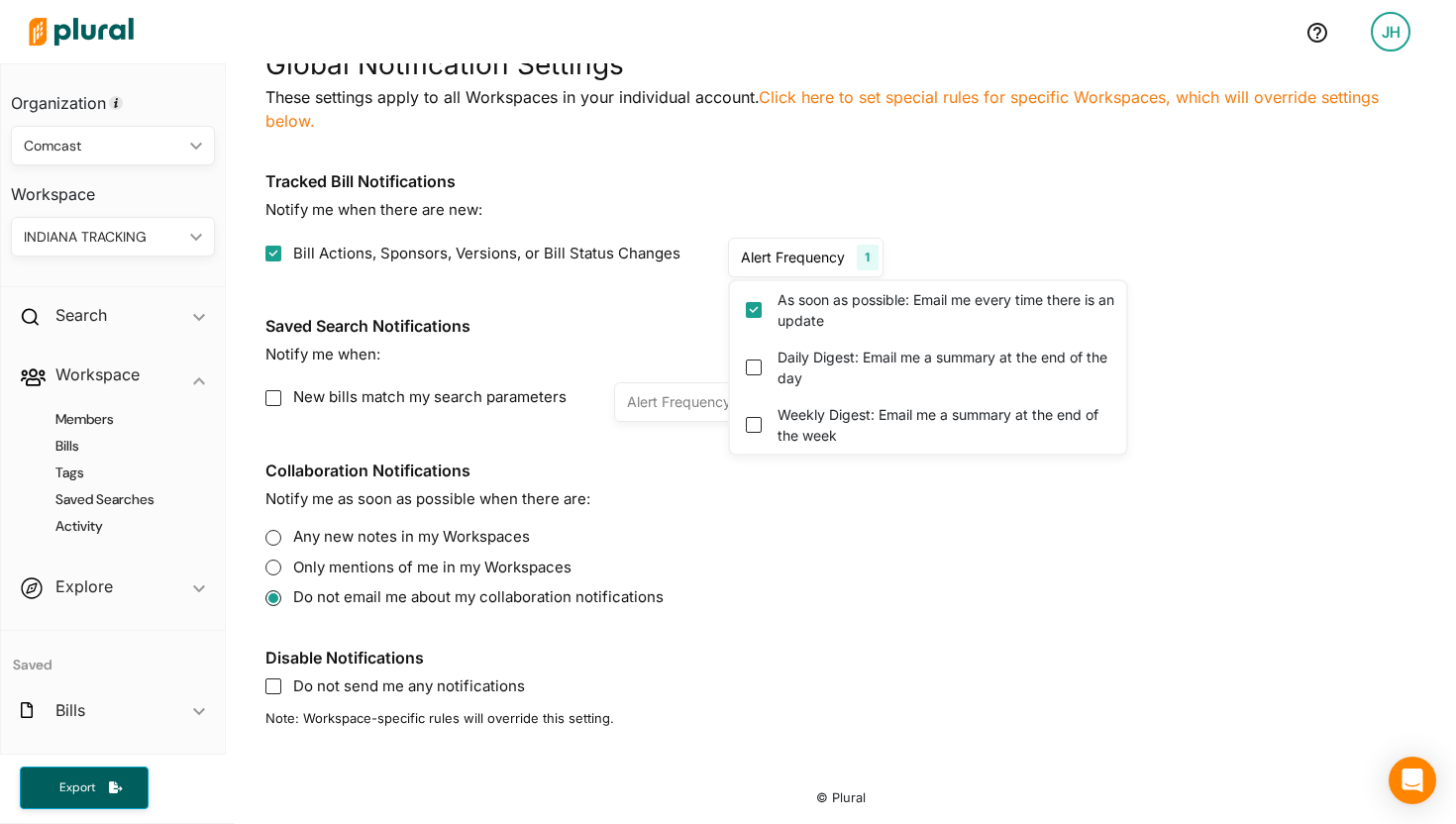 click on "Bill Actions, Sponsors, Versions, or Bill Status Changes Alert Frequency 1 As soon as possible: Email me every time there is an update Daily Digest: Email me a summary at the end of the day Weekly Digest: Email me a summary at the end of the week" at bounding box center (841, 258) 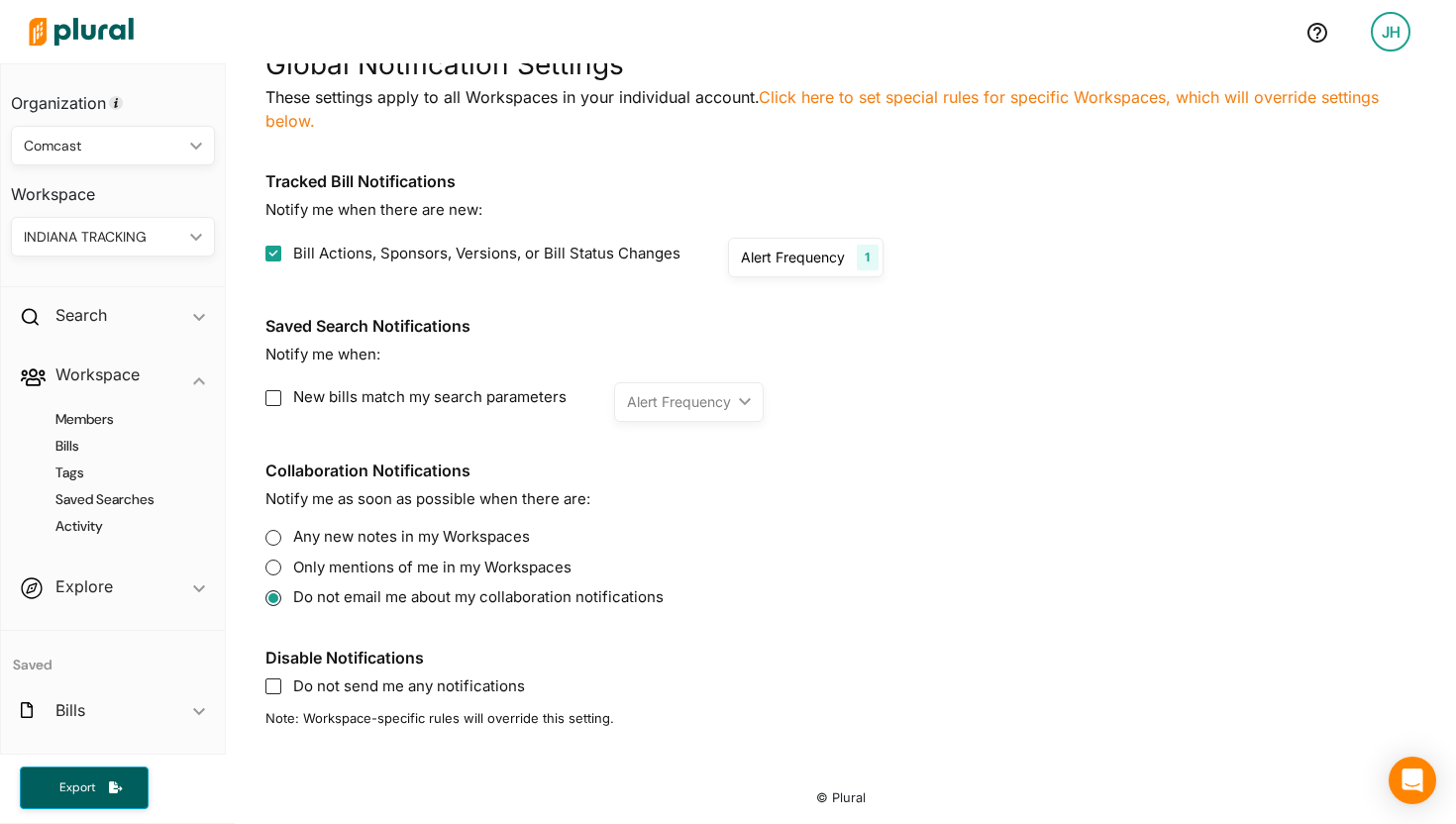 click on "Bill Actions, Sponsors, Versions, or Bill Status Changes" at bounding box center [273, 254] 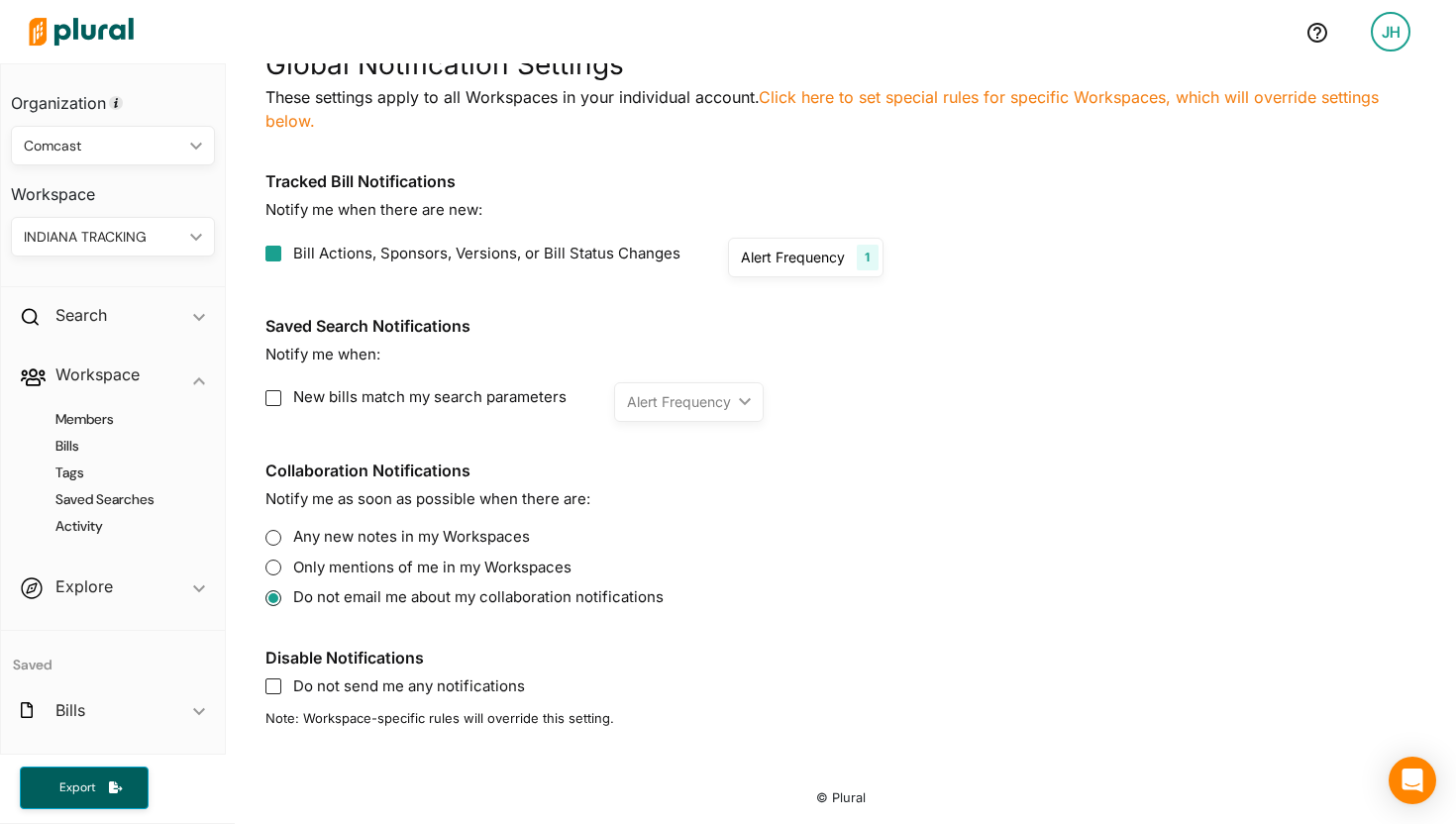 checkbox on "false" 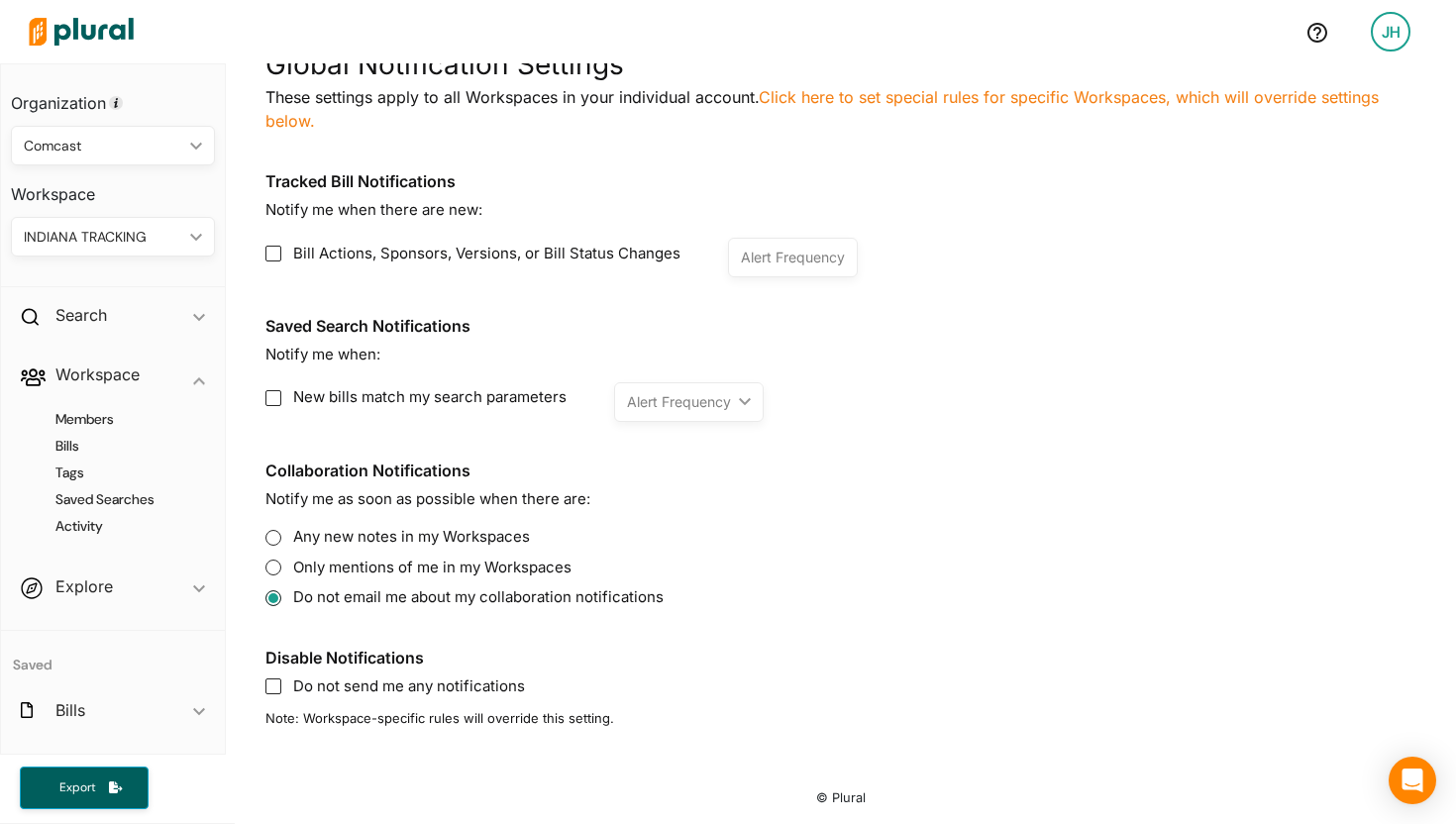 scroll, scrollTop: 0, scrollLeft: 0, axis: both 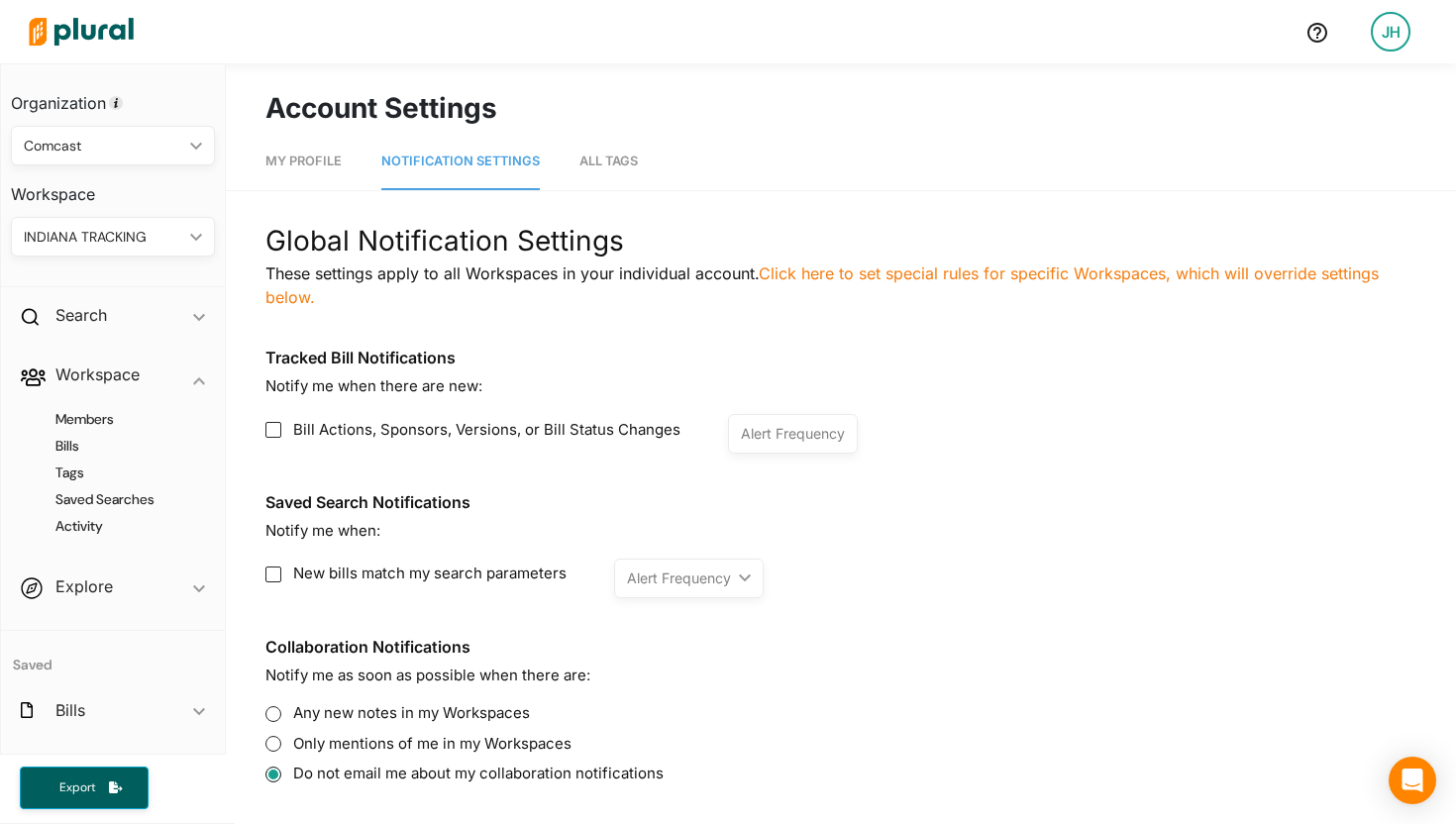 click at bounding box center [81, 32] 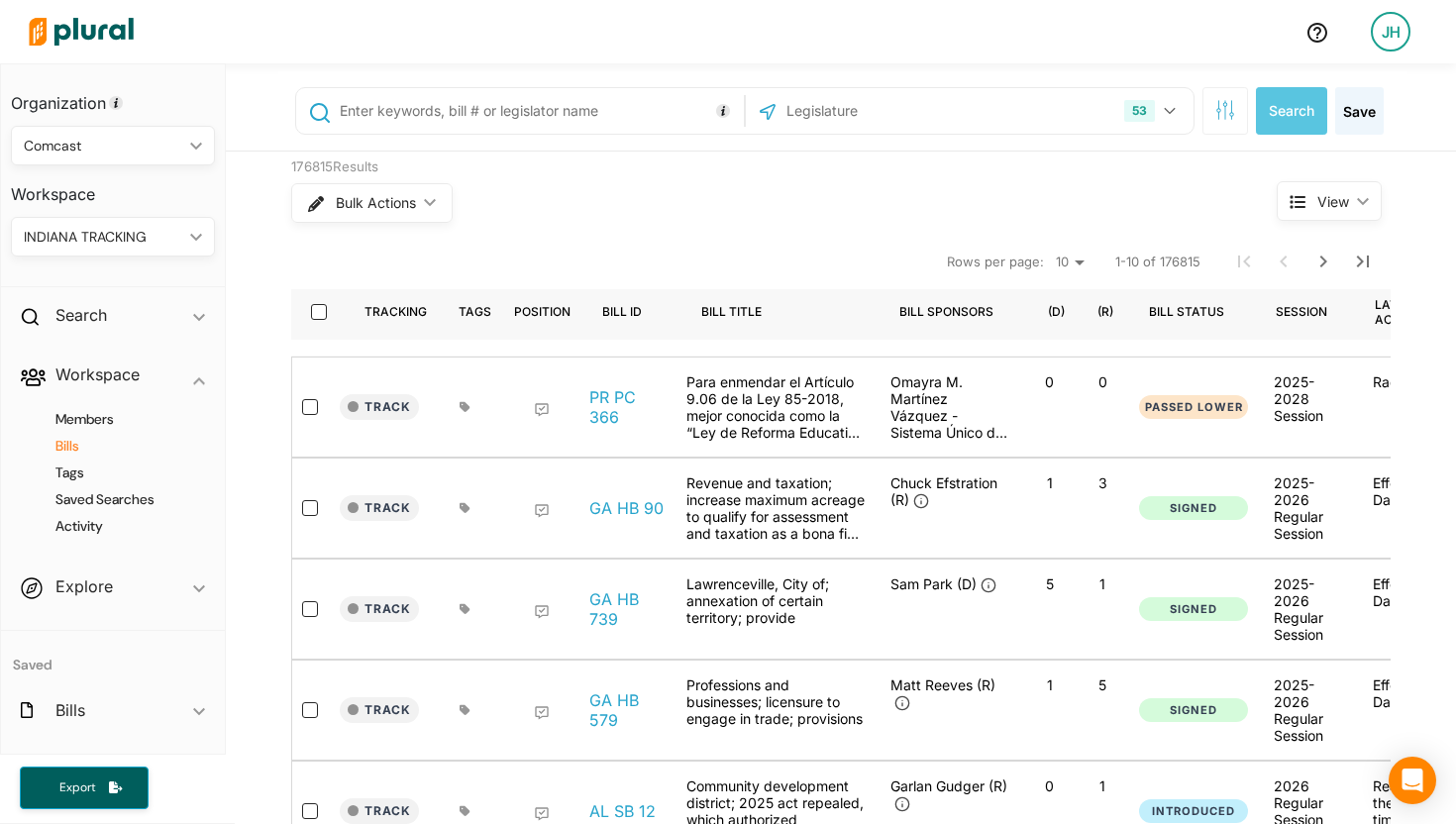 click on "Bills" at bounding box center (118, 446) 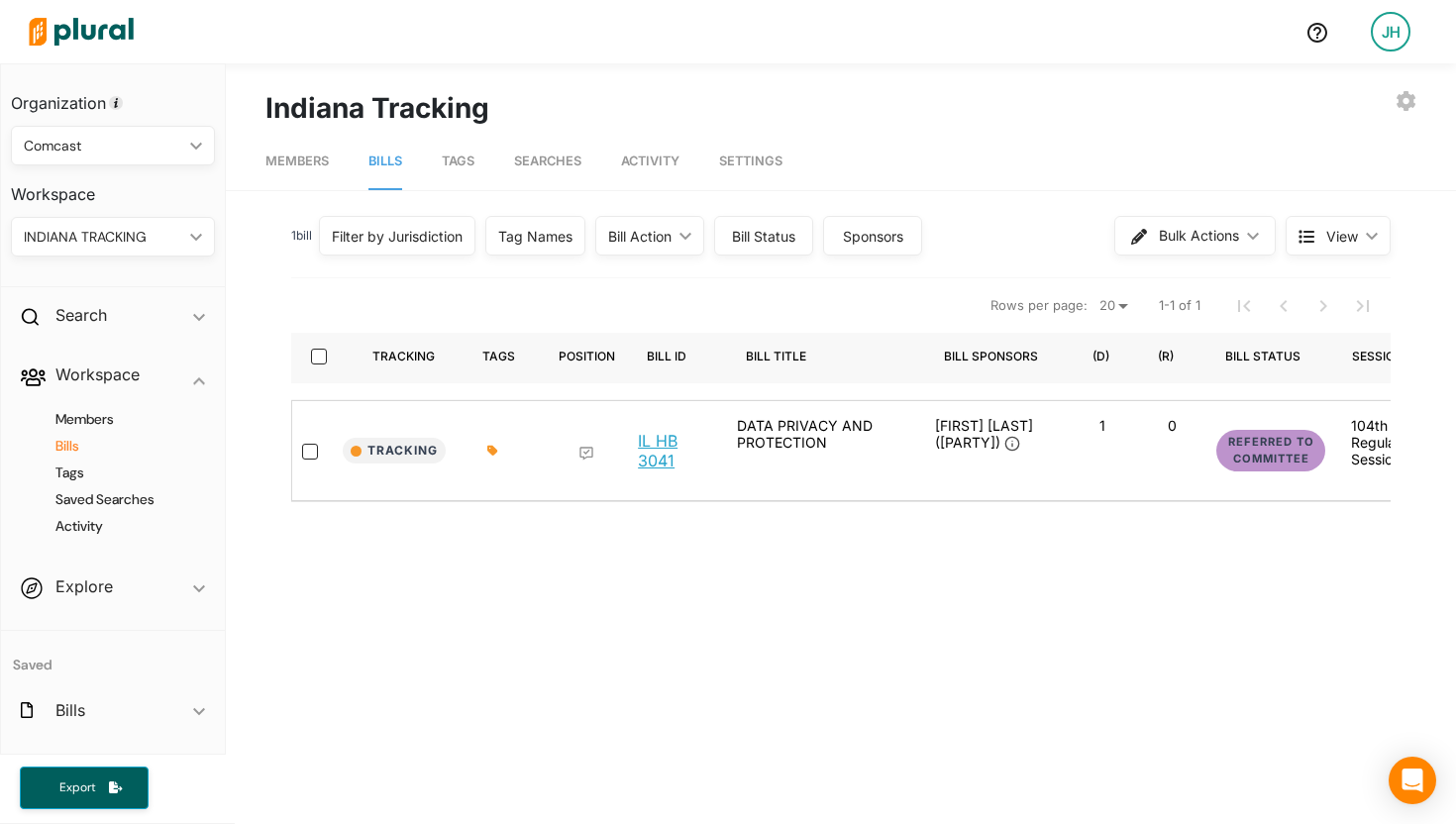 click on "IL HB 3041" at bounding box center [672, 451] 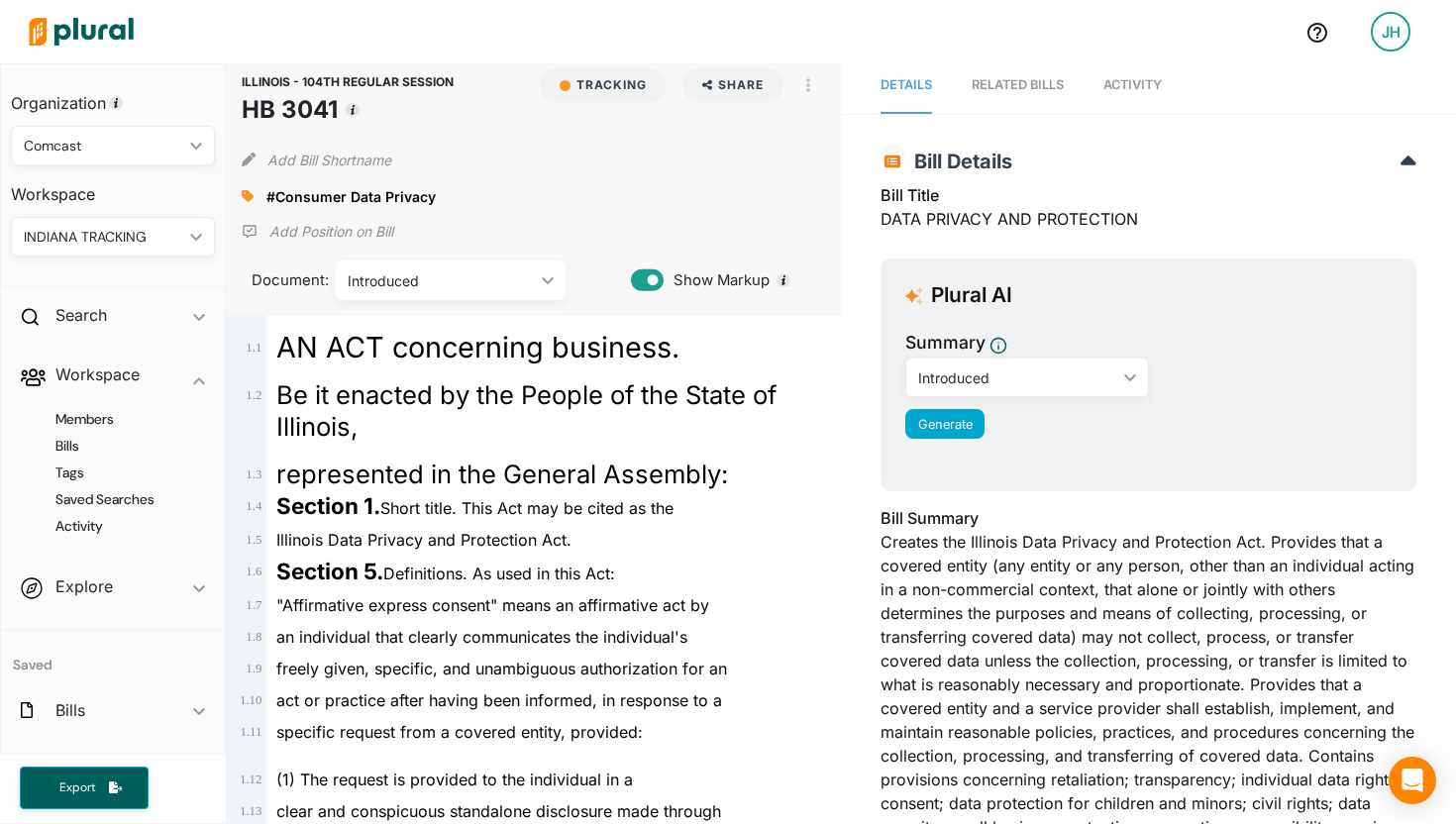 scroll, scrollTop: 0, scrollLeft: 0, axis: both 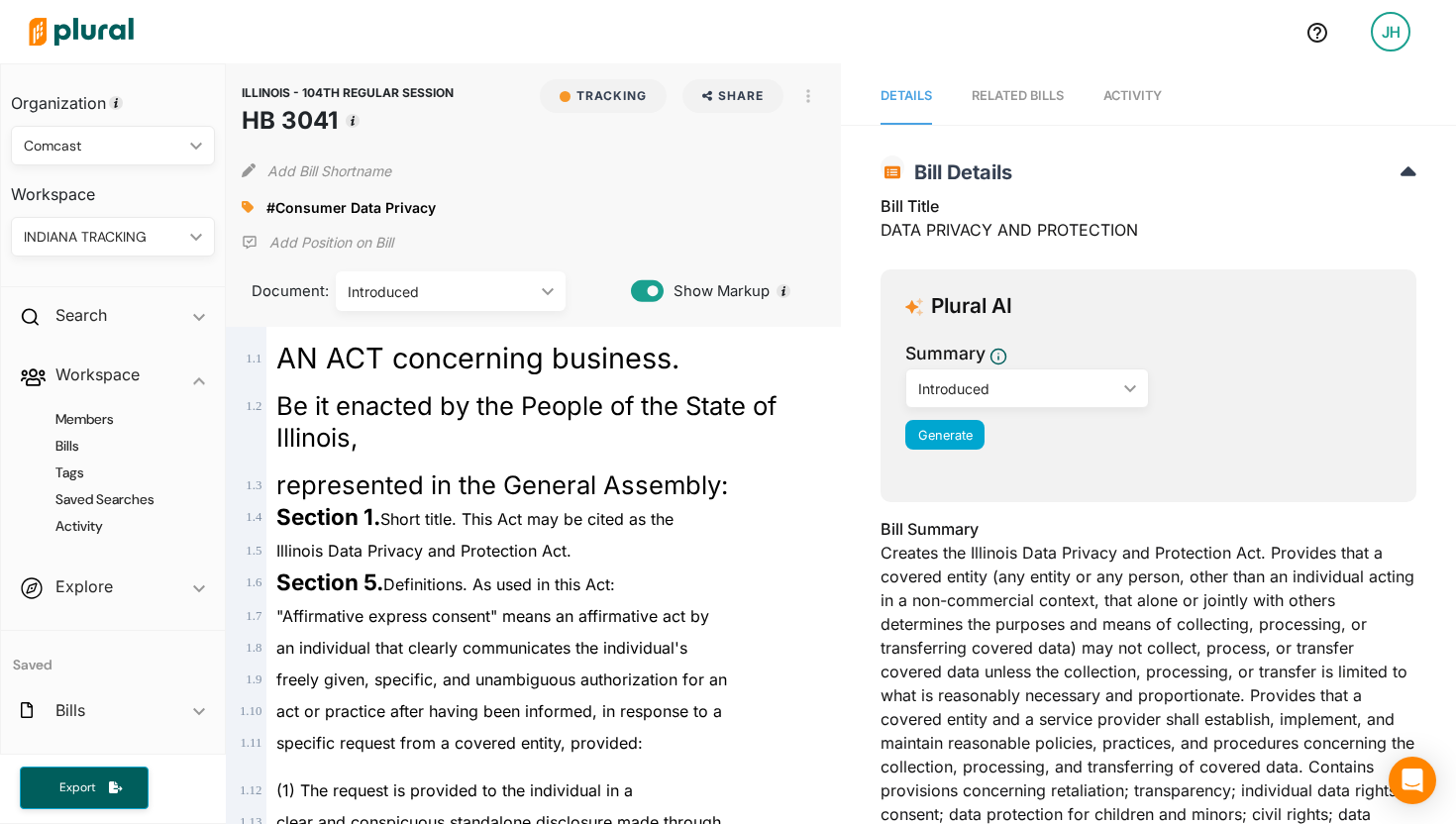 click 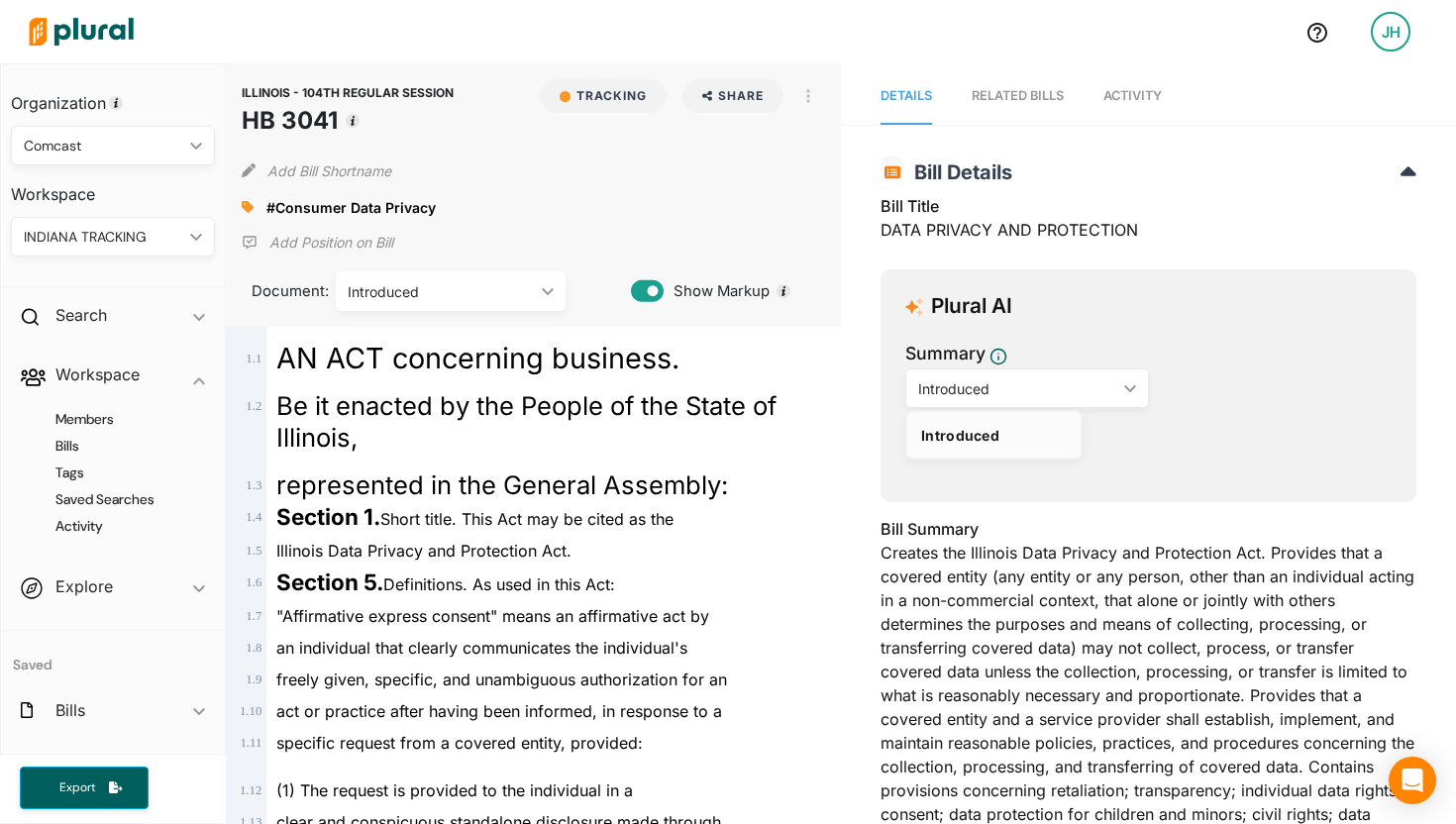 click 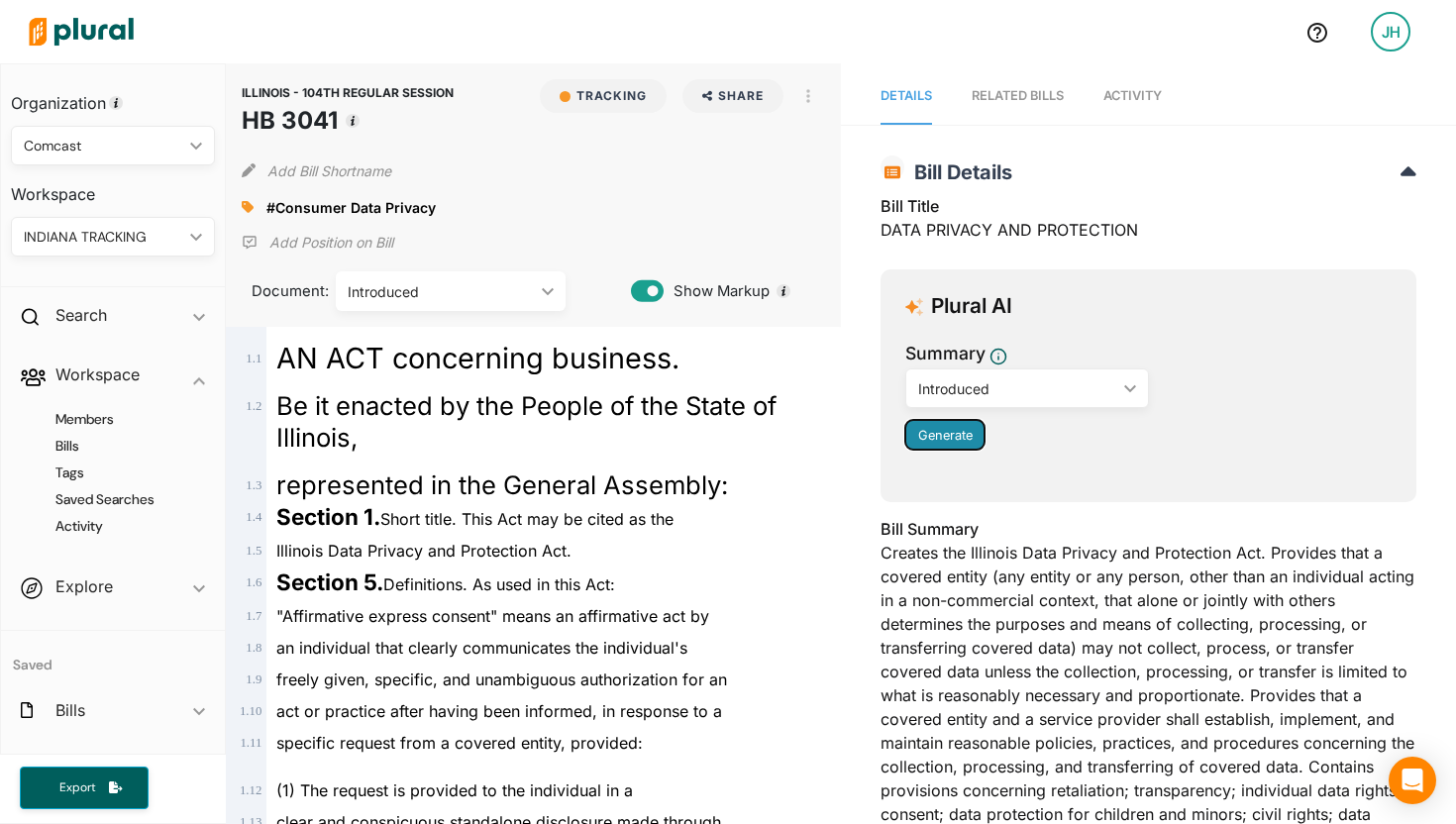 click on "Generate" at bounding box center (945, 435) 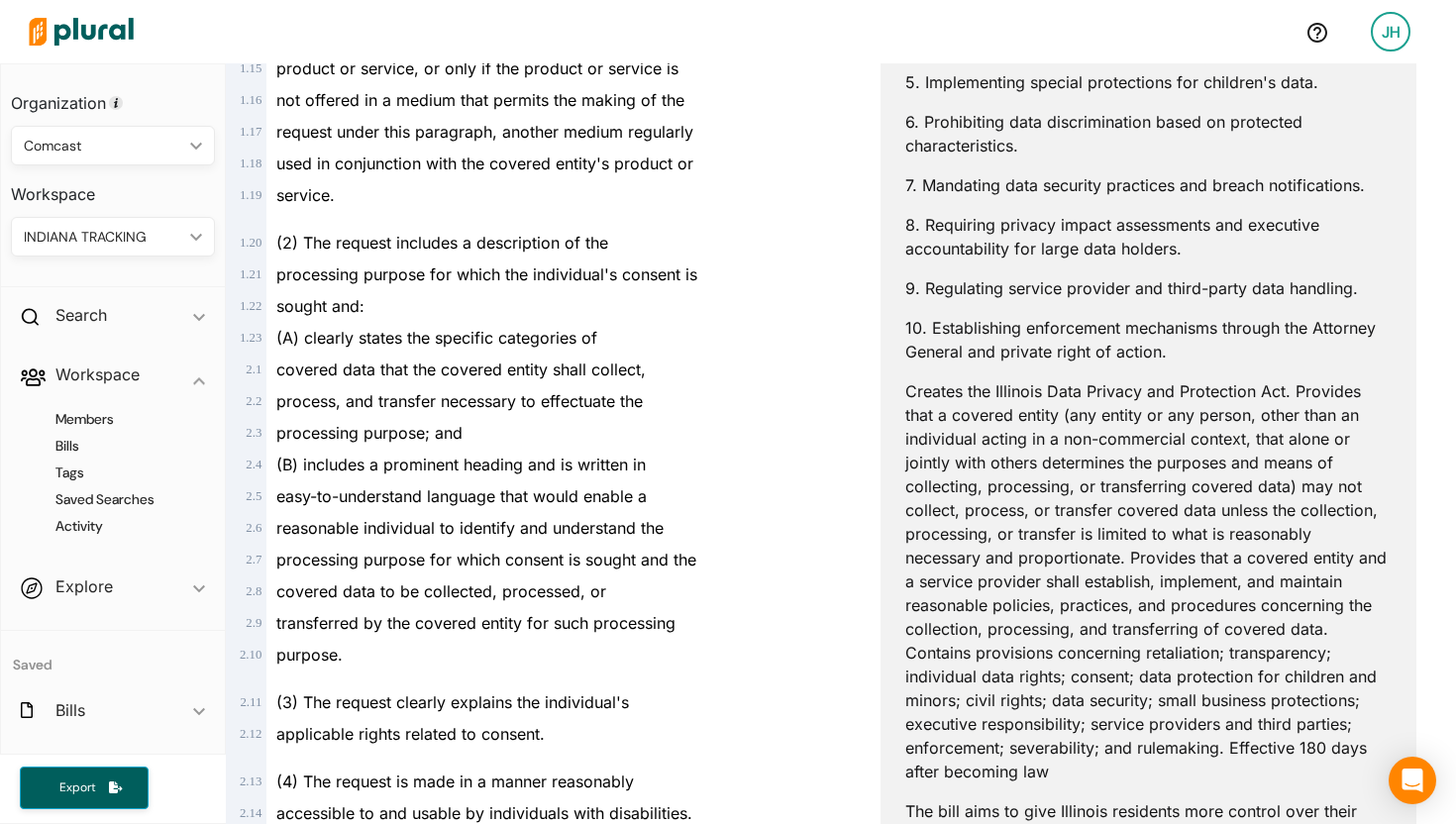 scroll, scrollTop: 823, scrollLeft: 0, axis: vertical 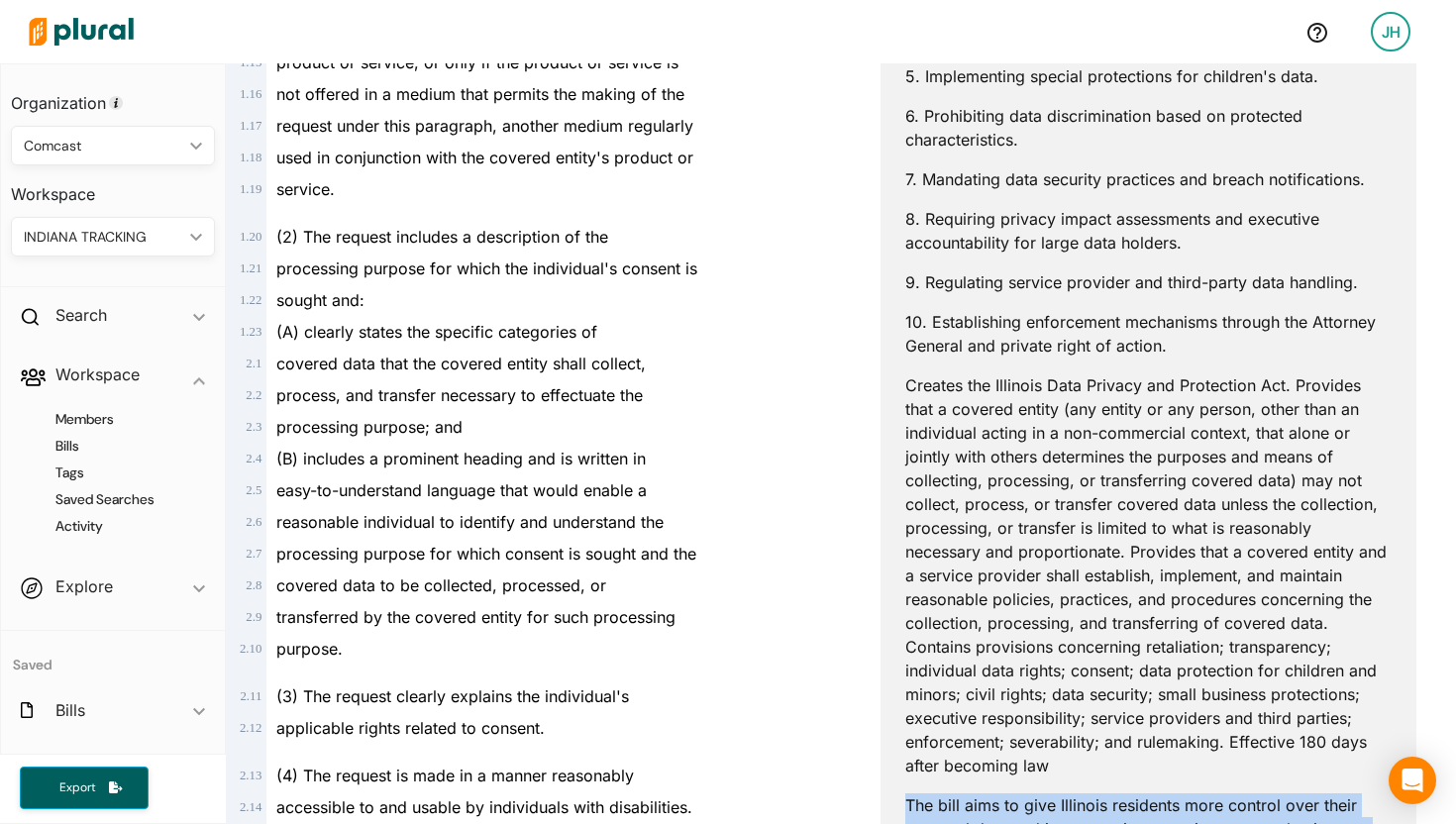 drag, startPoint x: 1110, startPoint y: 527, endPoint x: 897, endPoint y: 454, distance: 225.16216 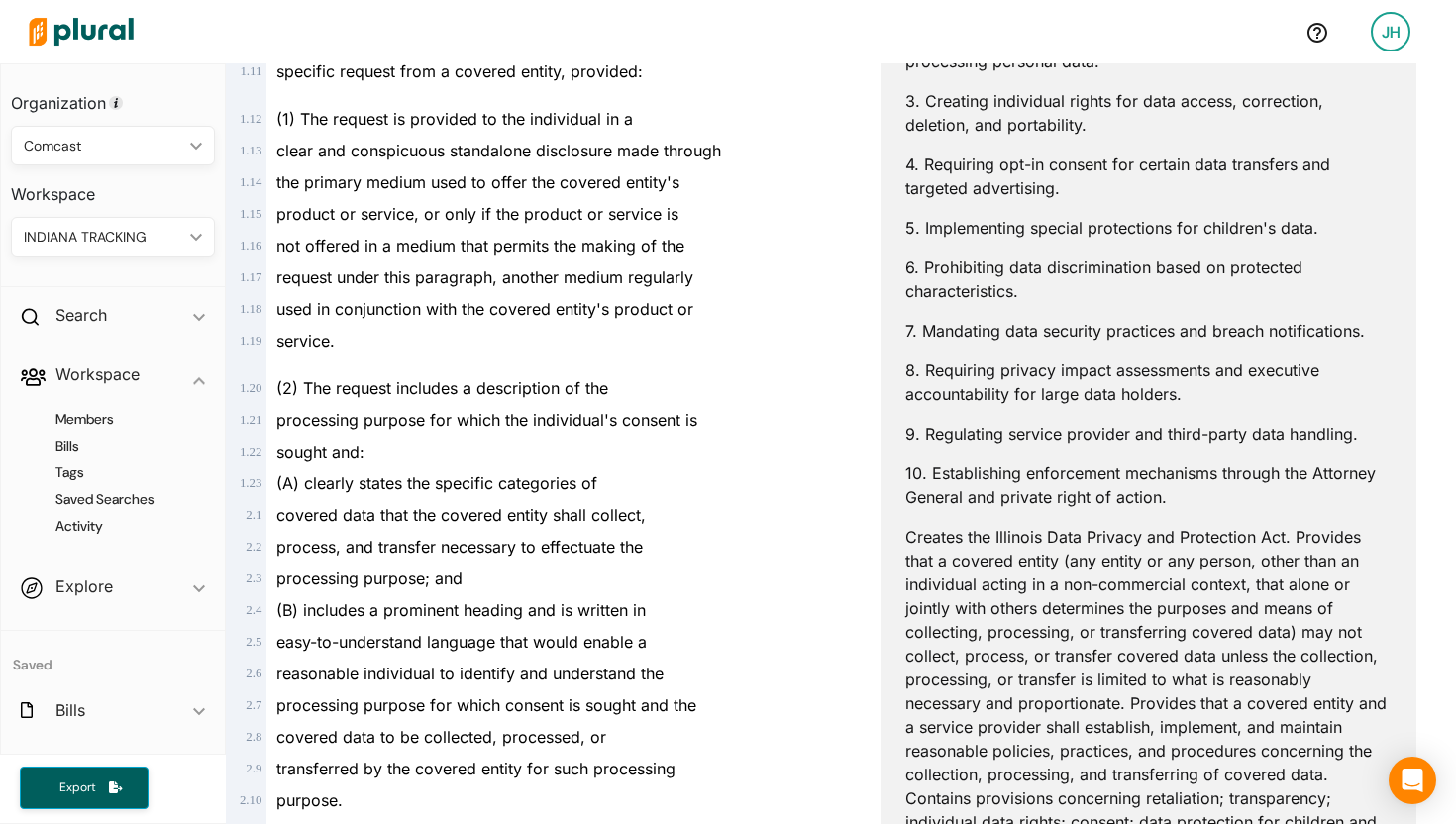 scroll, scrollTop: 652, scrollLeft: 0, axis: vertical 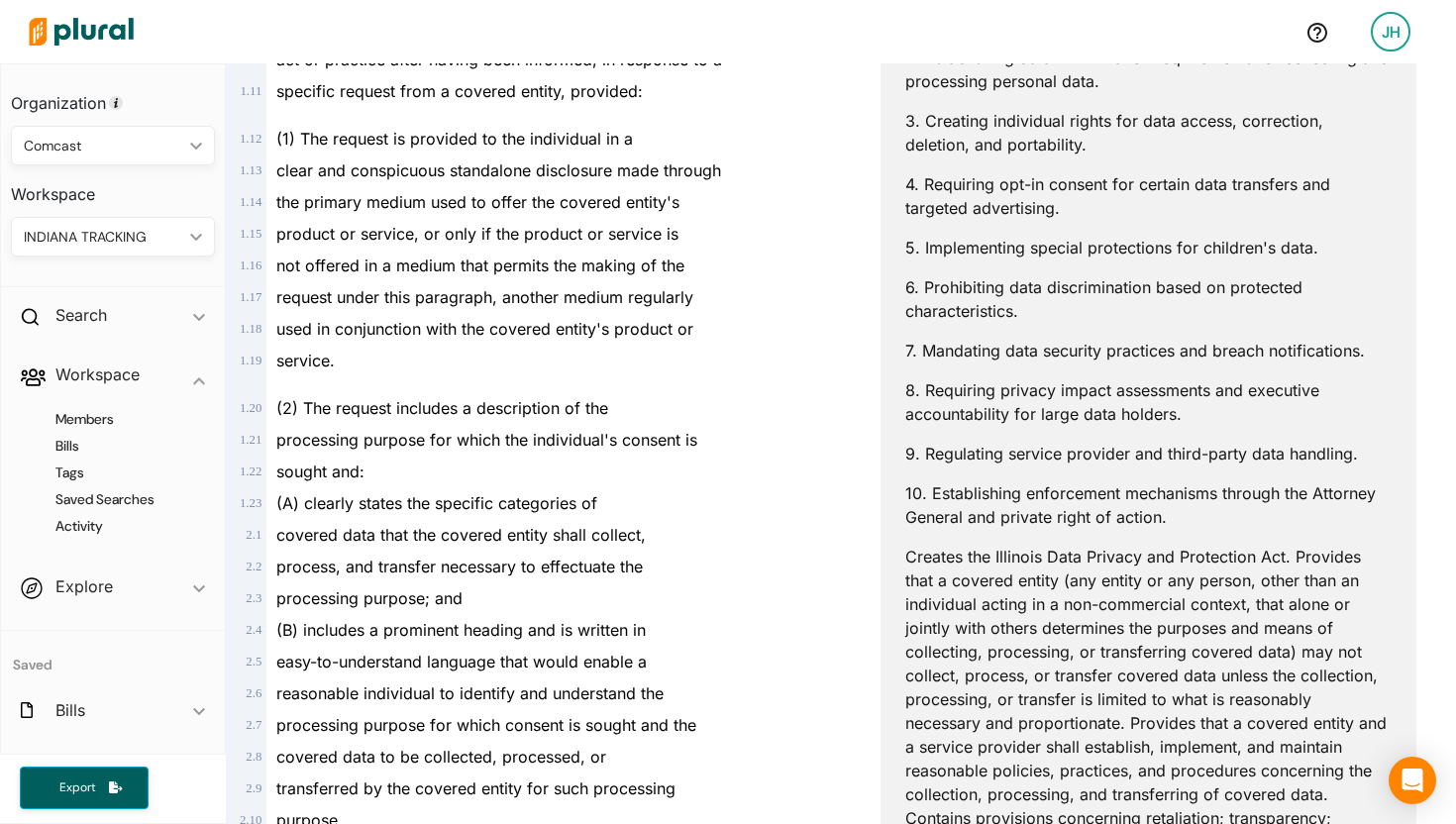 click on "AI can make mistakes.  Consider validating important information. Here's a concise summary of what this bill is proposing: The Illinois Data Privacy and Protection Act aims to establish comprehensive data privacy regulations for businesses operating in Illinois. Key provisions include: 1. Defining terms related to data privacy and covered entities. 2. Establishing data minimization requirements for collecting and processing personal data. 3. Creating individual rights for data access, correction, deletion, and portability. 4. Requiring opt-in consent for certain data transfers and targeted advertising. 5. Implementing special protections for children's data. 6. Prohibiting data discrimination based on protected characteristics. 7. Mandating data security practices and breach notifications. 8. Requiring privacy impact assessments and executive accountability for large data holders. 9. Regulating service provider and third-party data handling. Was this summary accurate?" at bounding box center [1148, 503] 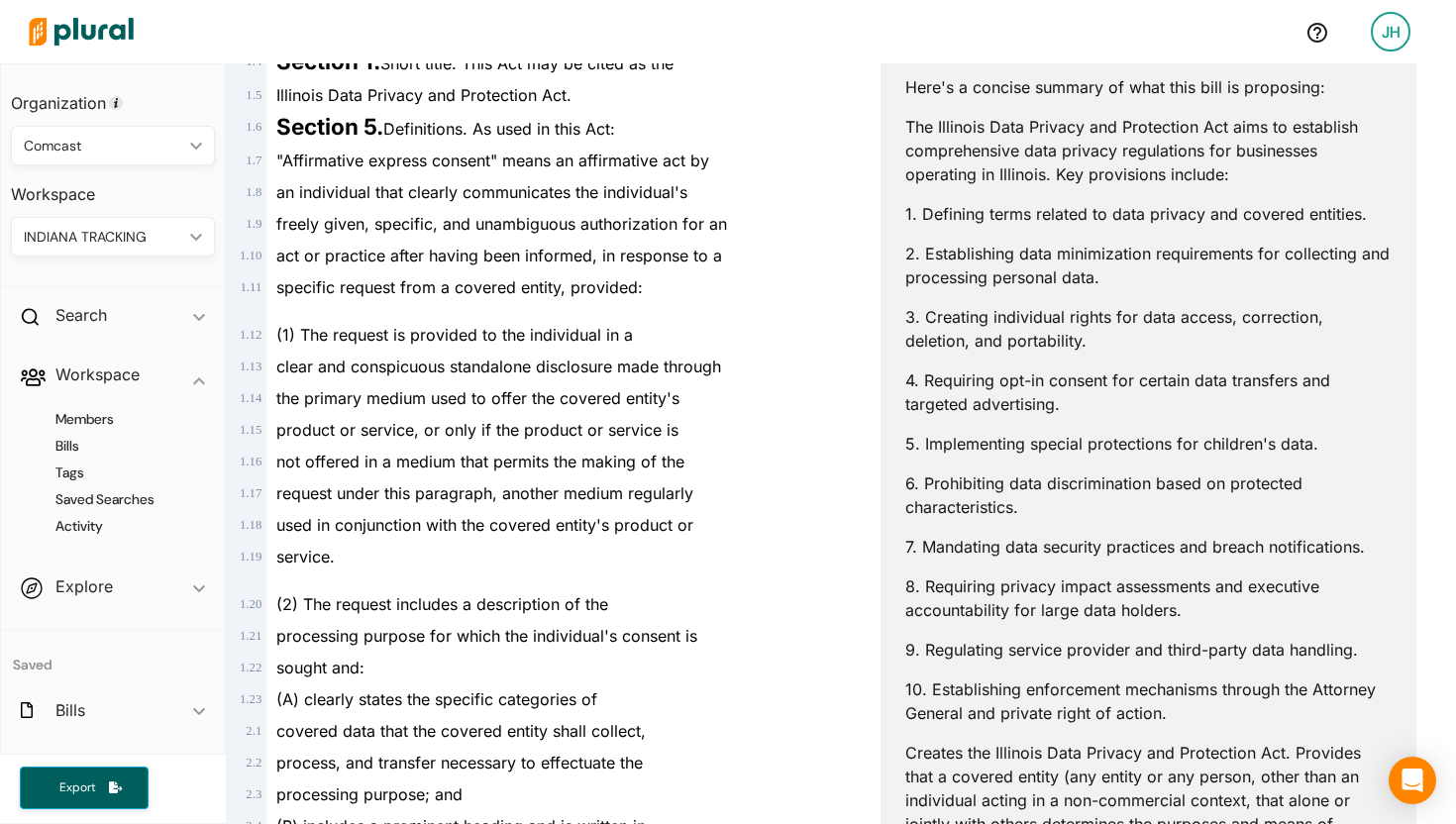 drag, startPoint x: 915, startPoint y: 203, endPoint x: 1142, endPoint y: 573, distance: 434.0841 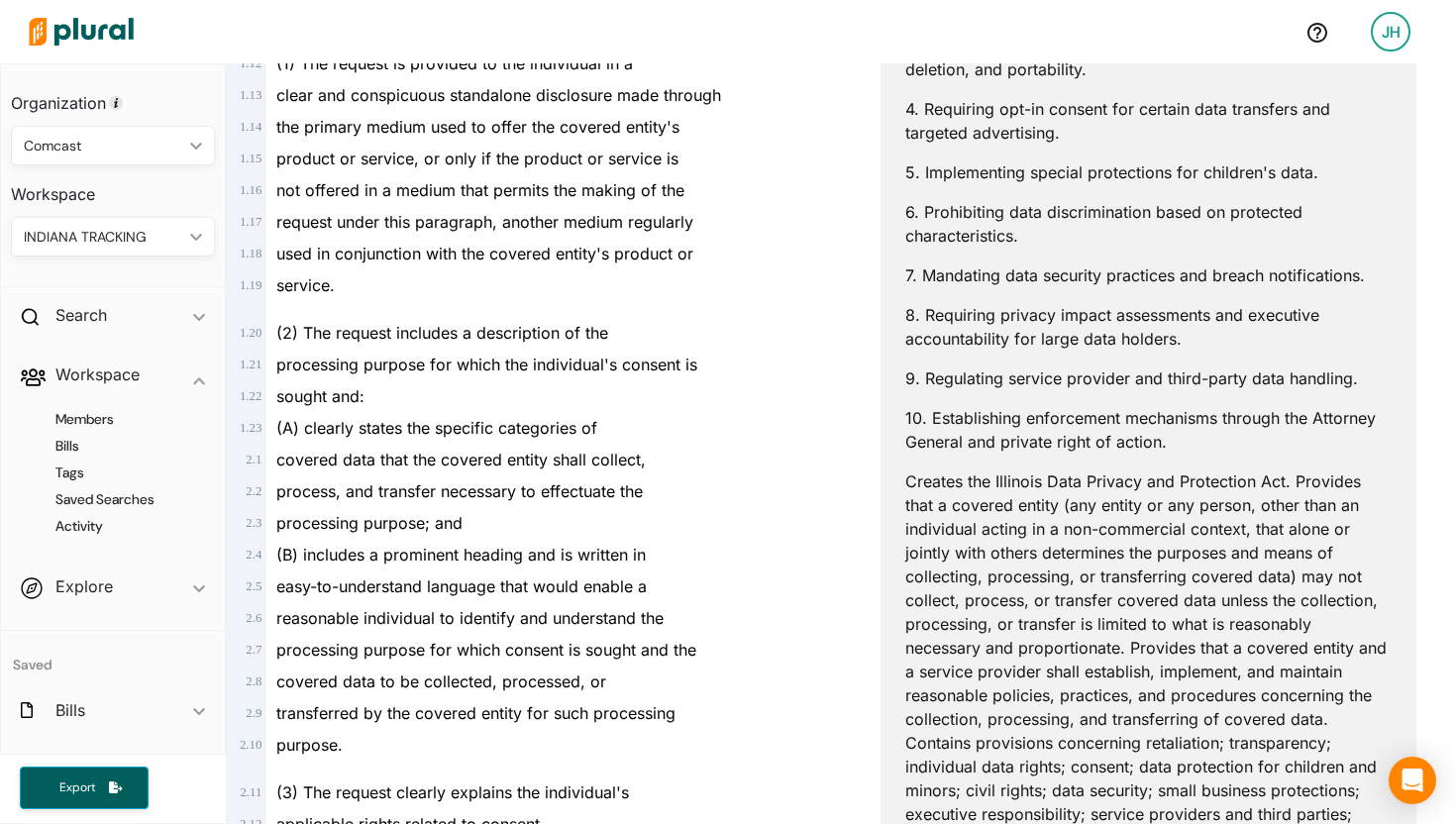 scroll, scrollTop: 777, scrollLeft: 0, axis: vertical 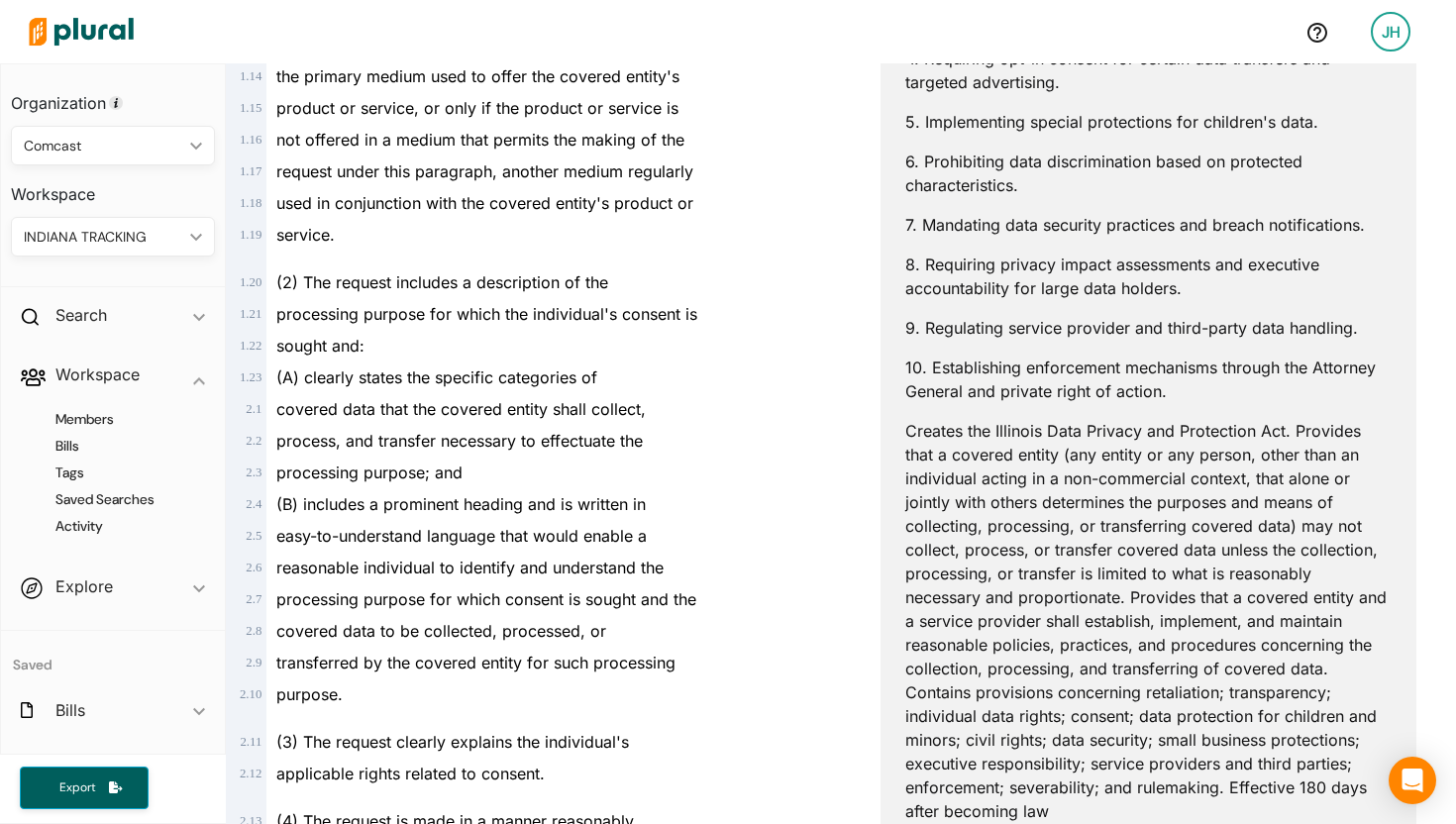 drag, startPoint x: 1099, startPoint y: 565, endPoint x: 909, endPoint y: 498, distance: 201.46712 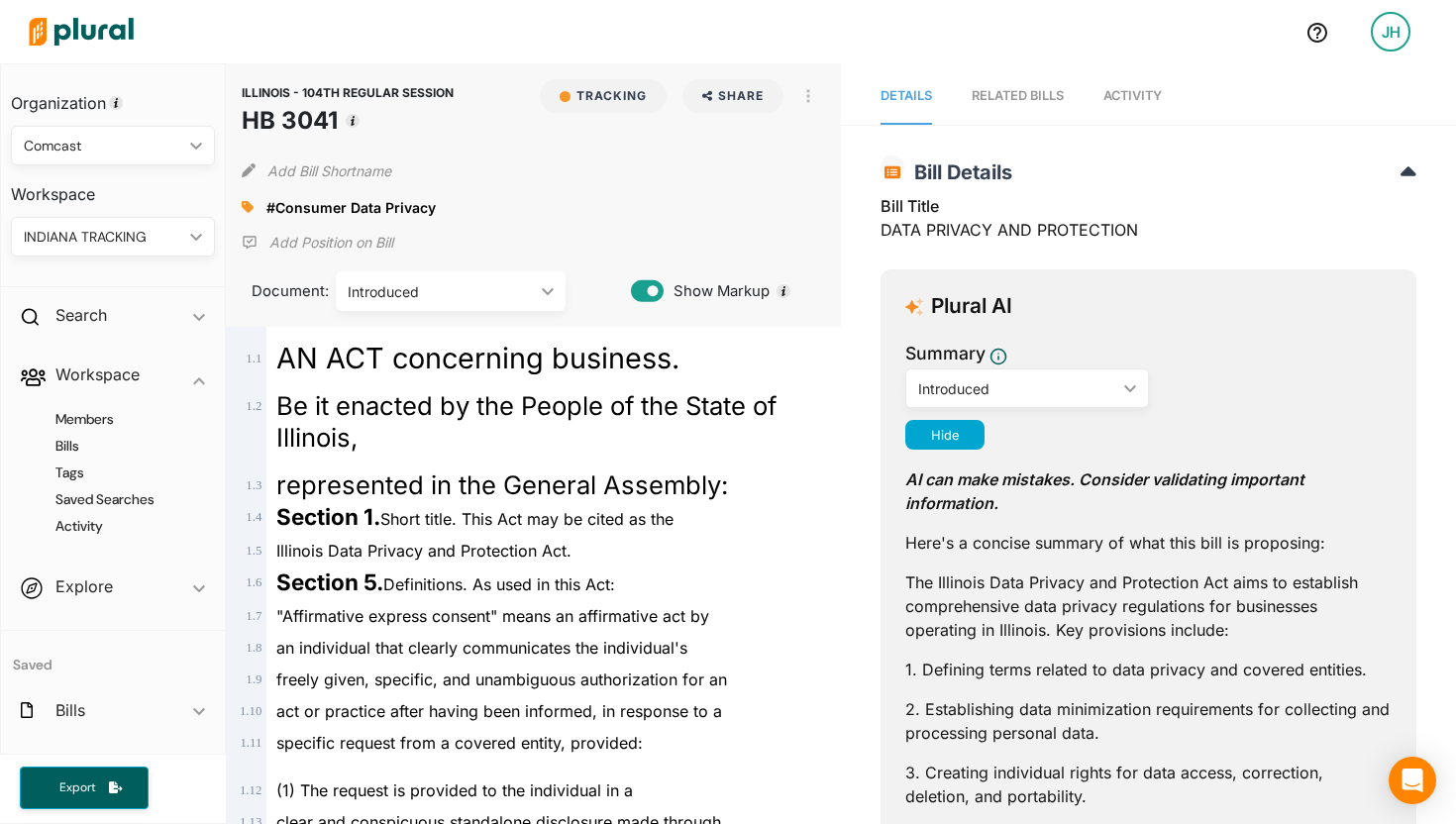 click on "Activity" at bounding box center (1132, 96) 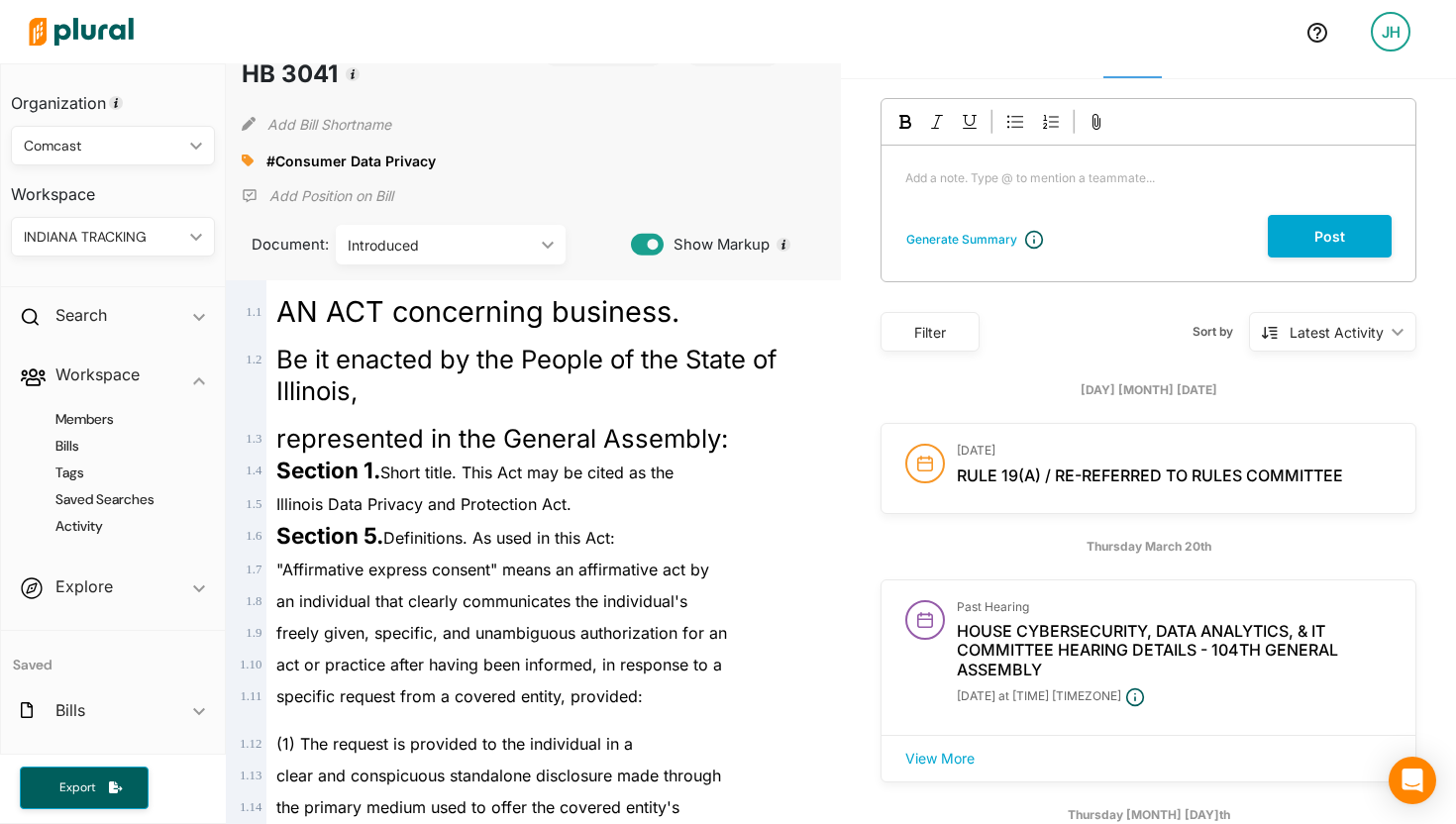 scroll, scrollTop: 0, scrollLeft: 0, axis: both 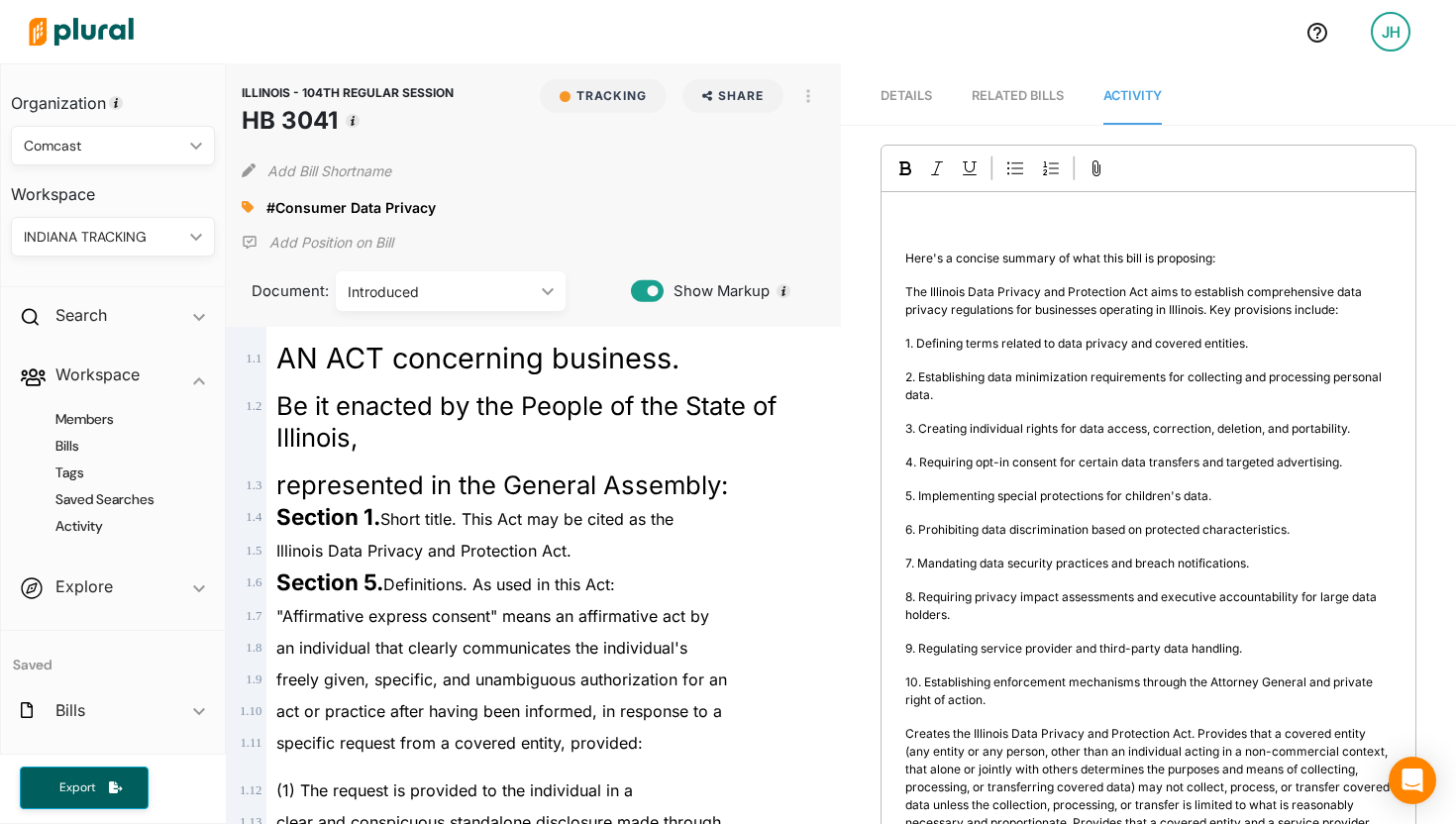 click on "Generate Summary ﻿ Here's a concise summary of what this bill is proposing: The Illinois Data Privacy and Protection Act aims to establish comprehensive data privacy regulations for businesses operating in Illinois. Key provisions include: 1. Defining terms related to data privacy and covered entities. 2. Establishing data minimization requirements for collecting and processing personal data. 3. Creating individual rights for data access, correction, deletion, and portability. 4. Requiring opt-in consent for certain data transfers and targeted advertising. 5. Implementing special protections for children's data. 6. Prohibiting data discrimination based on protected characteristics. 7. Mandating data security practices and breach notifications. 8. Requiring privacy impact assessments and executive accountability for large data holders. 9. Regulating service provider and third-party data handling. 10. Establishing enforcement mechanisms through the Attorney General and private right of action. Generated by AI" at bounding box center [1148, 658] 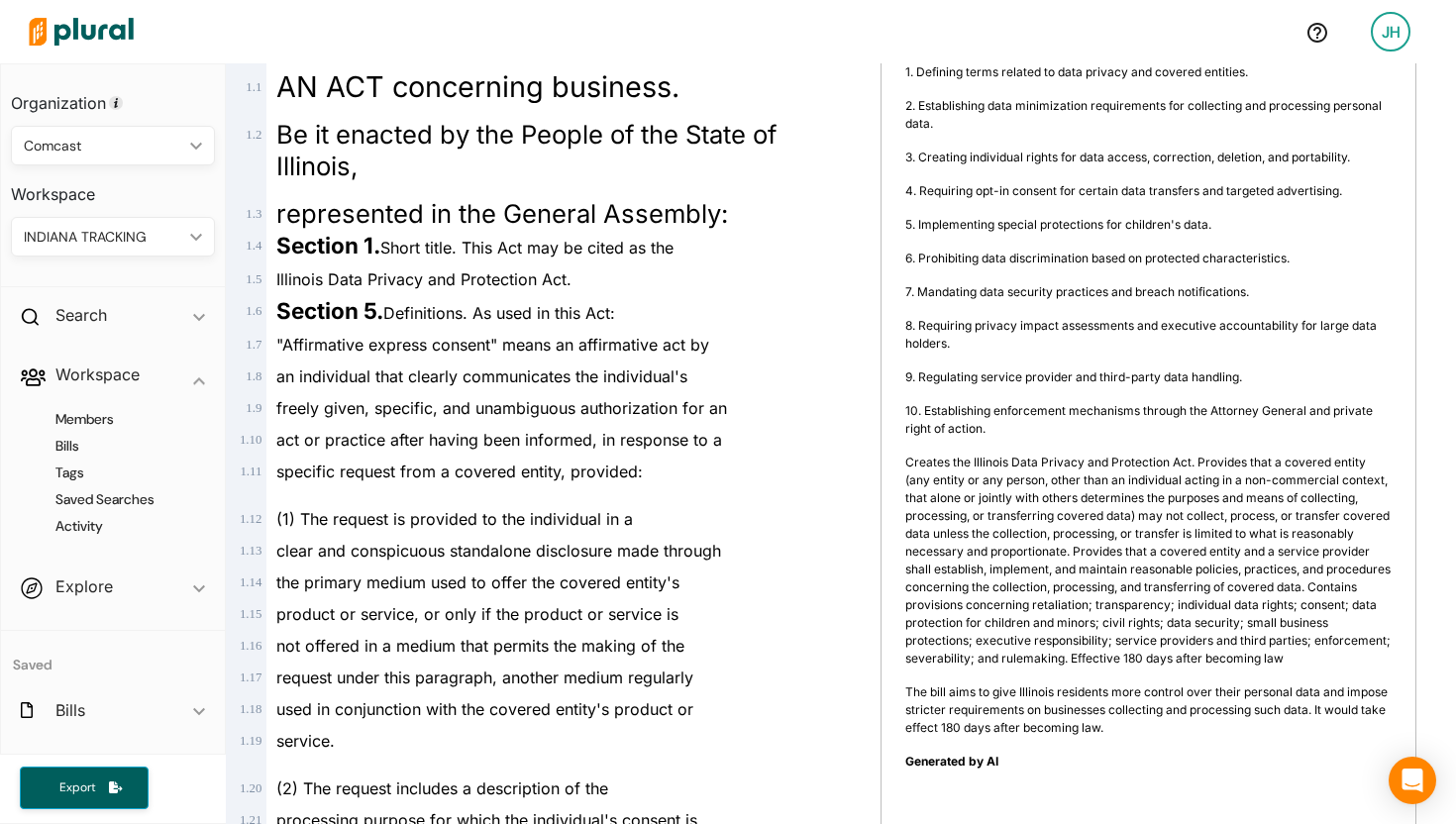 scroll, scrollTop: 299, scrollLeft: 0, axis: vertical 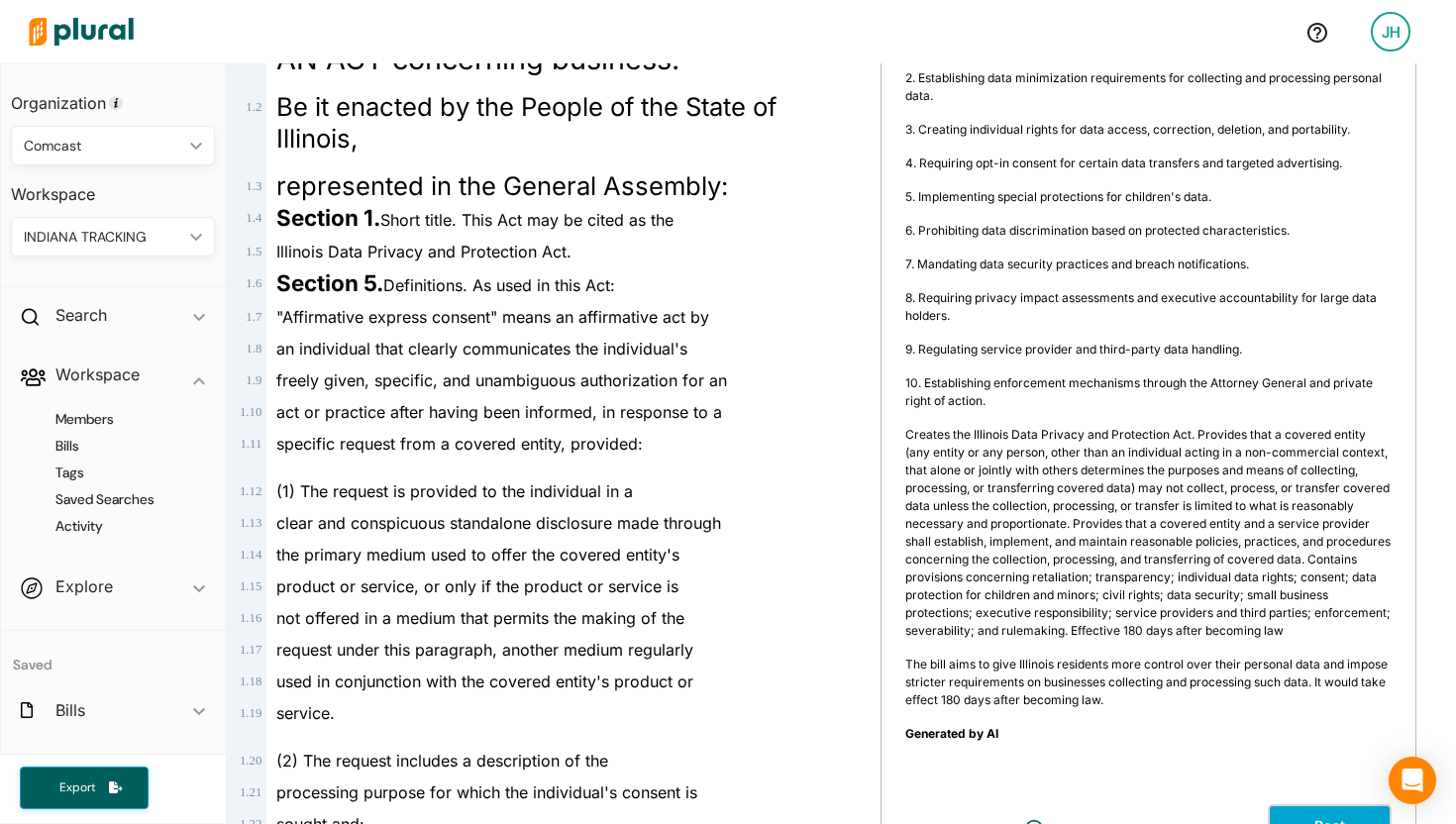 click on "Post" at bounding box center (1329, 825) 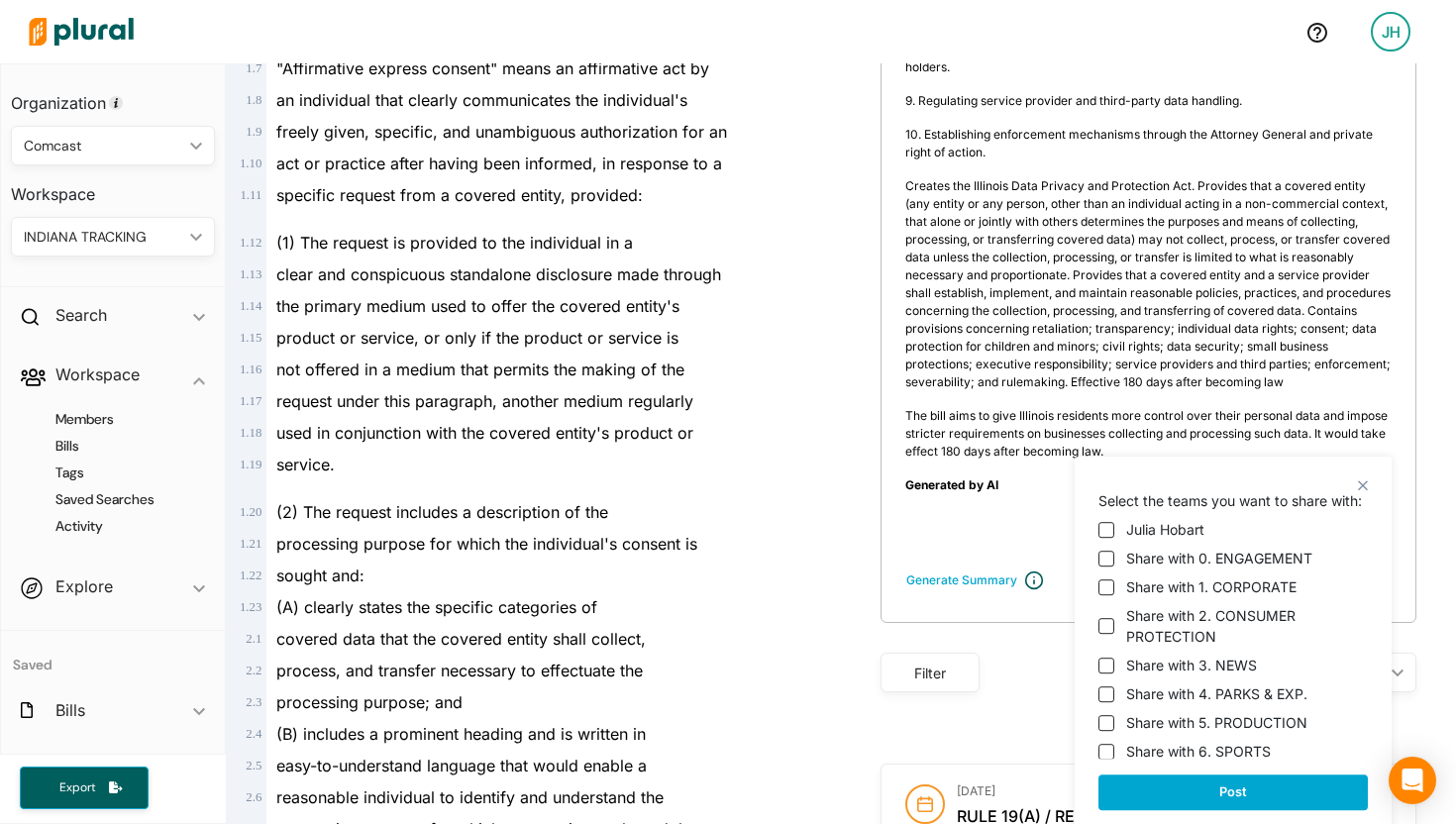 scroll, scrollTop: 557, scrollLeft: 0, axis: vertical 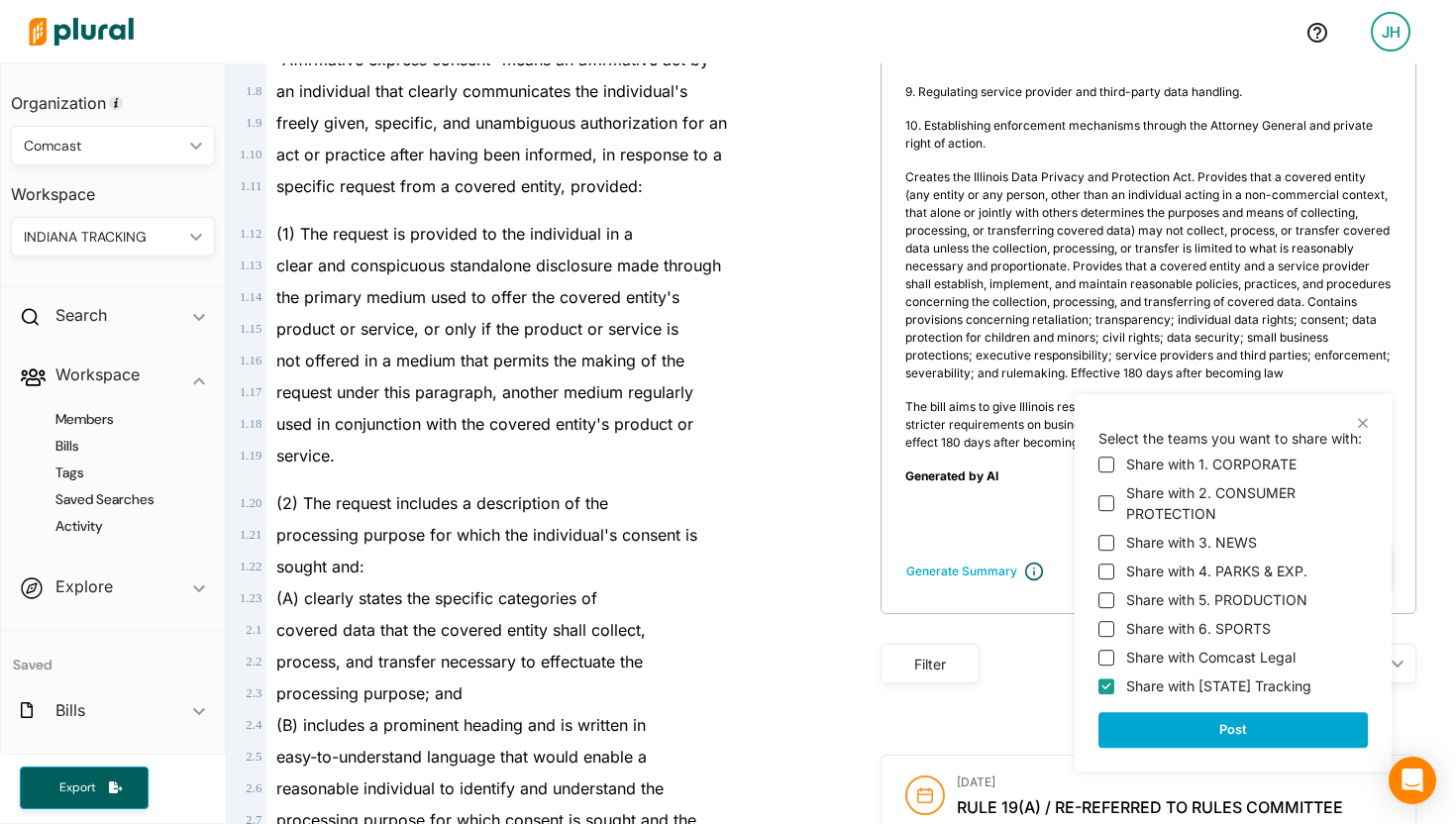 click on "Share with Comcast Legal" at bounding box center [1210, 657] 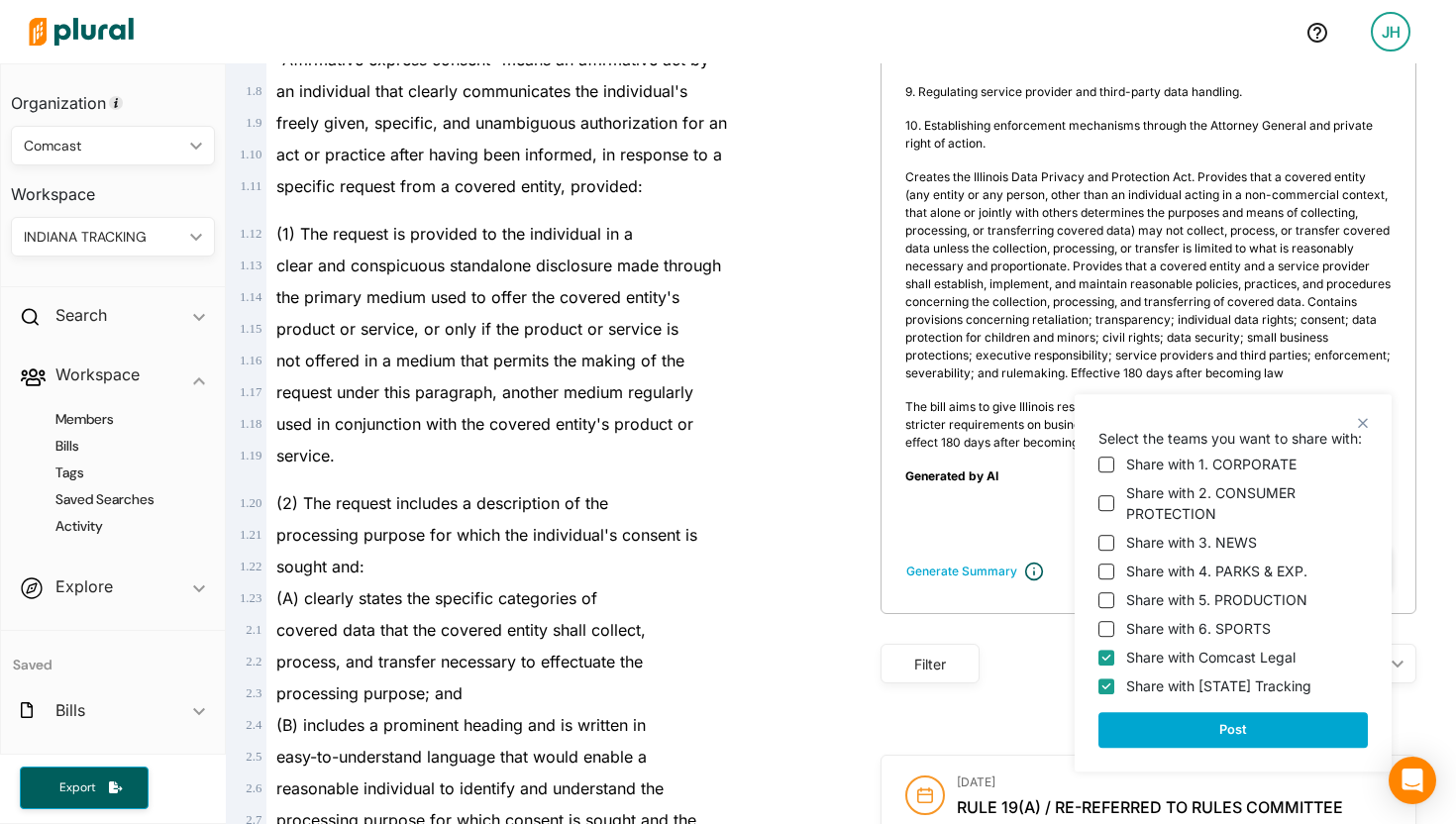 click on "Share with Comcast Legal" at bounding box center [1210, 657] 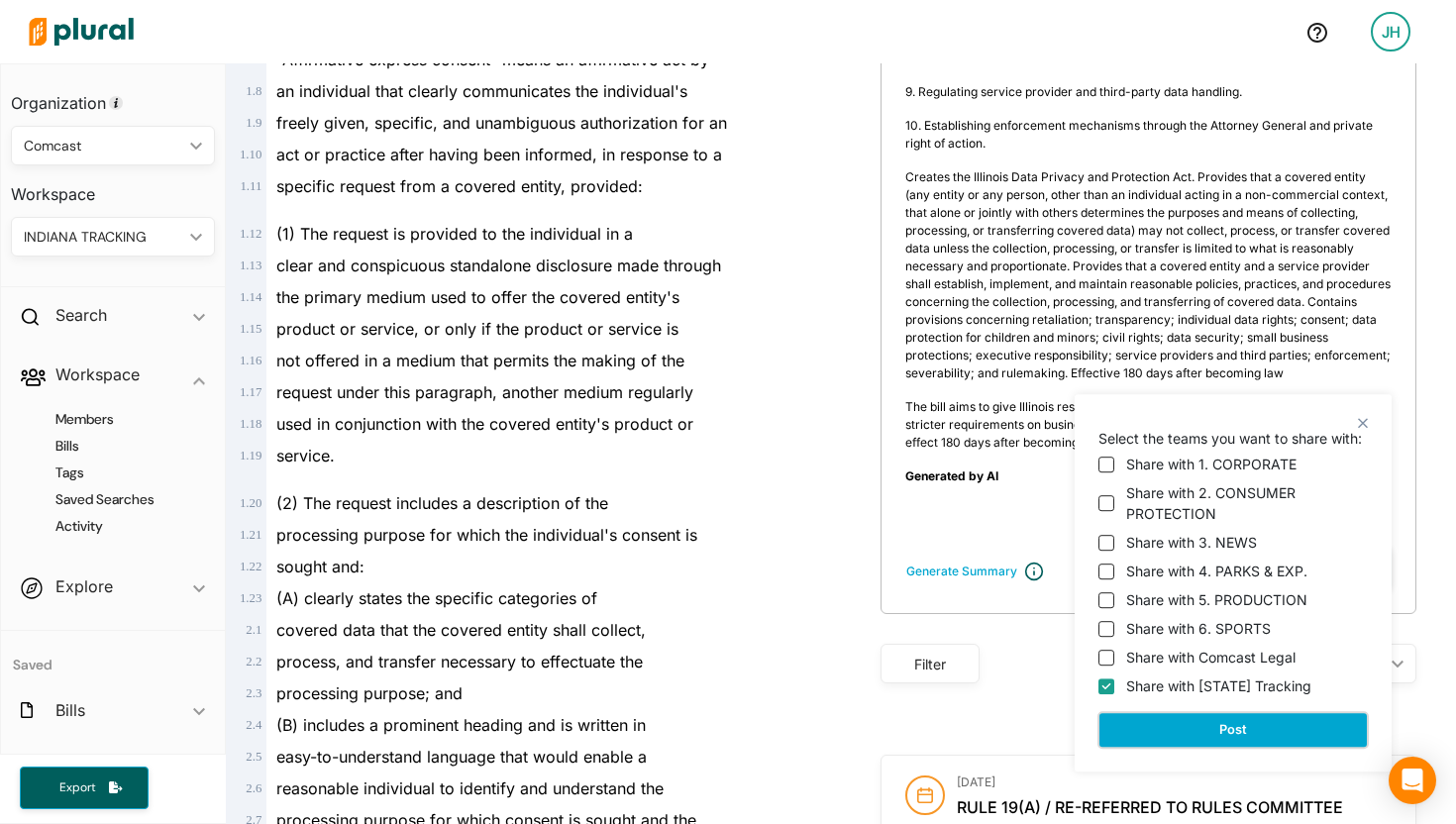 click on "Post" at bounding box center [1233, 730] 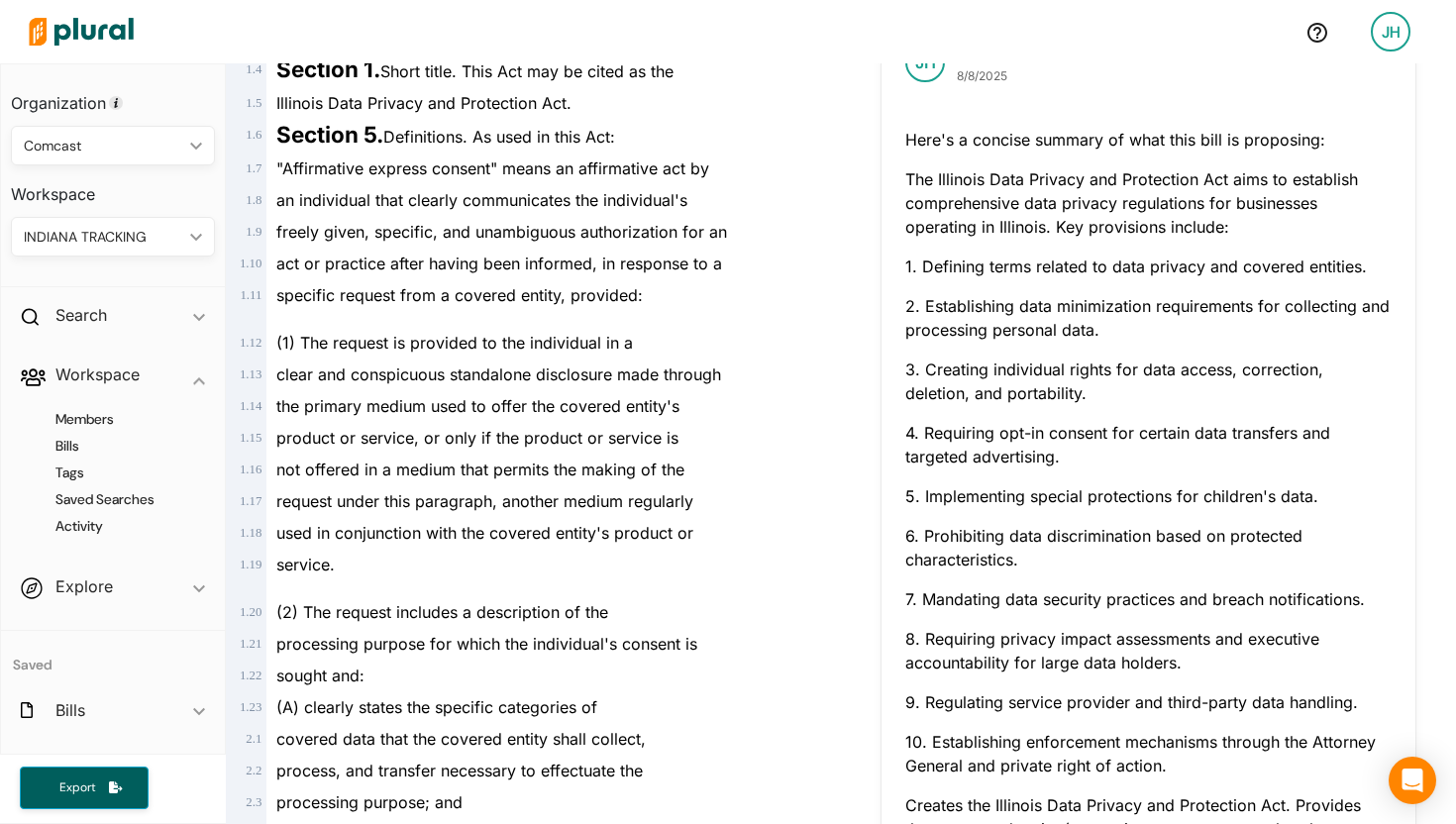scroll, scrollTop: 464, scrollLeft: 0, axis: vertical 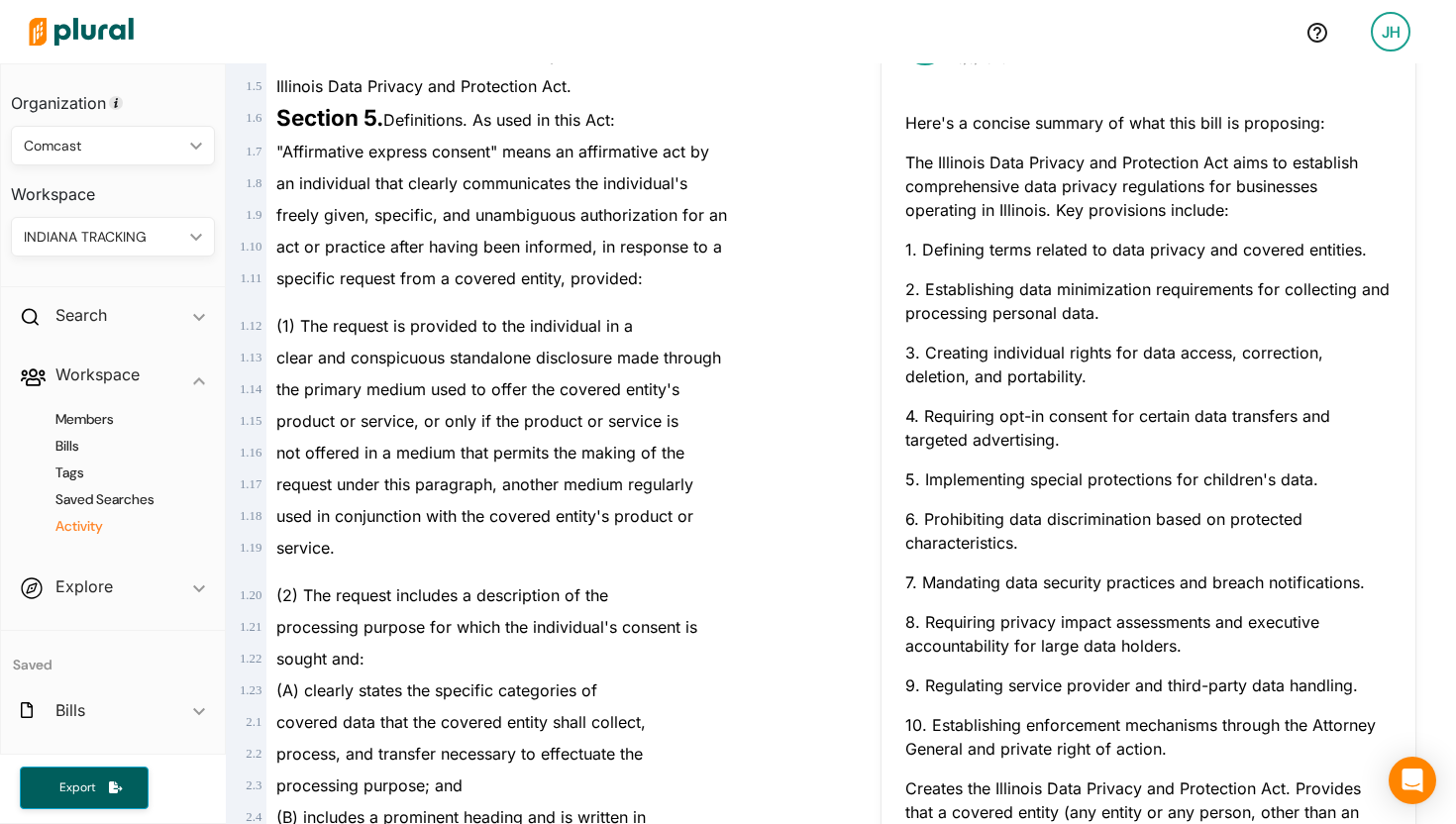click on "Activity" at bounding box center [118, 526] 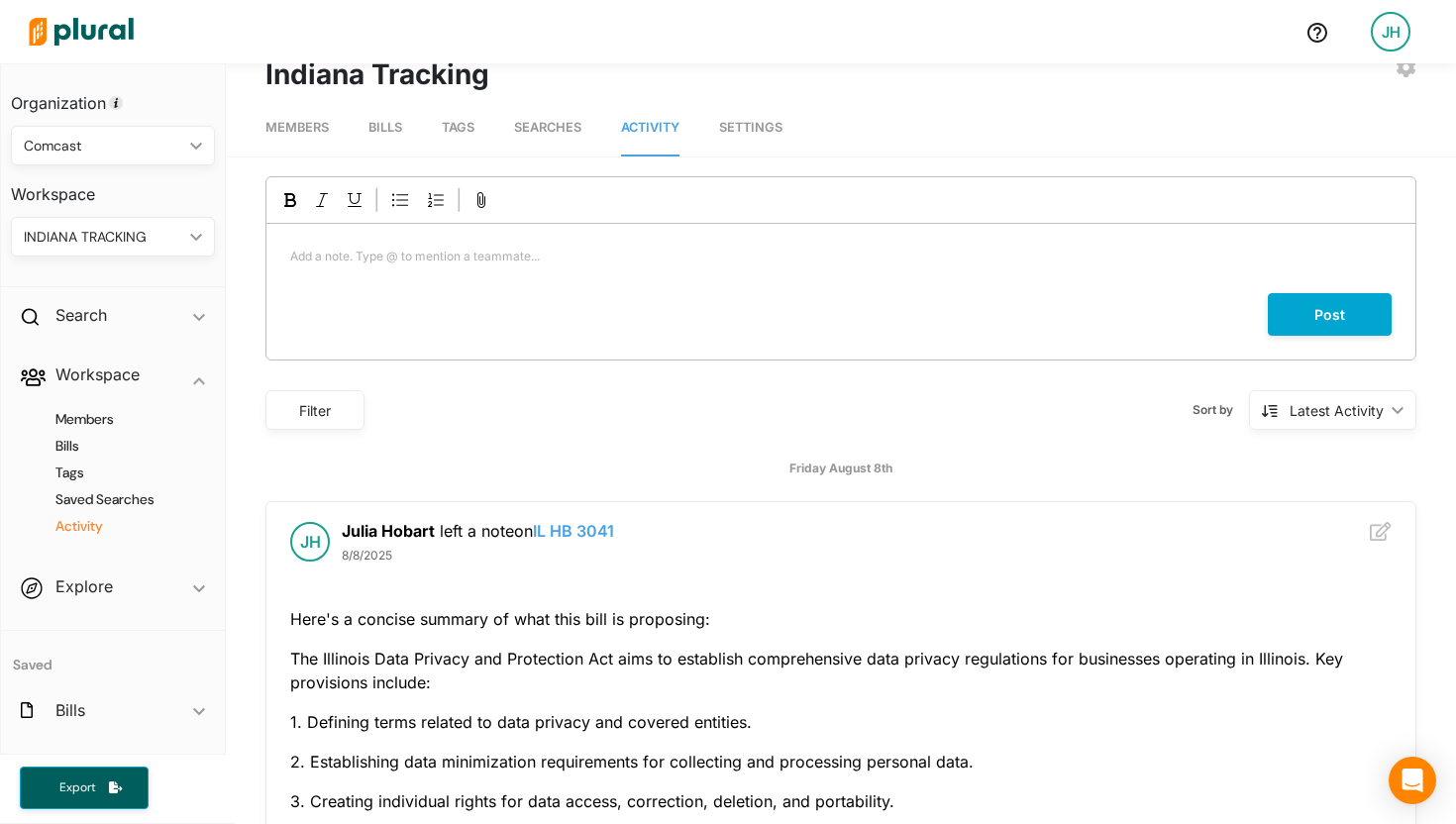 scroll, scrollTop: 0, scrollLeft: 0, axis: both 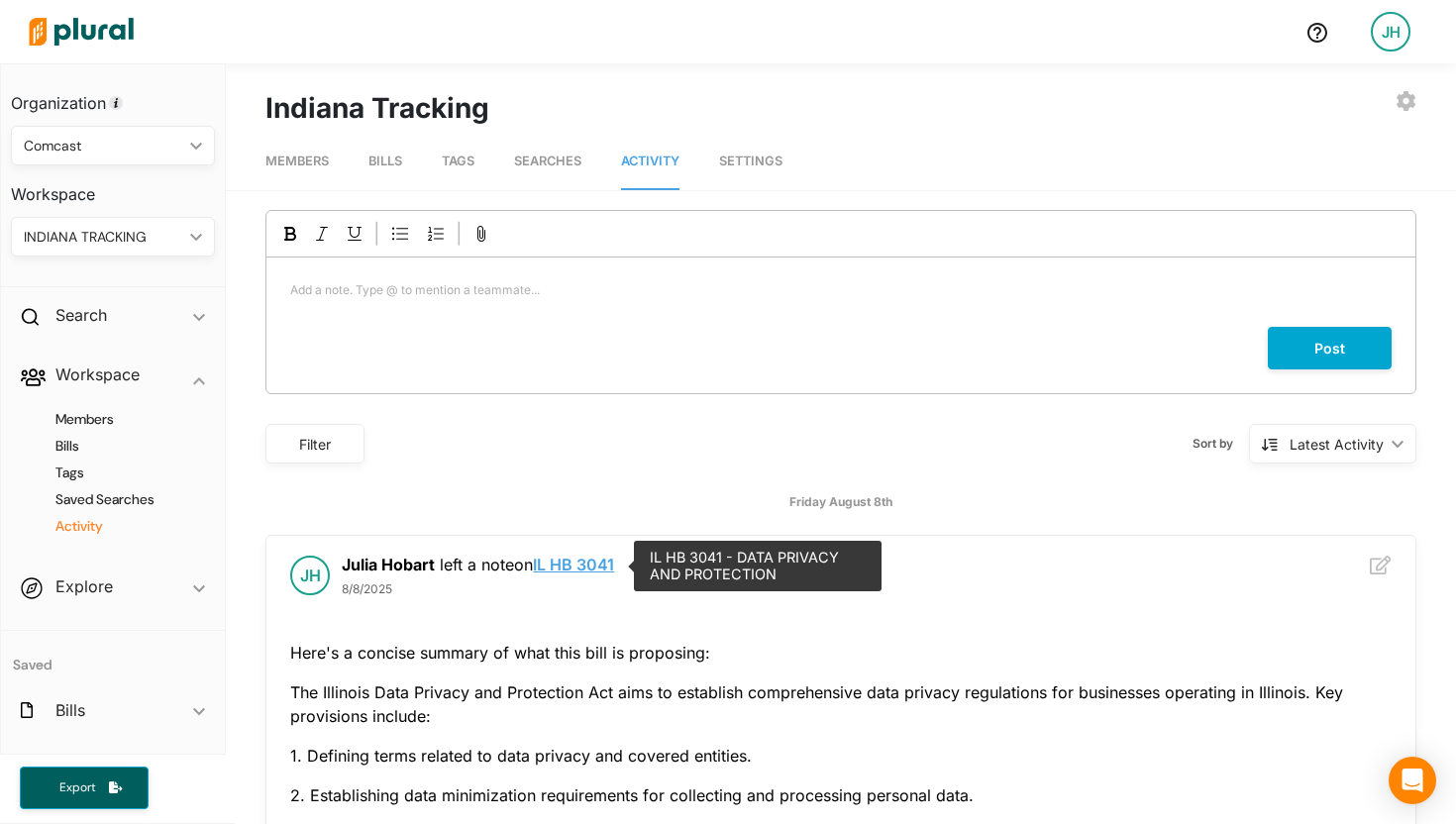 click on "IL HB 3041" at bounding box center [573, 565] 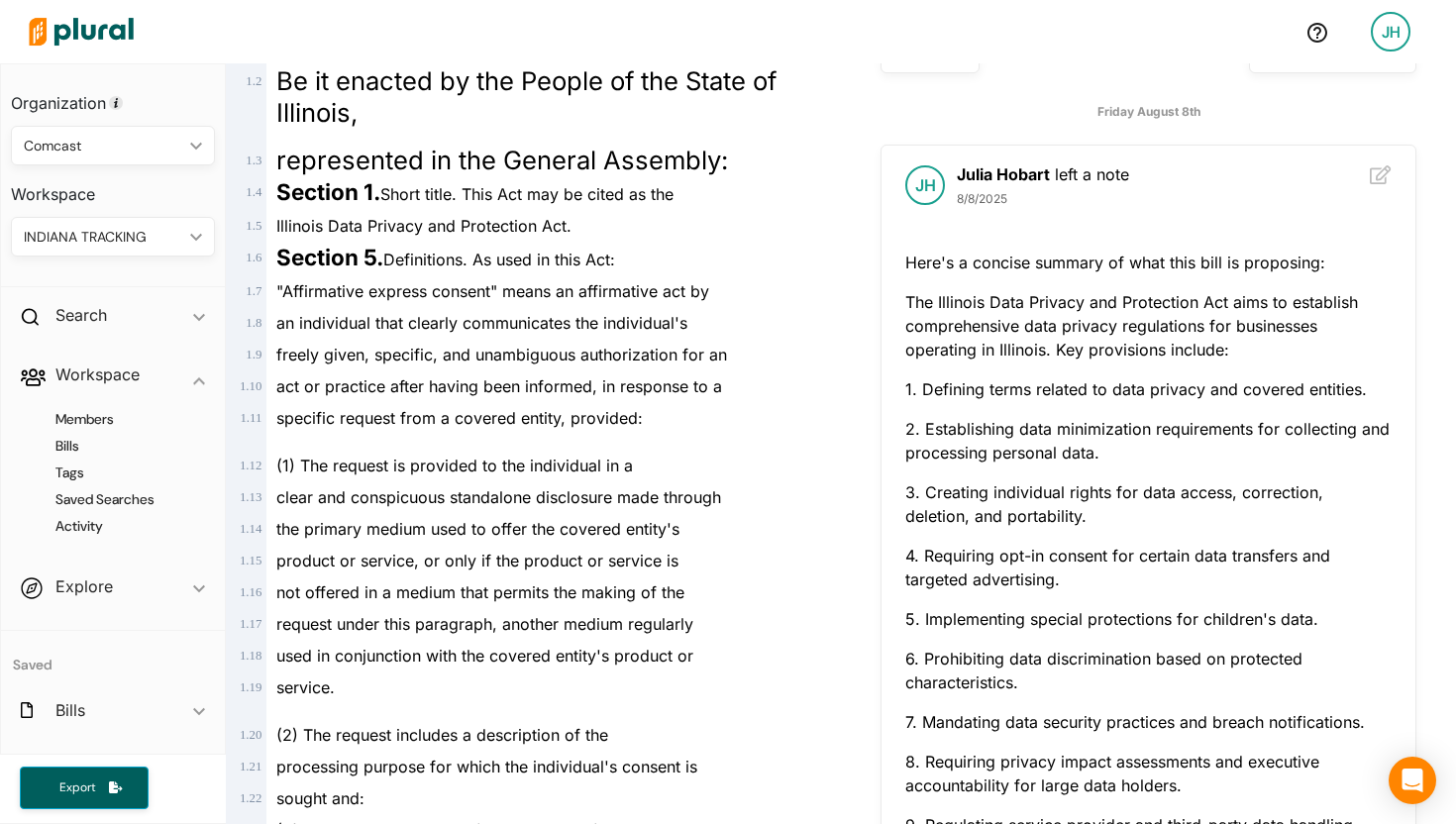 scroll, scrollTop: 325, scrollLeft: 0, axis: vertical 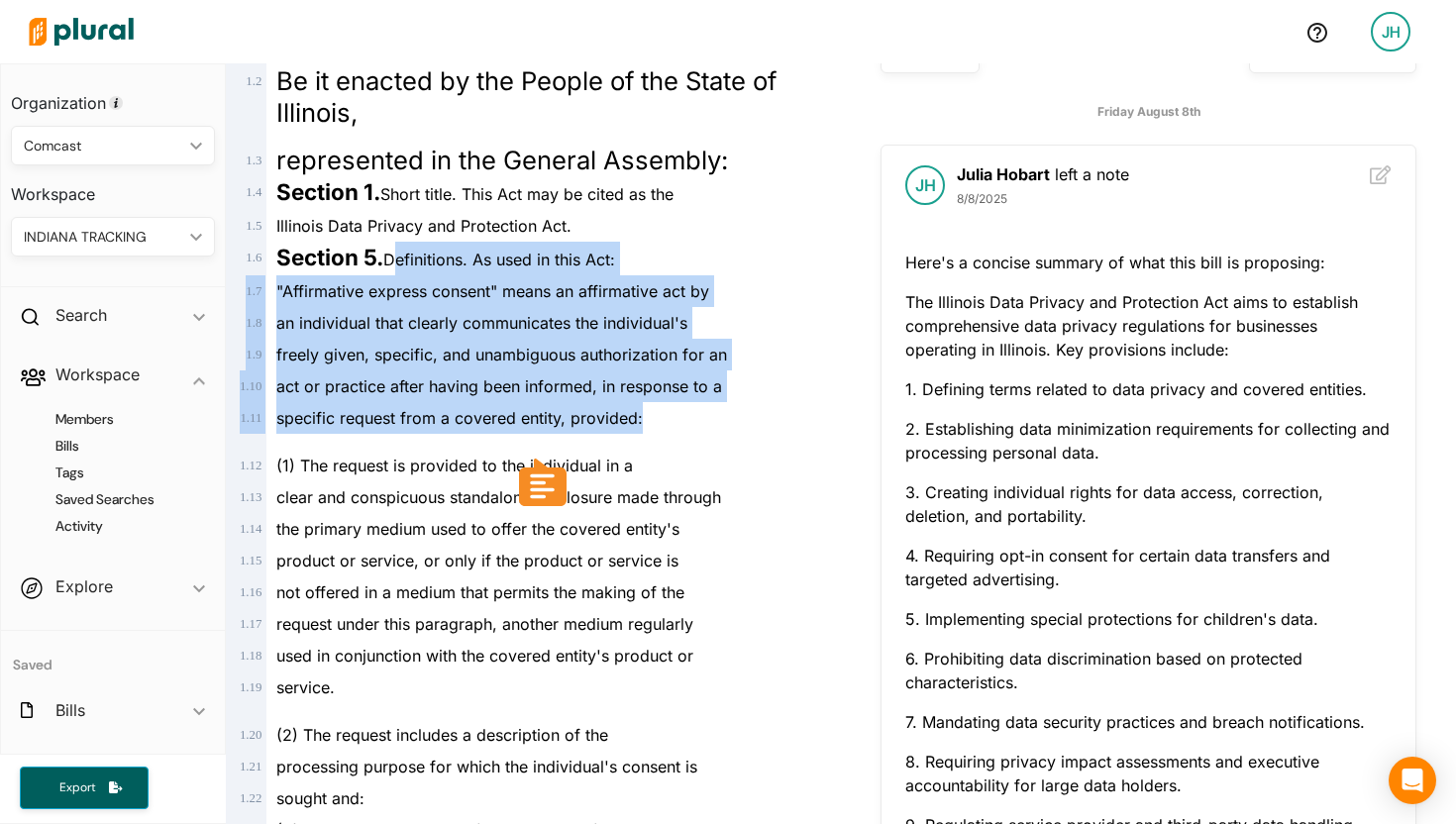drag, startPoint x: 392, startPoint y: 261, endPoint x: 639, endPoint y: 418, distance: 292.6739 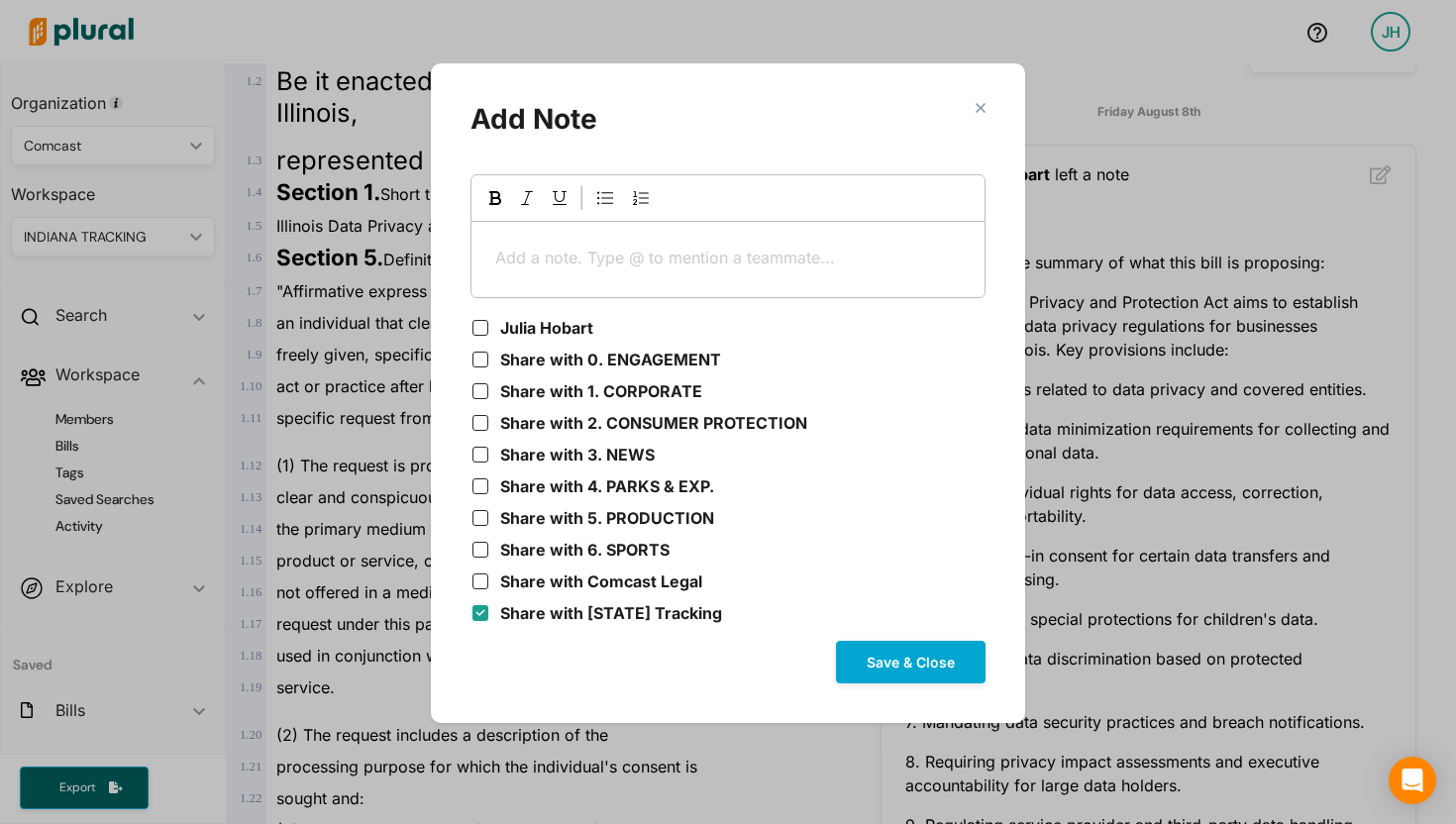 click on "Add a note. Type @ to mention a teammate... ﻿" at bounding box center [728, 258] 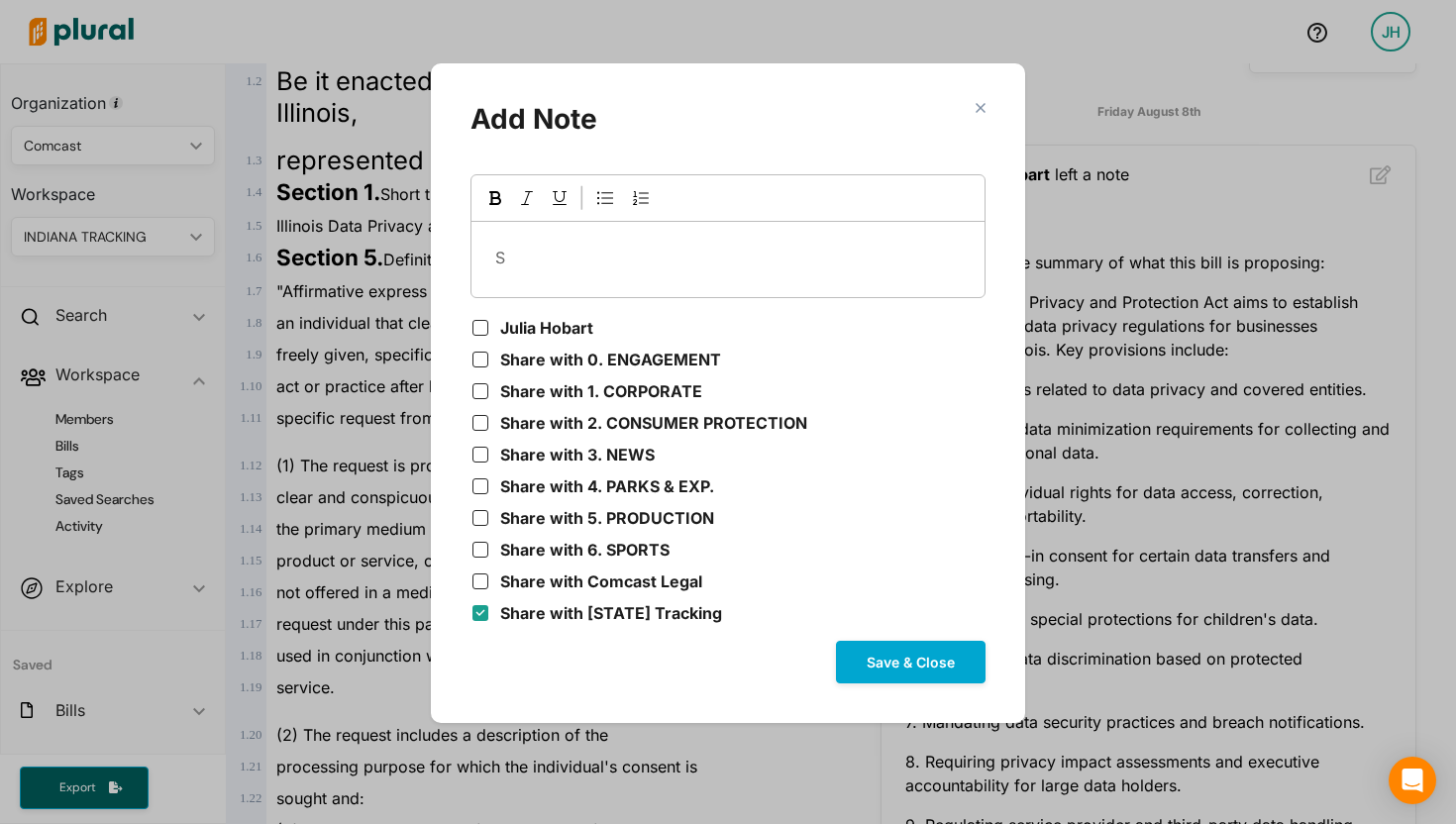 type 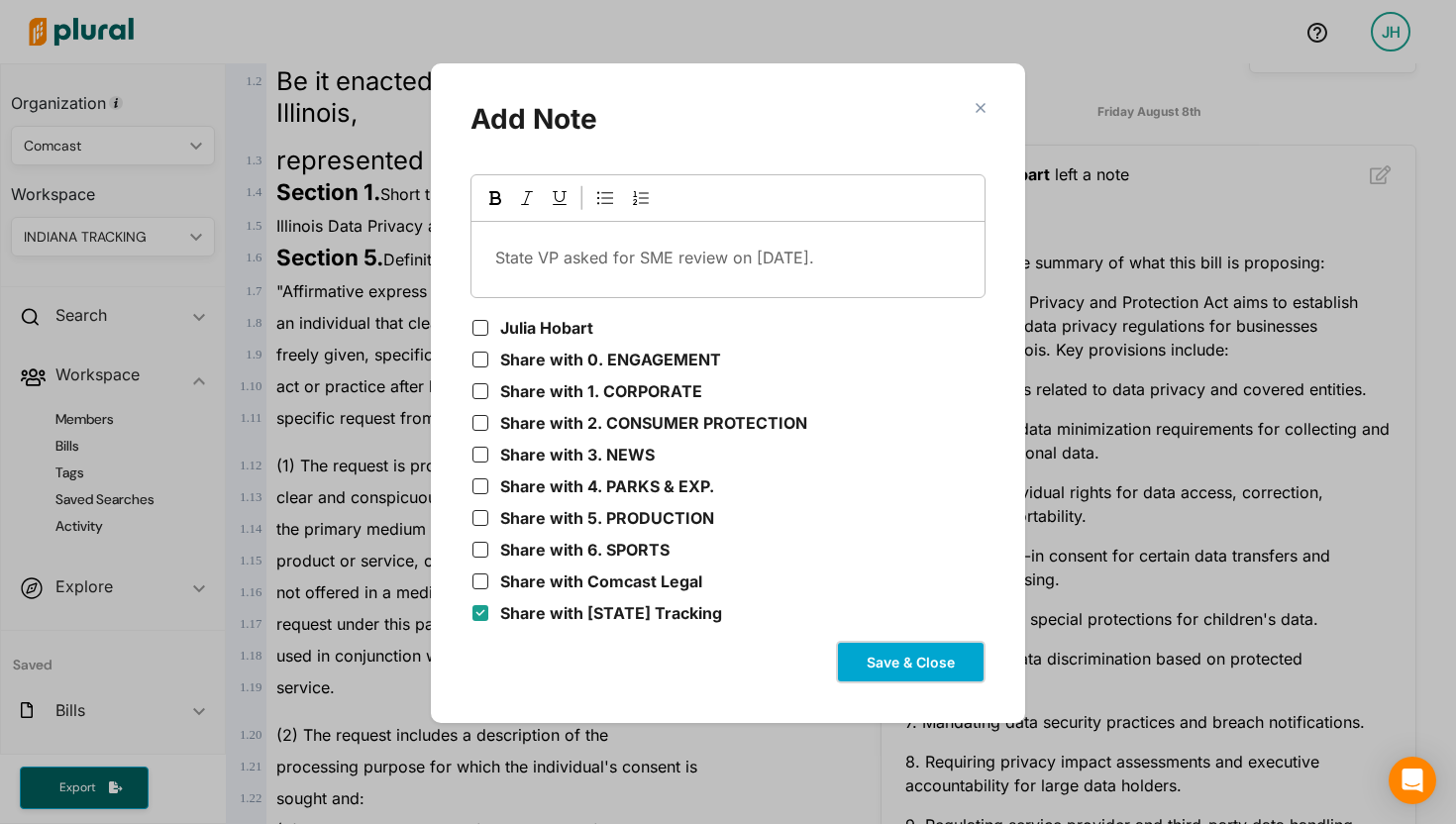 click on "Save & Close" at bounding box center (910, 662) 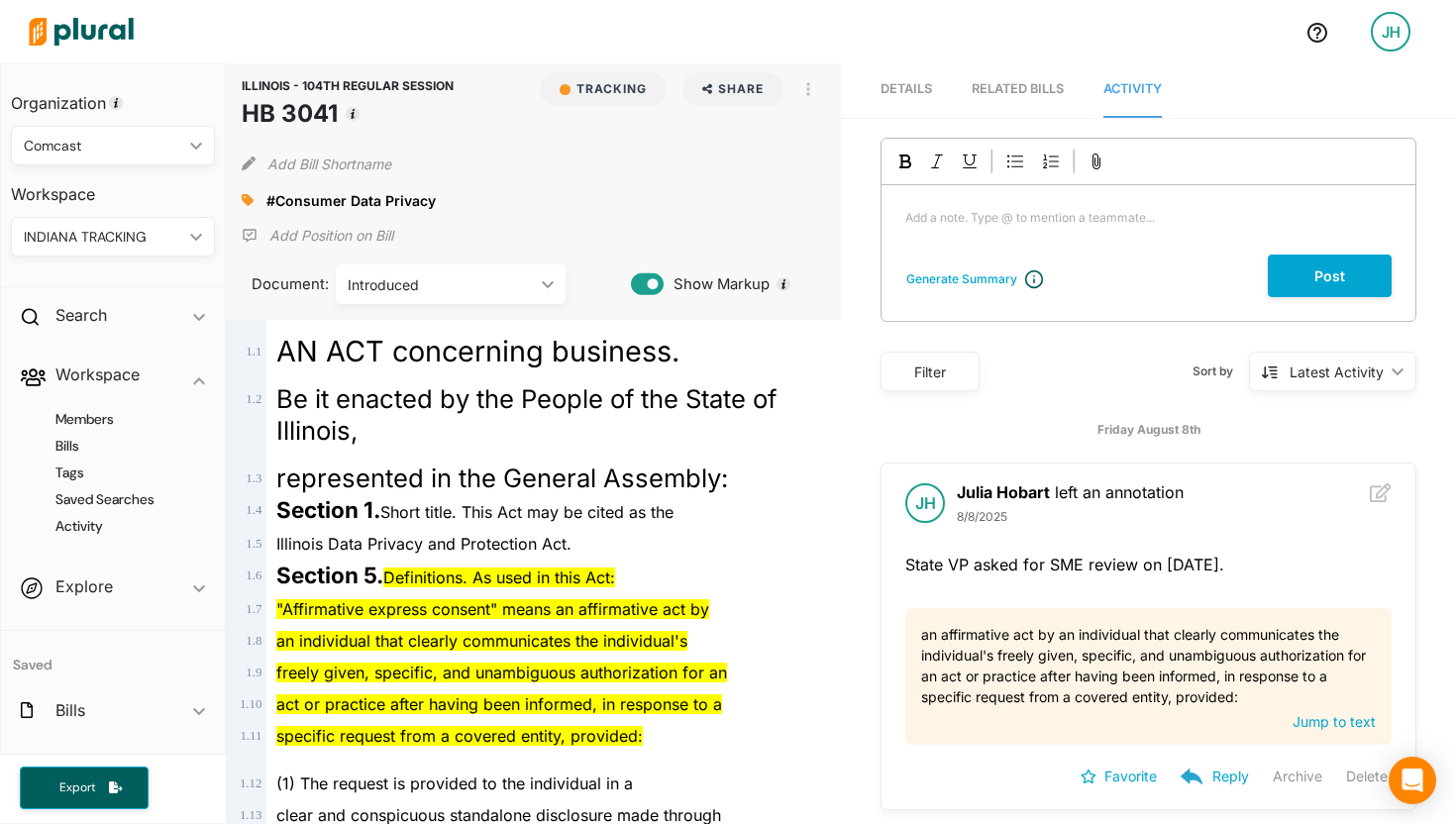 scroll, scrollTop: 0, scrollLeft: 0, axis: both 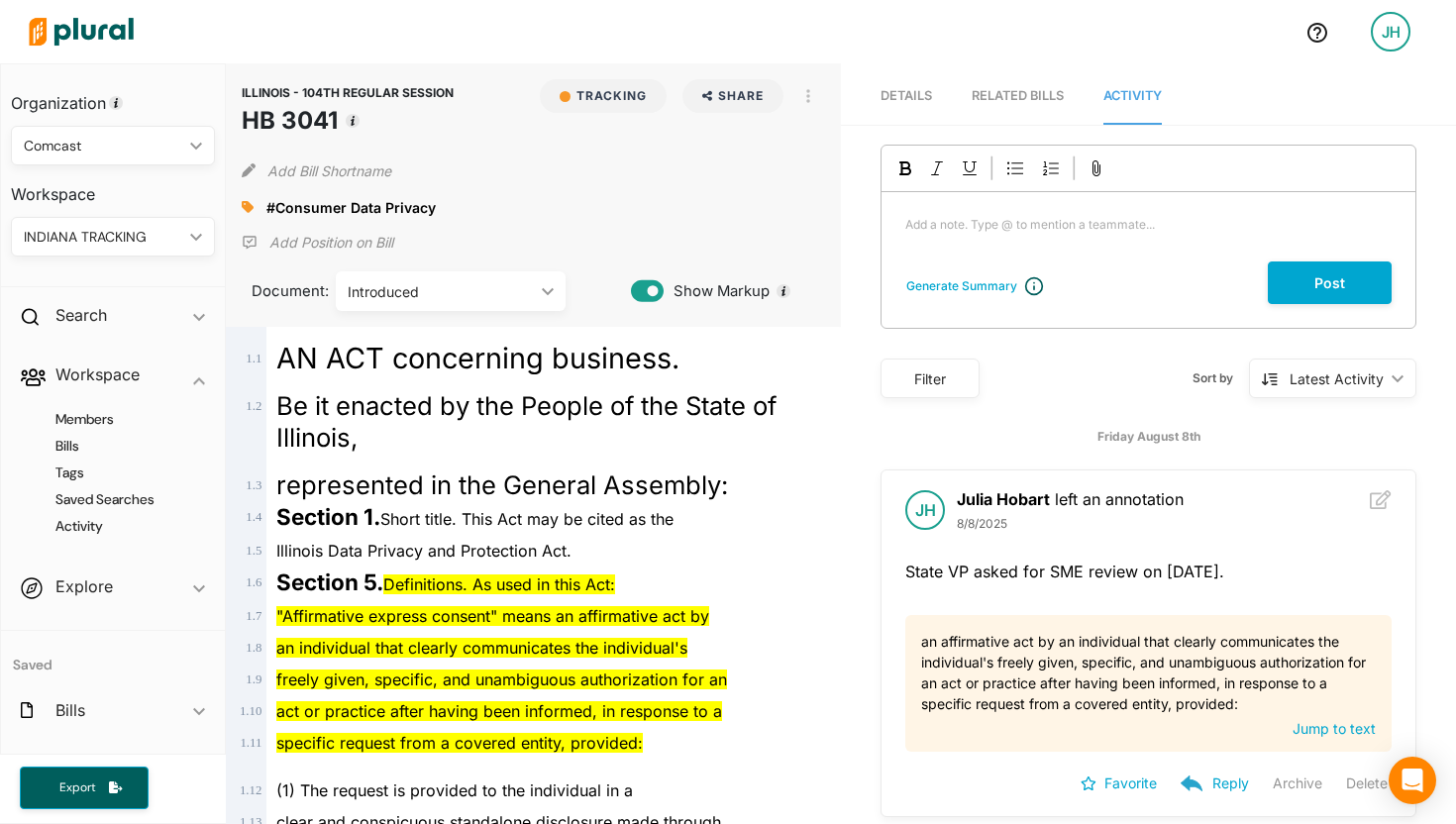 click on "Details" at bounding box center (906, 95) 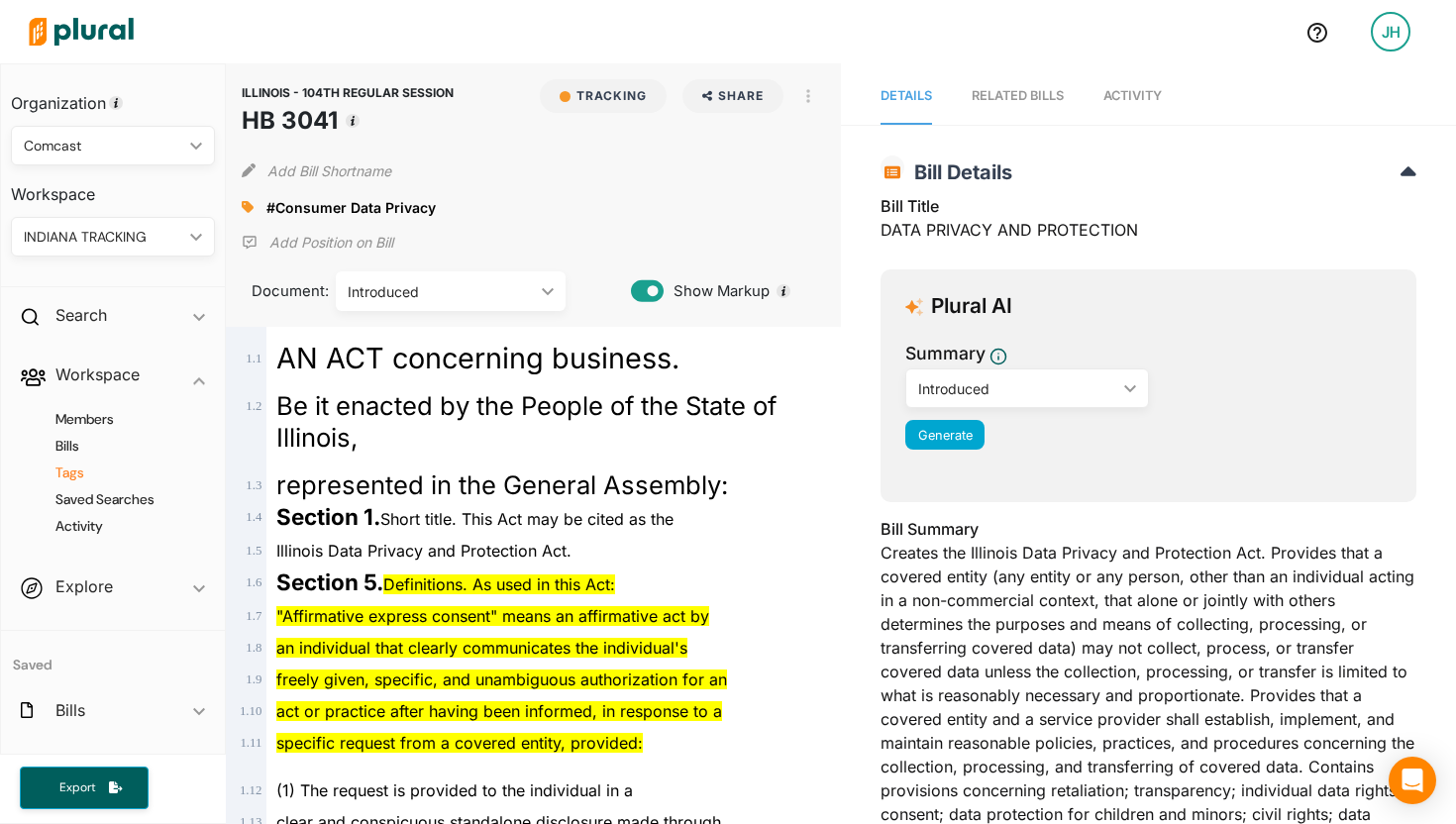 click on "Tags" at bounding box center [118, 472] 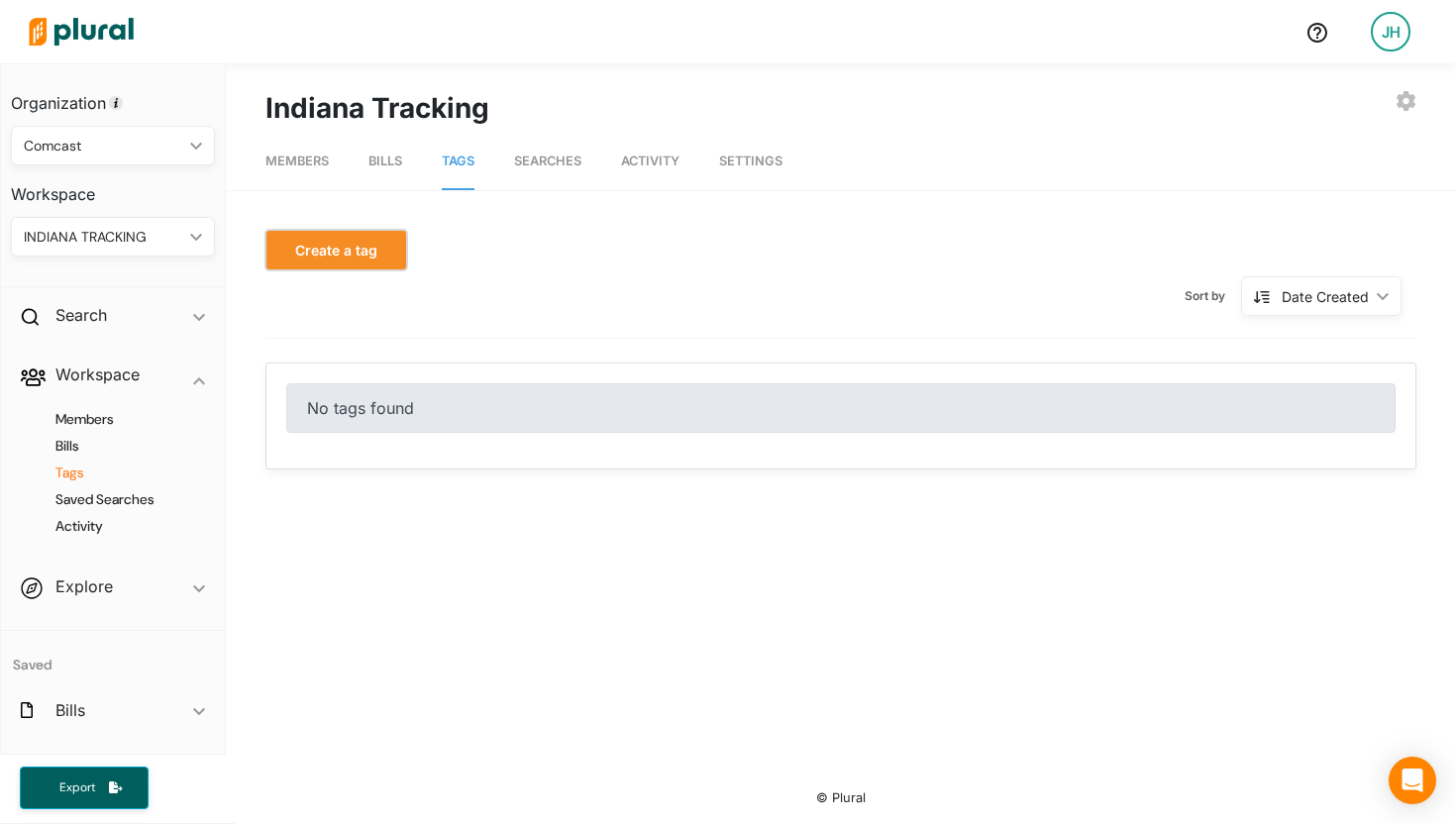 click on "Create a tag" at bounding box center (336, 250) 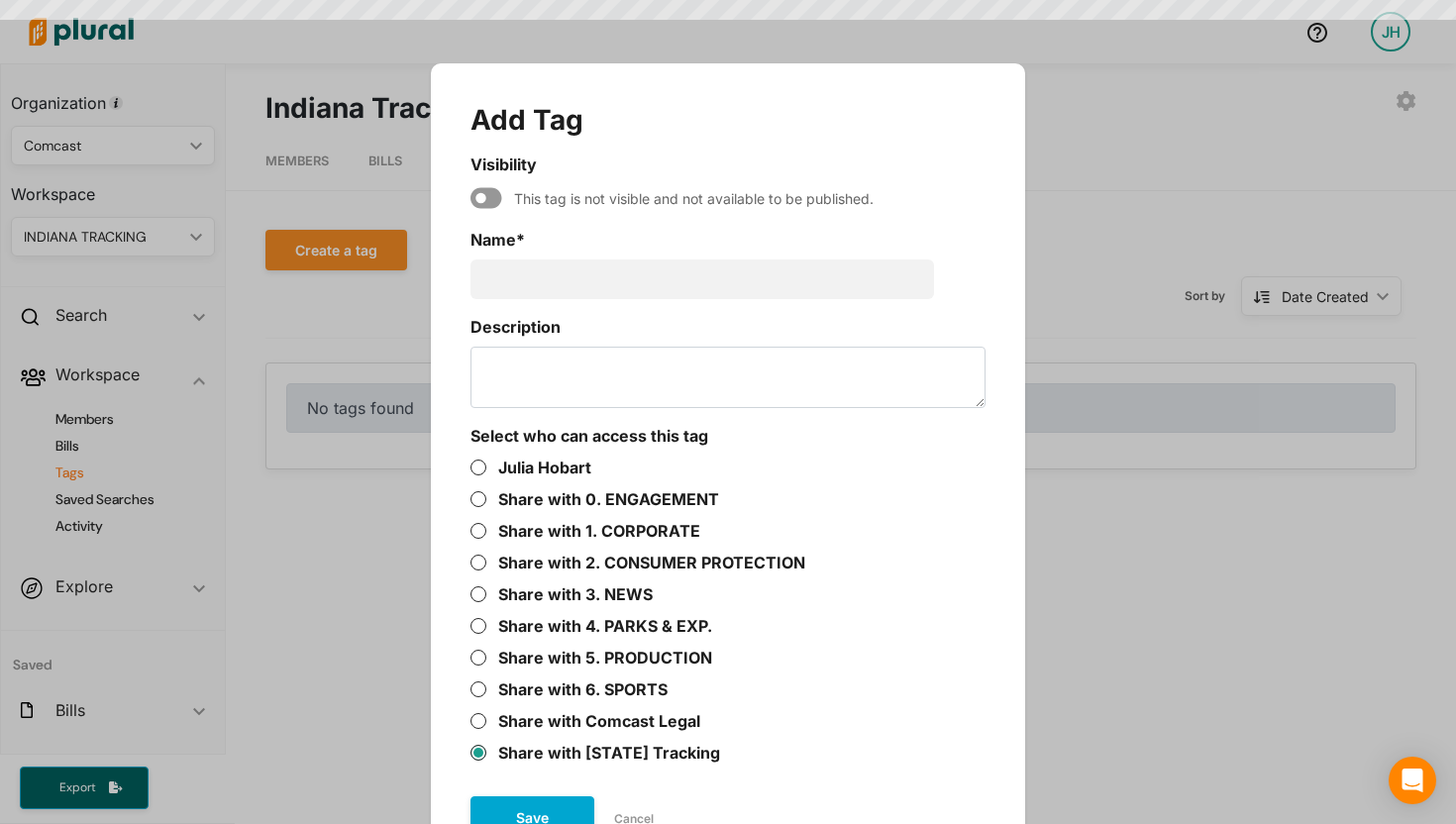 scroll, scrollTop: 55, scrollLeft: 0, axis: vertical 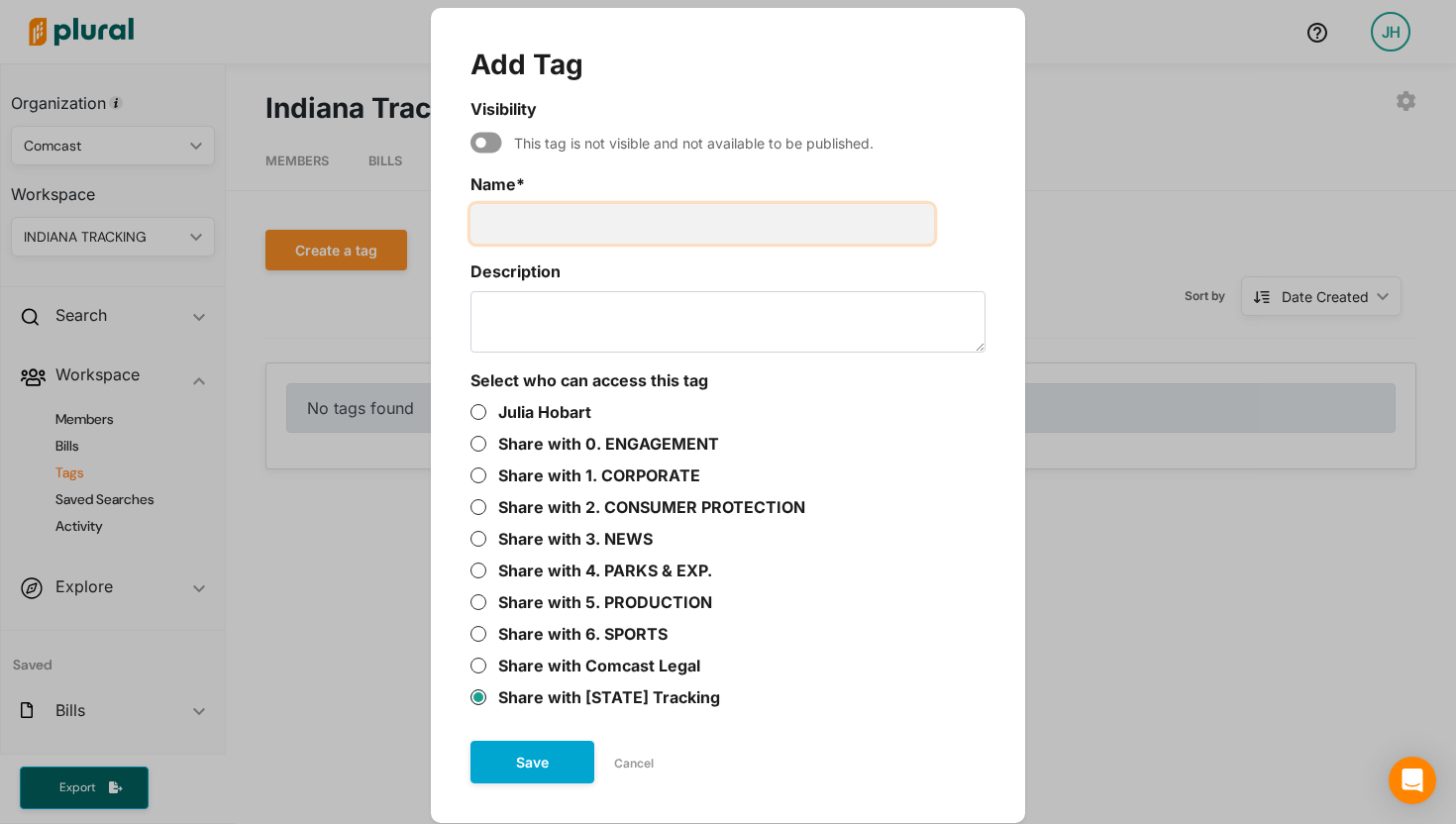 click on "Name *" at bounding box center [702, 224] 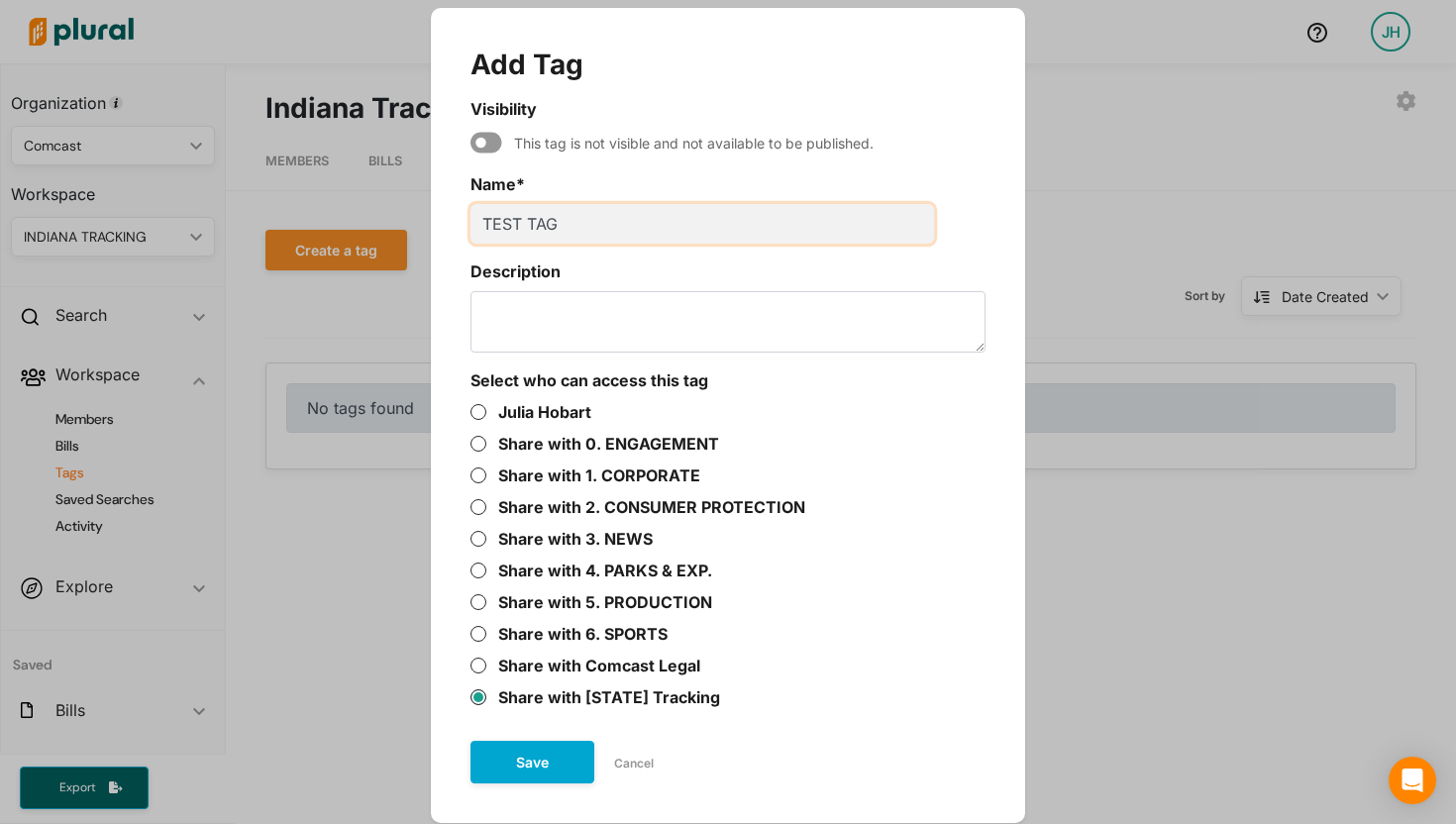 type on "TEST TAG" 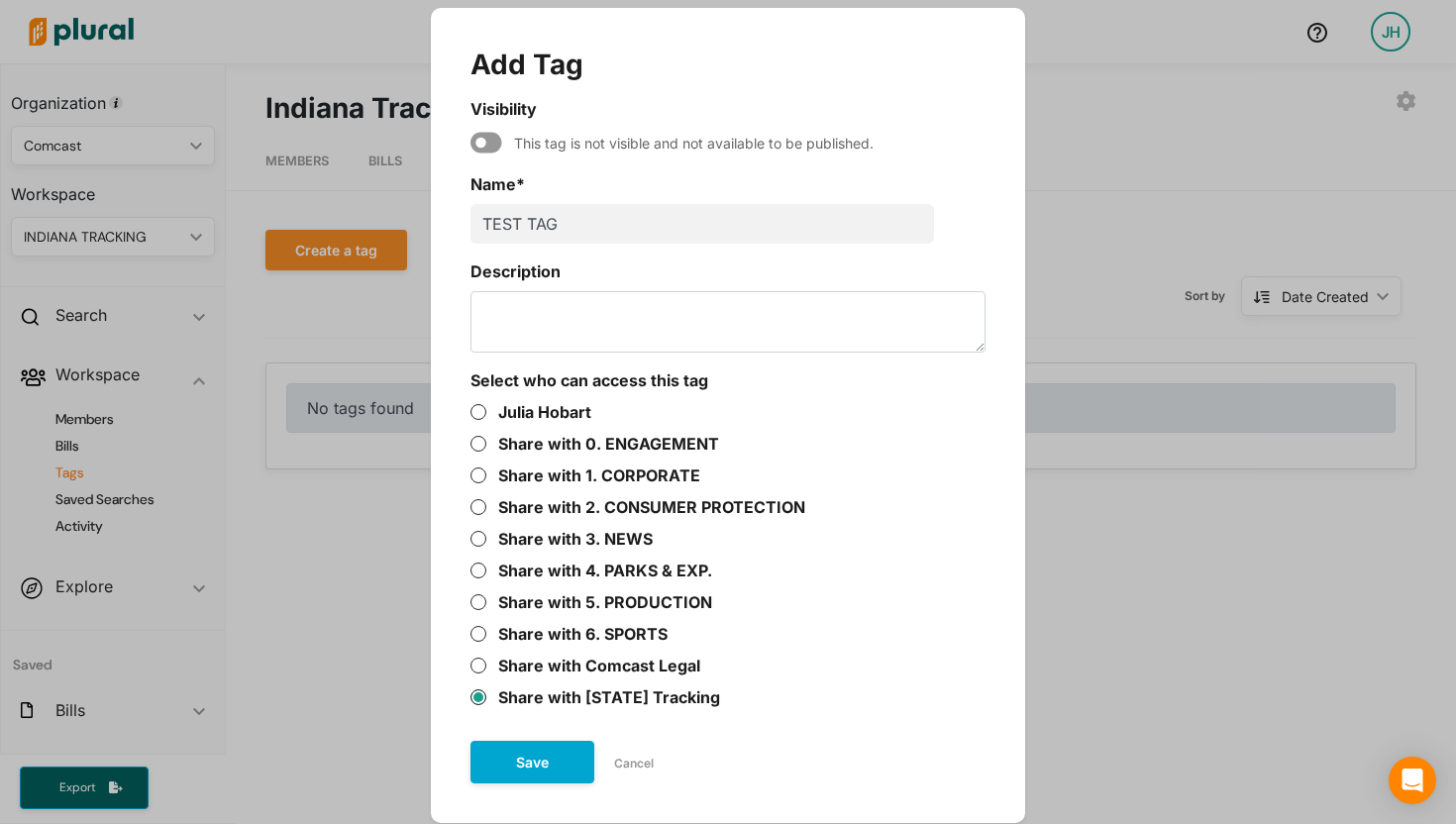 click on "This tag is not visible and not available to be published." at bounding box center (728, 143) 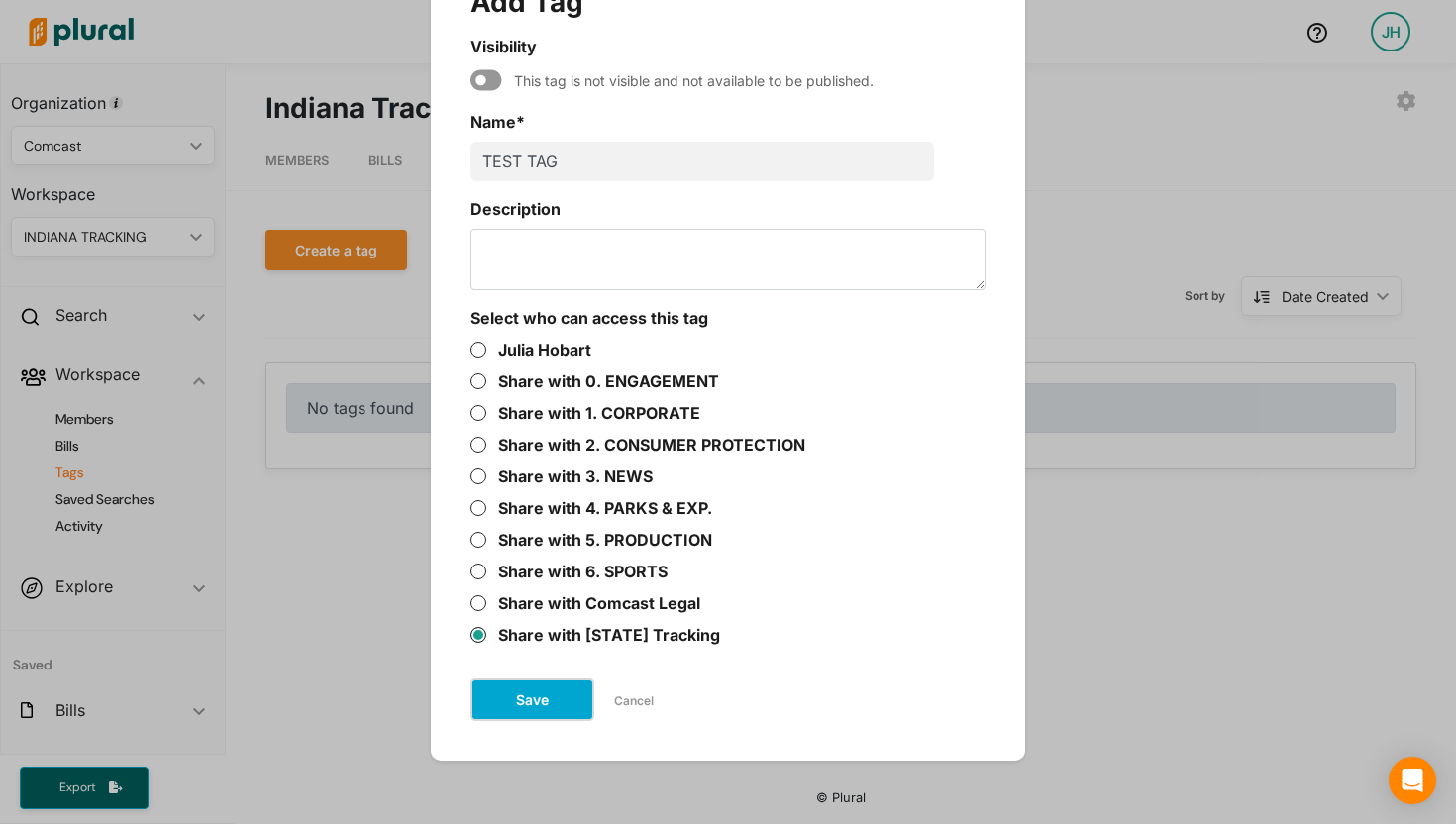 click on "Save" at bounding box center [532, 699] 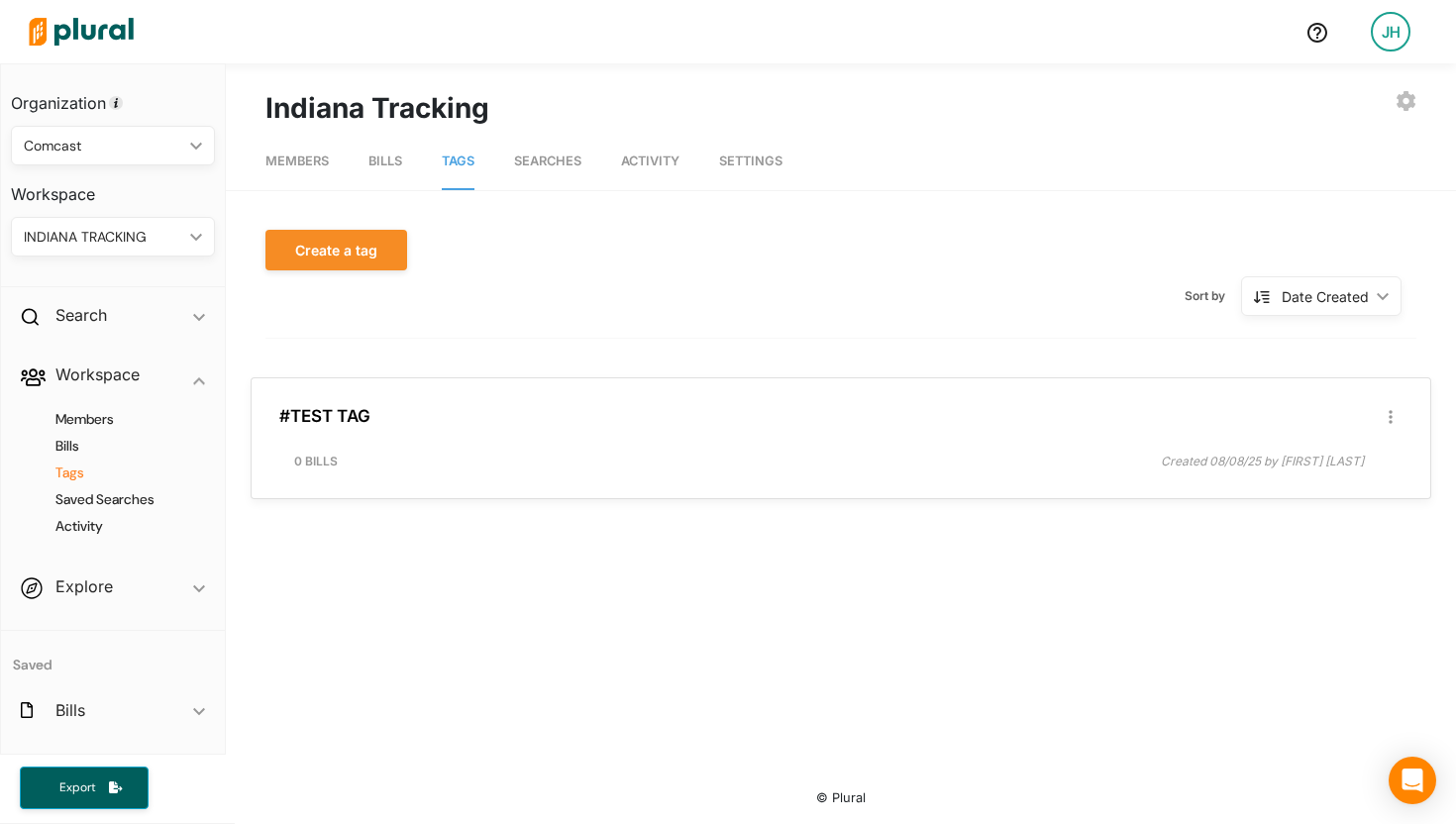 click on "Bills" at bounding box center [385, 160] 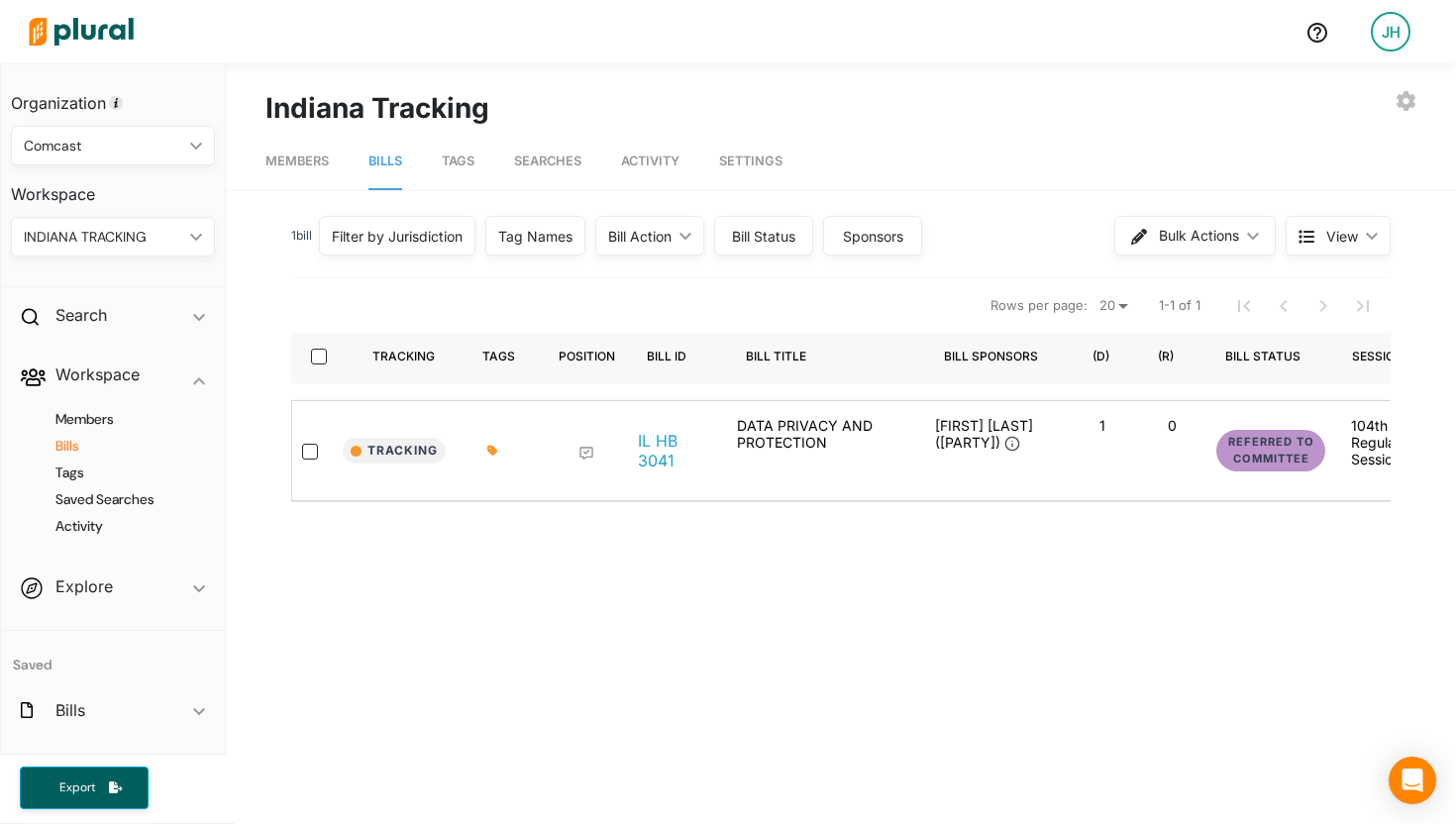 click 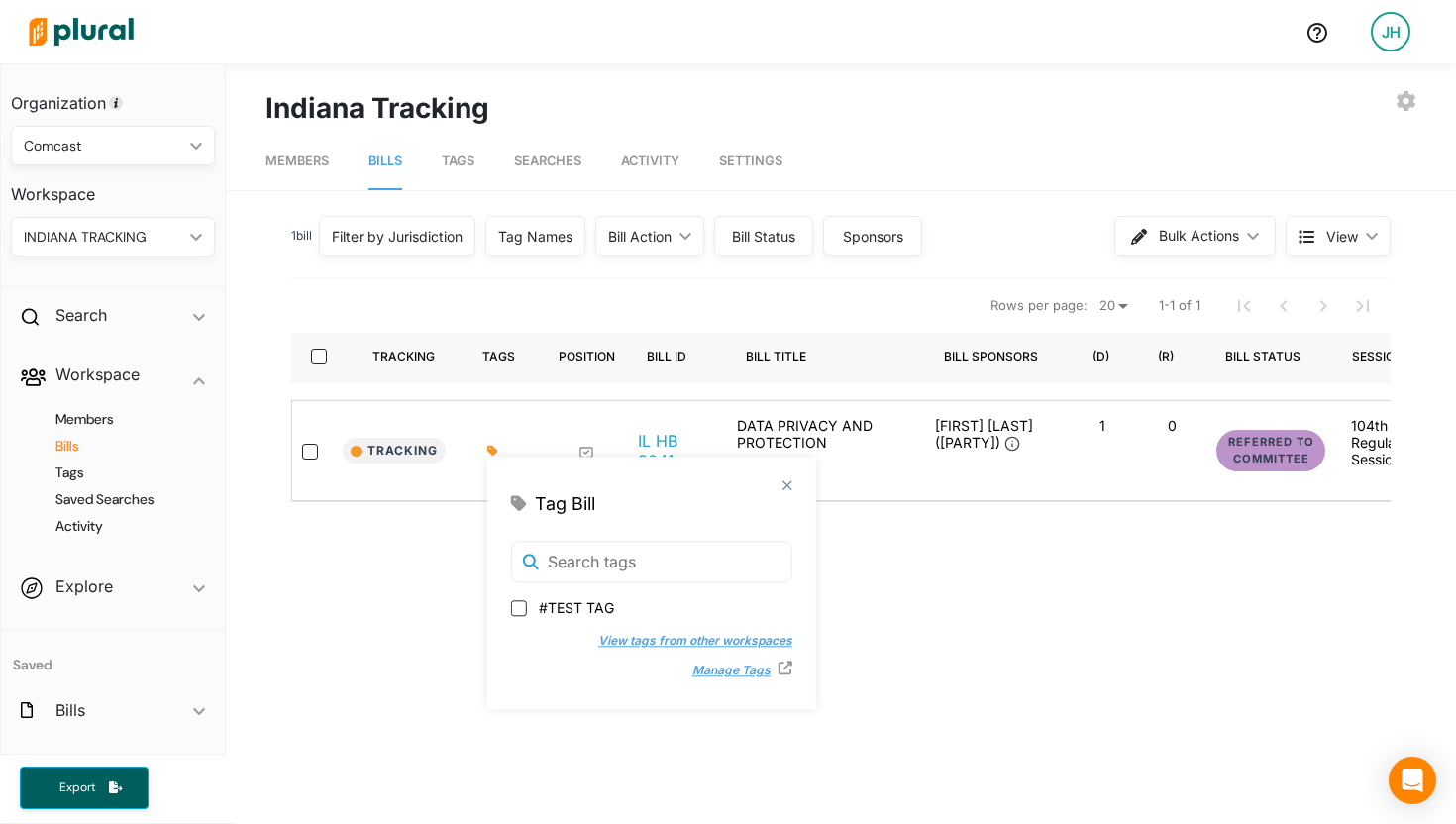 click on "#TEST TAG" at bounding box center (576, 607) 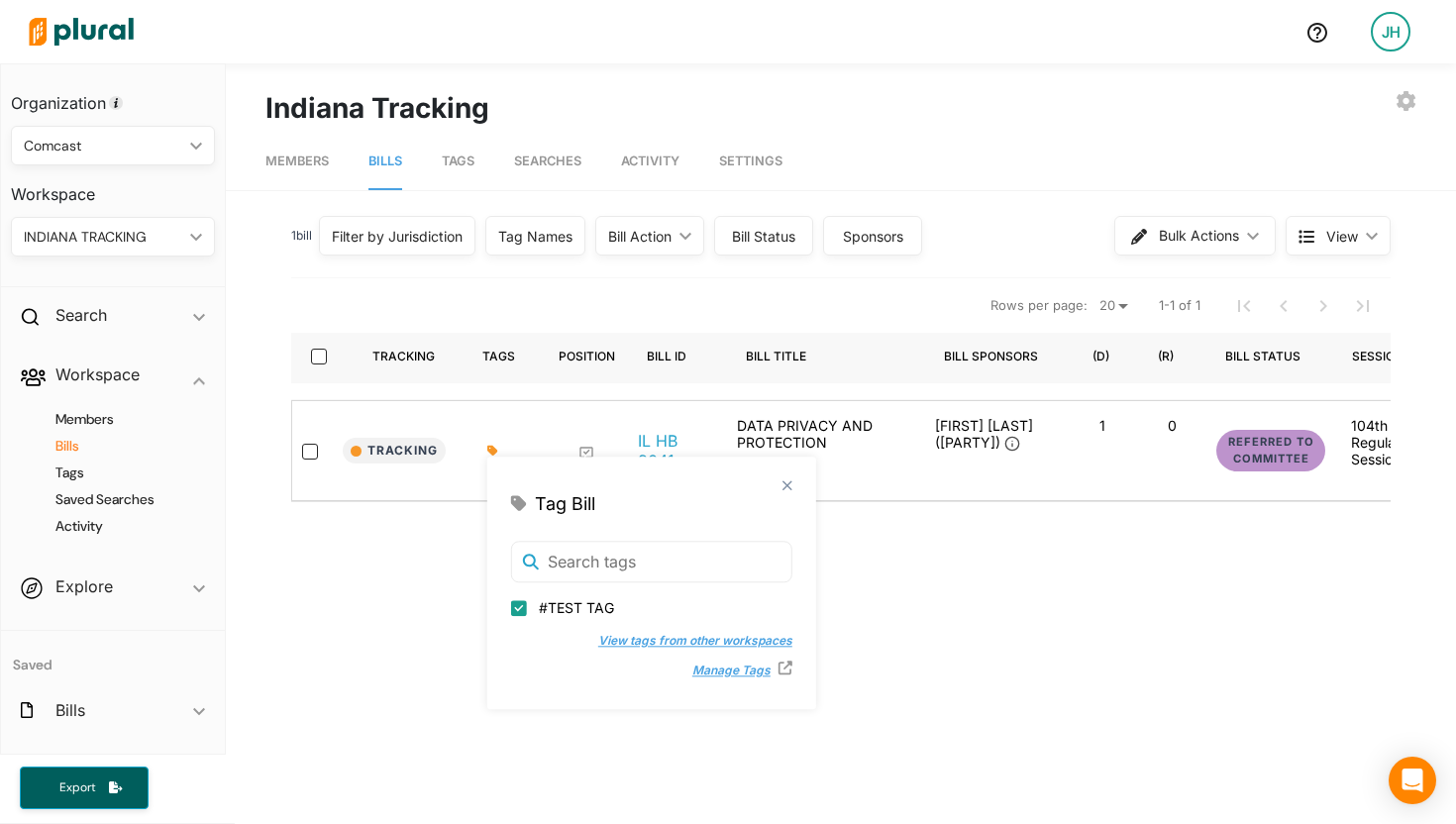 checkbox on "true" 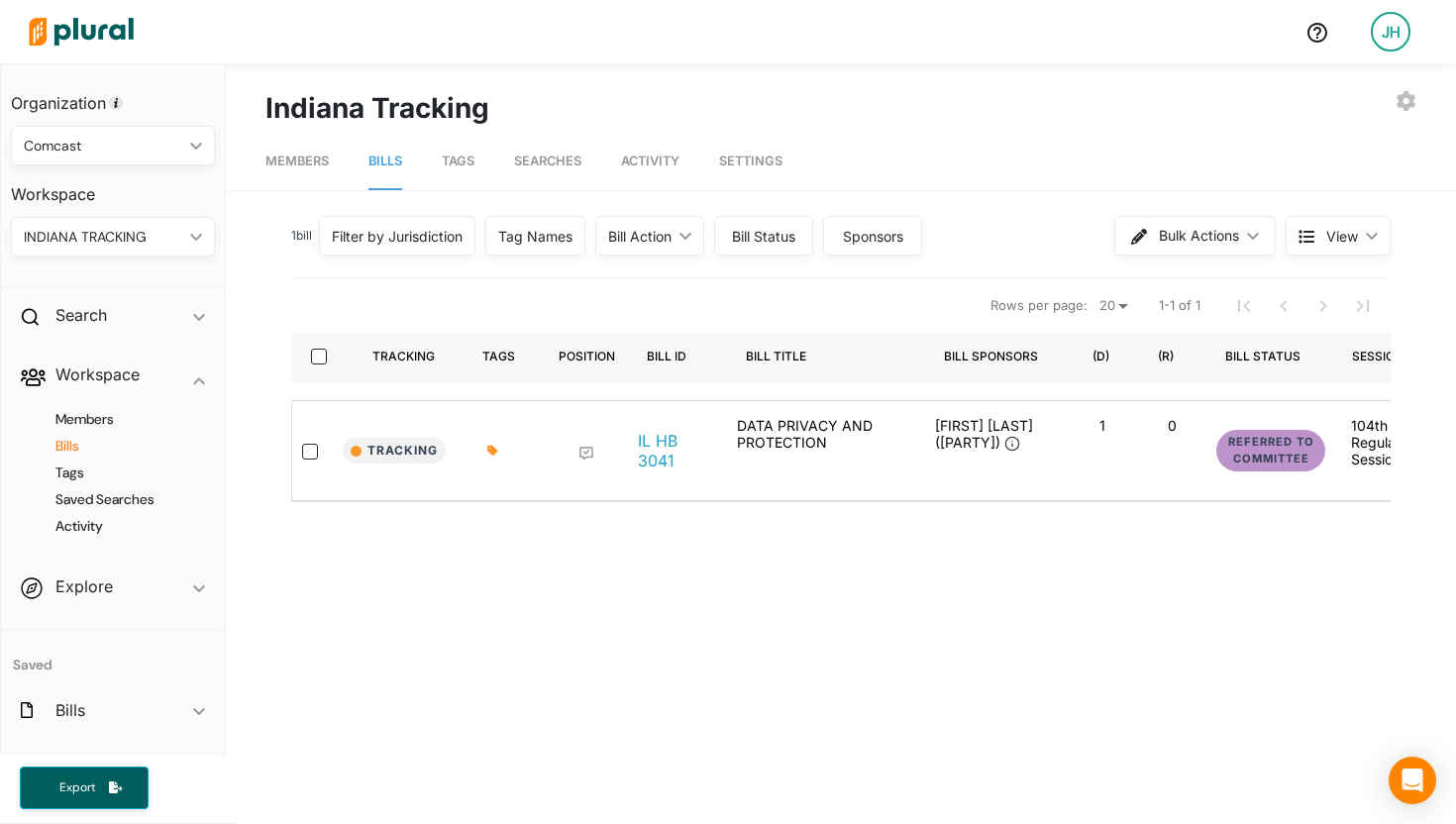 click on "Tags" at bounding box center (458, 160) 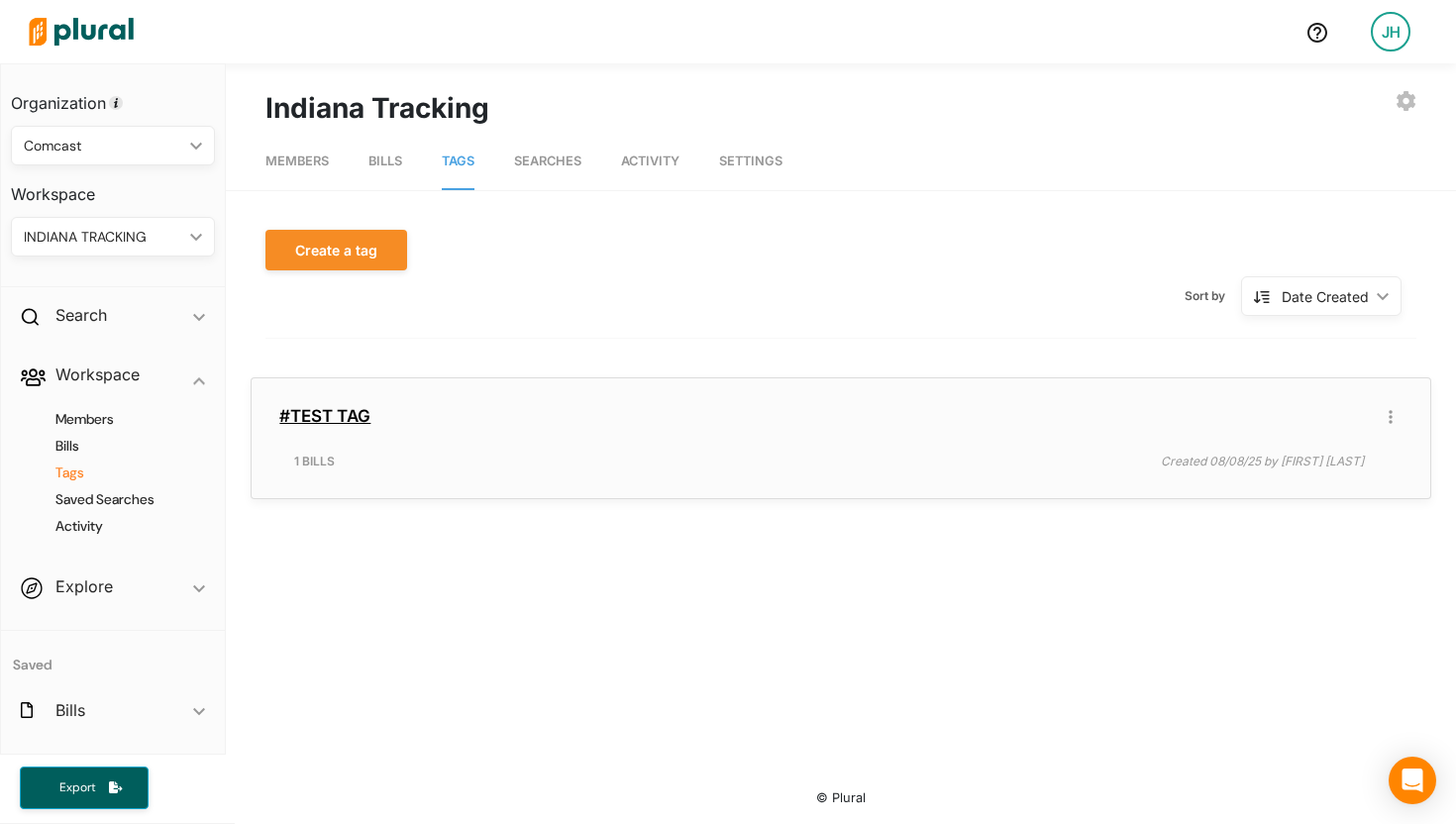 click on "#TEST TAG" at bounding box center (325, 416) 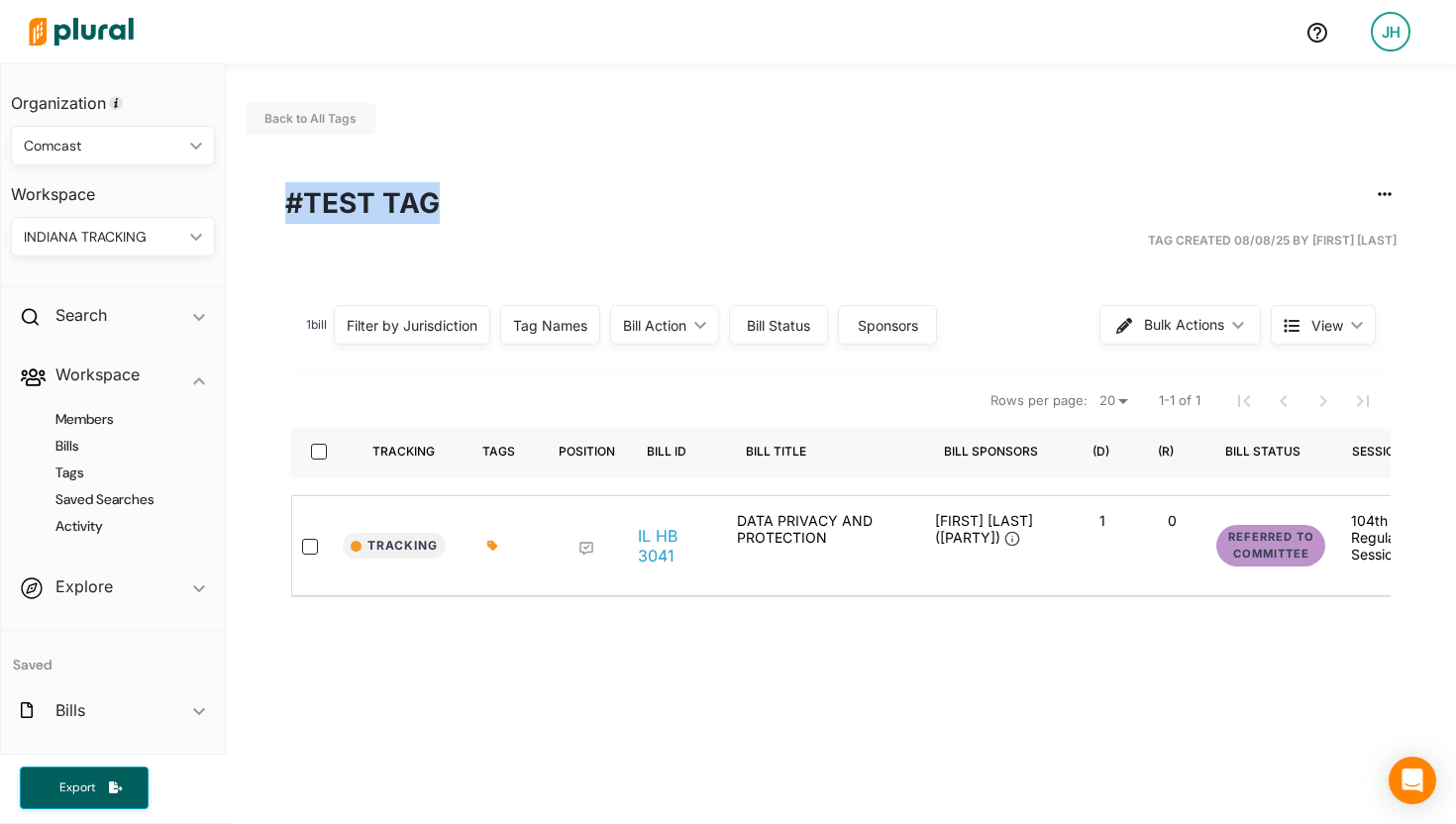 drag, startPoint x: 449, startPoint y: 208, endPoint x: 291, endPoint y: 207, distance: 158.00316 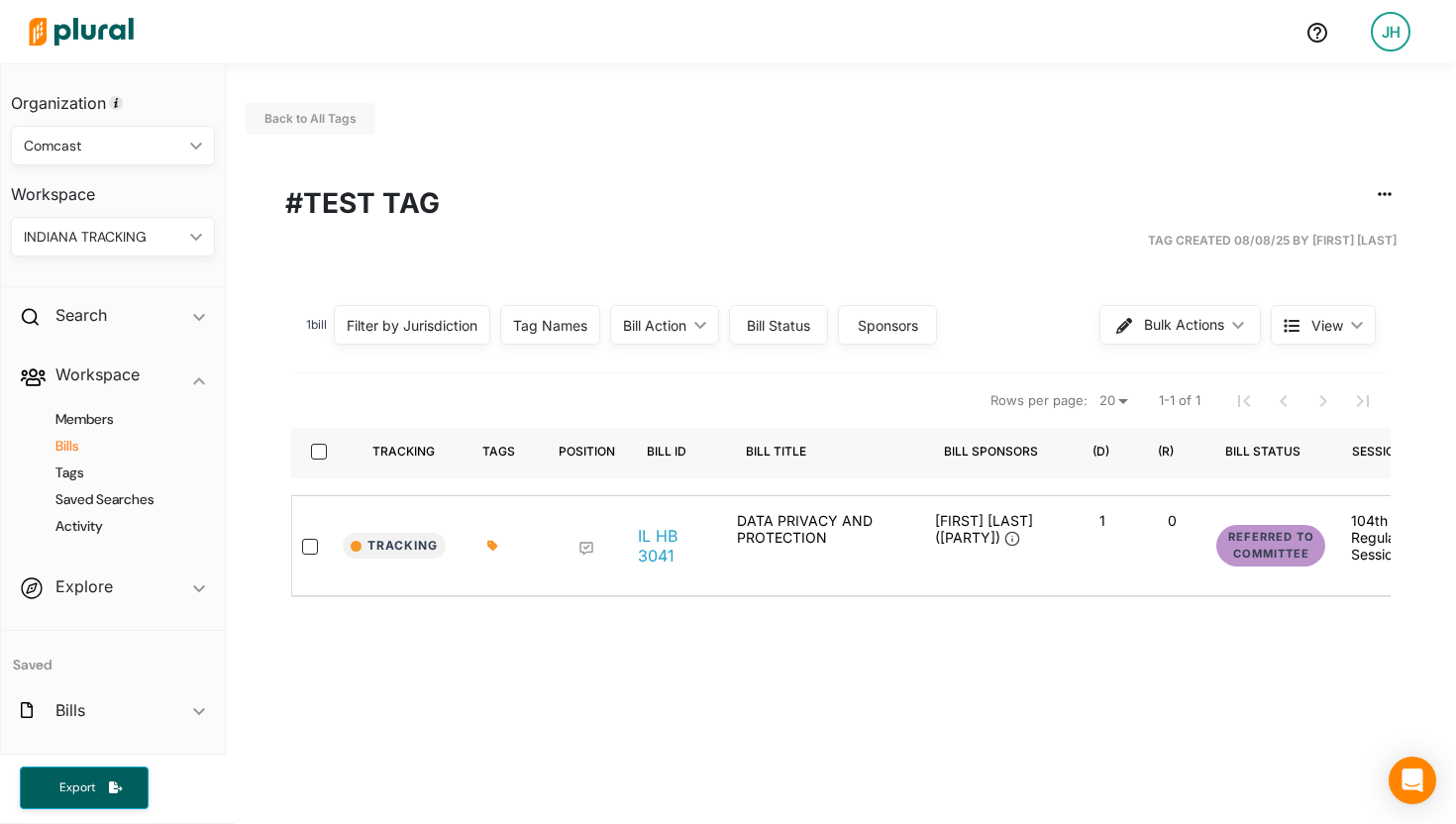 click on "Bills" at bounding box center (118, 446) 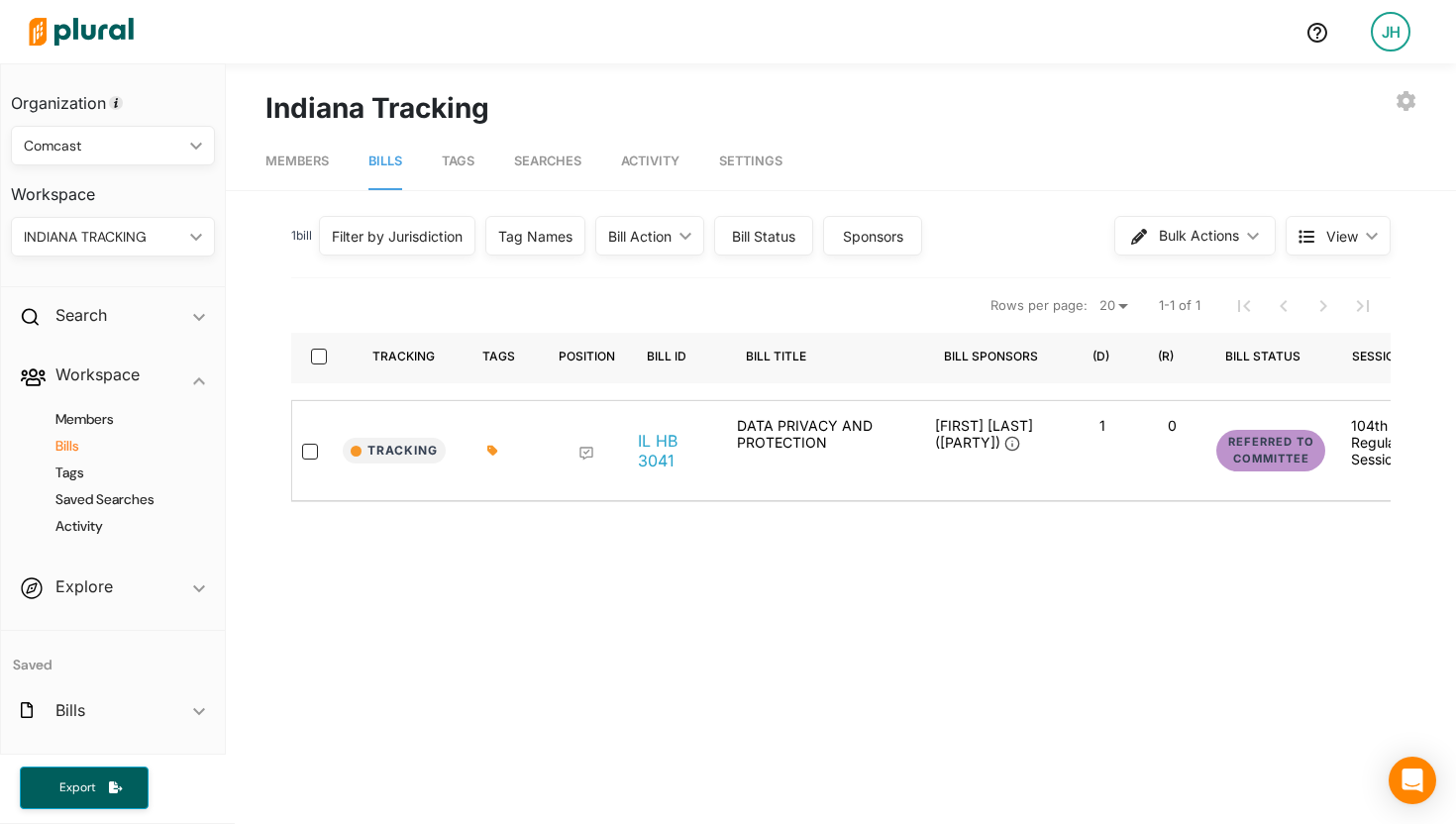 click at bounding box center [81, 32] 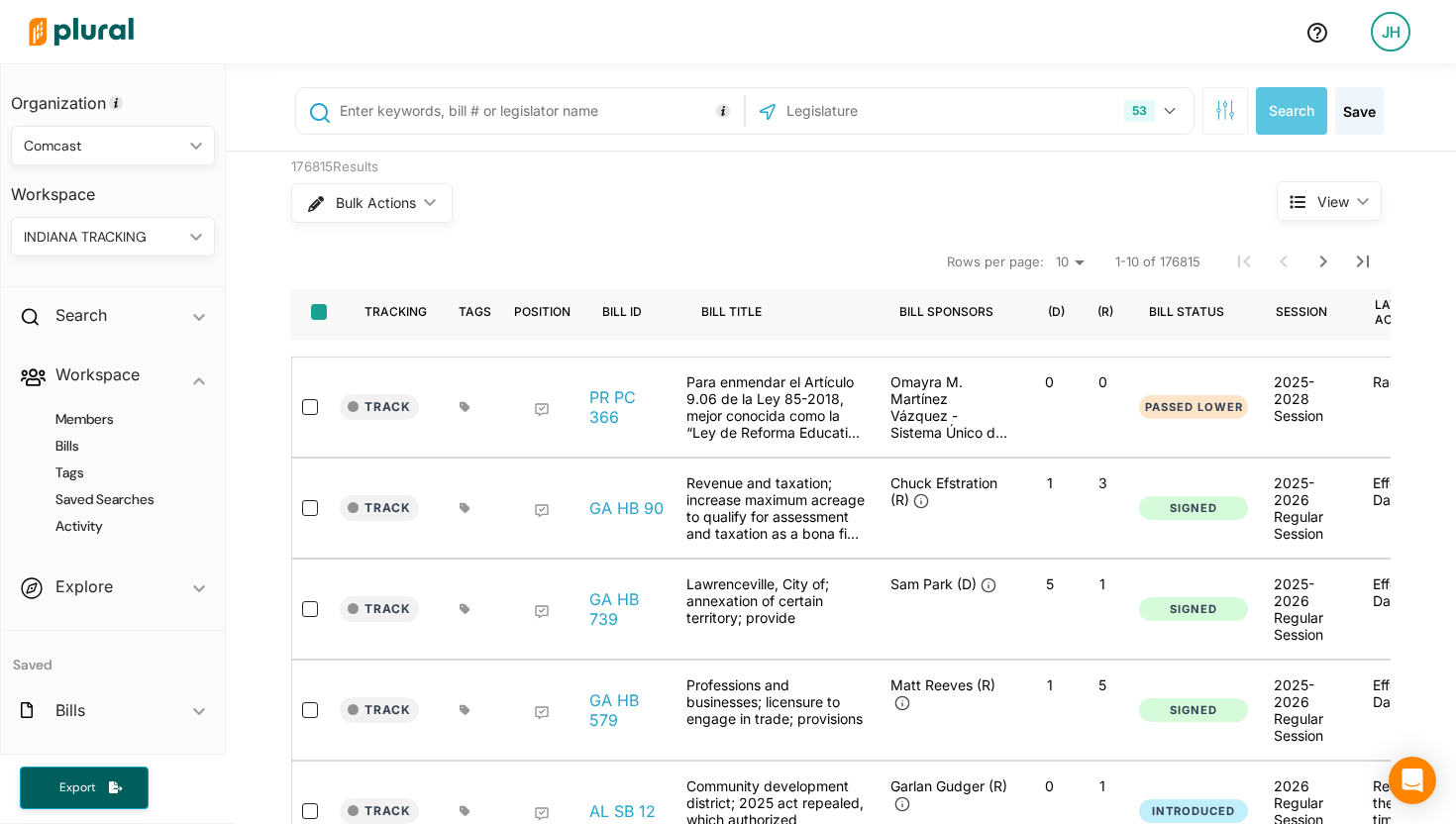 click at bounding box center (319, 312) 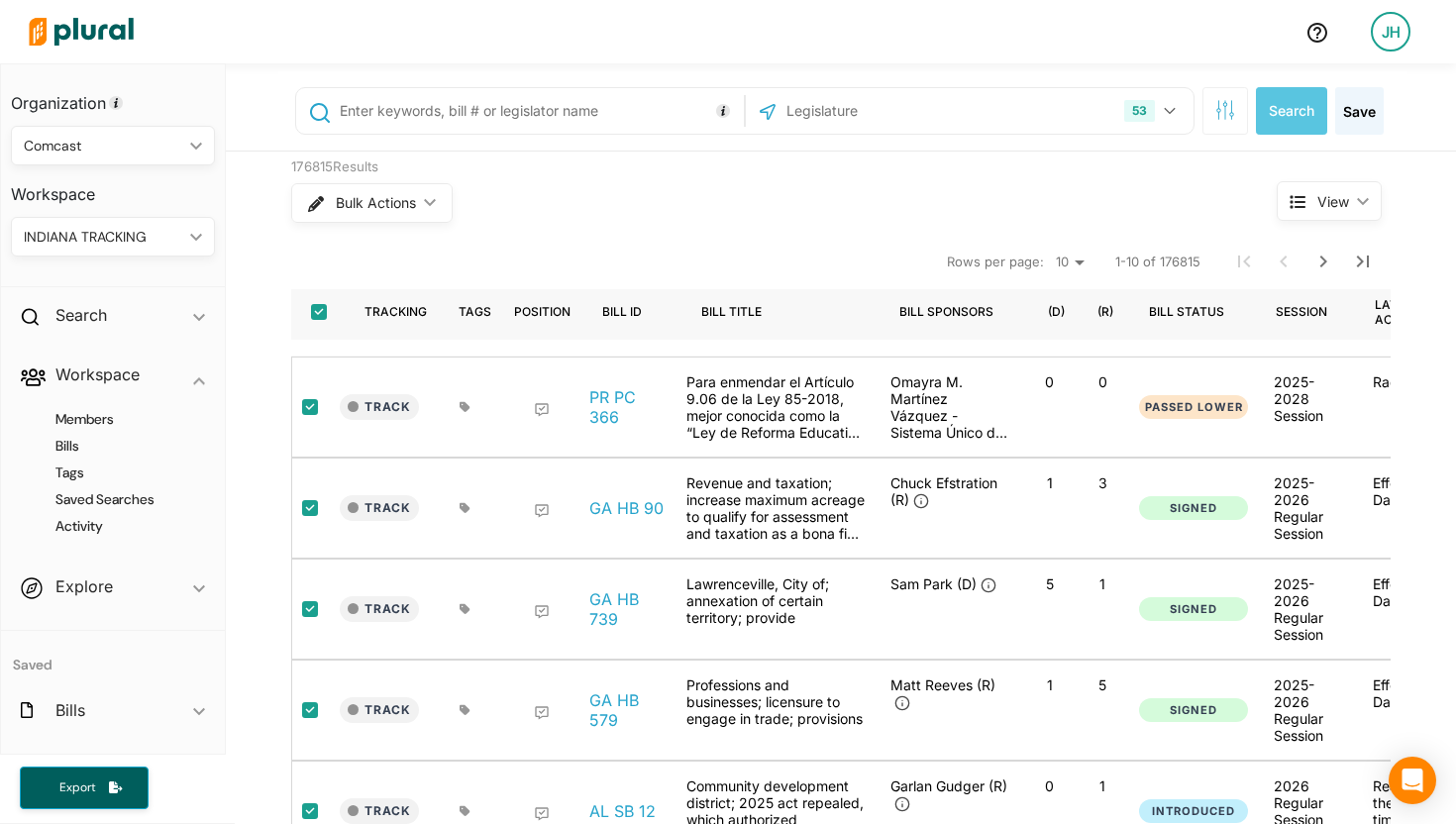 checkbox on "true" 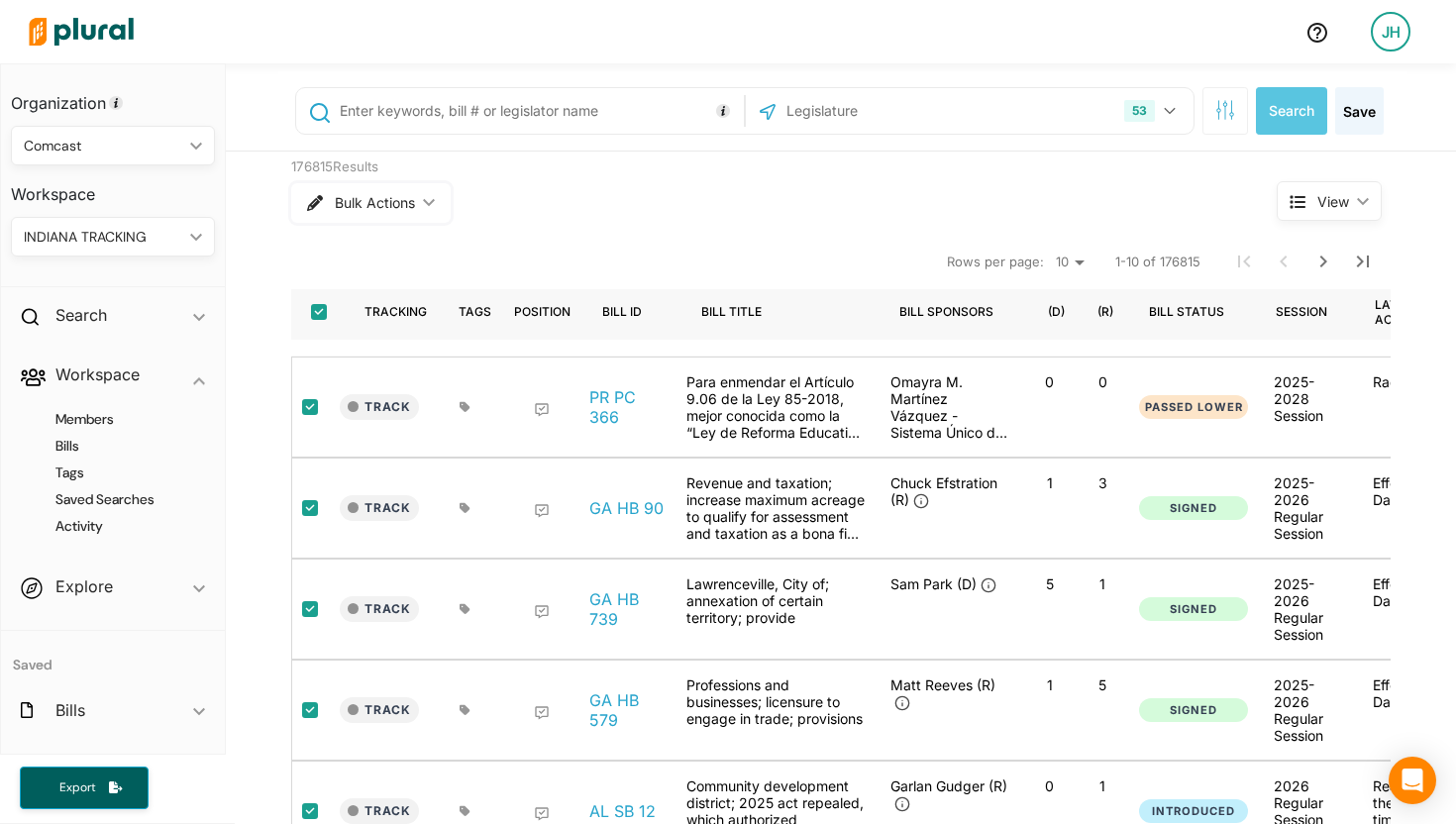 click on "Bulk Actions ic_keyboard_arrow_down" at bounding box center (370, 203) 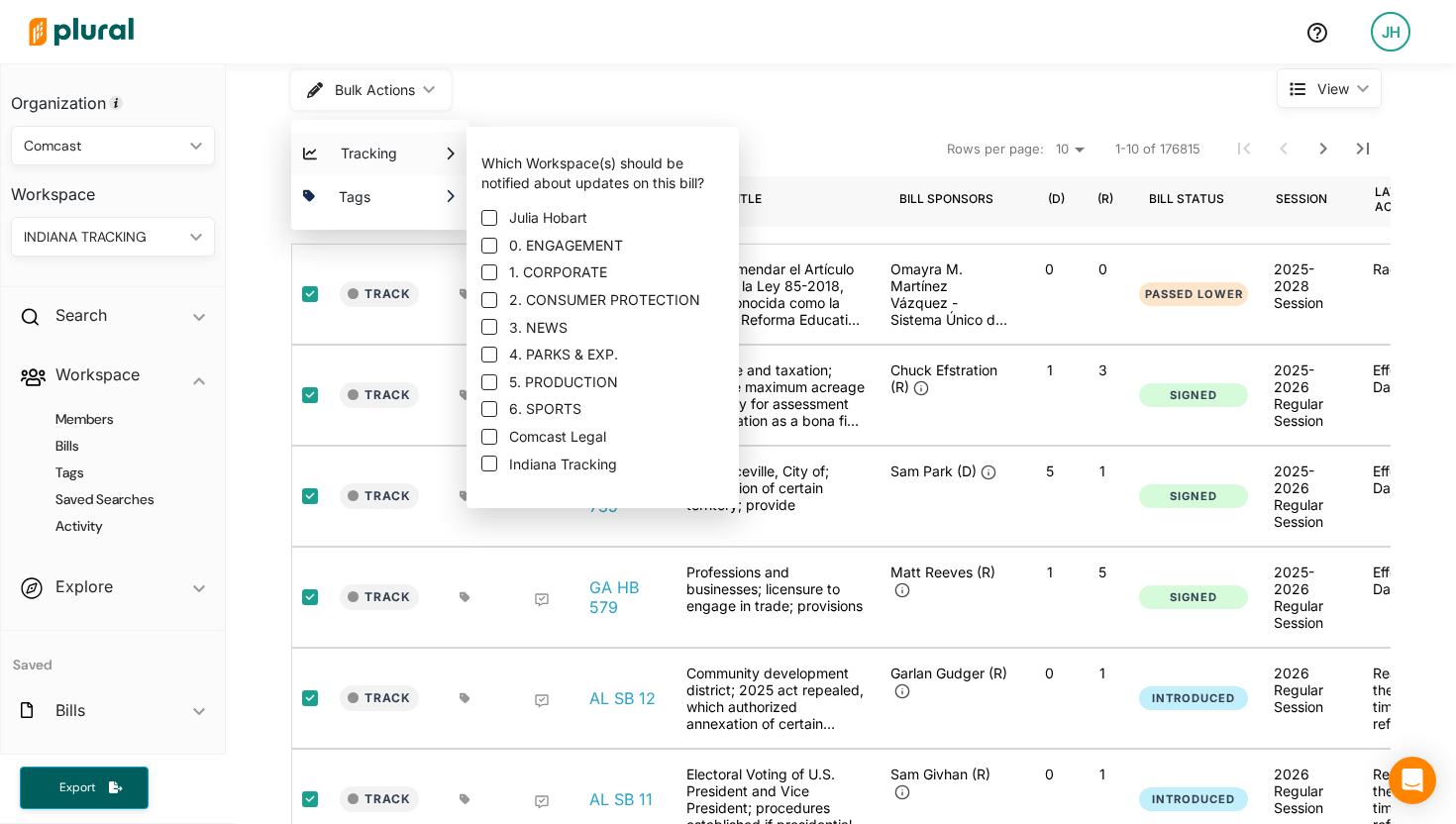 scroll, scrollTop: 114, scrollLeft: 0, axis: vertical 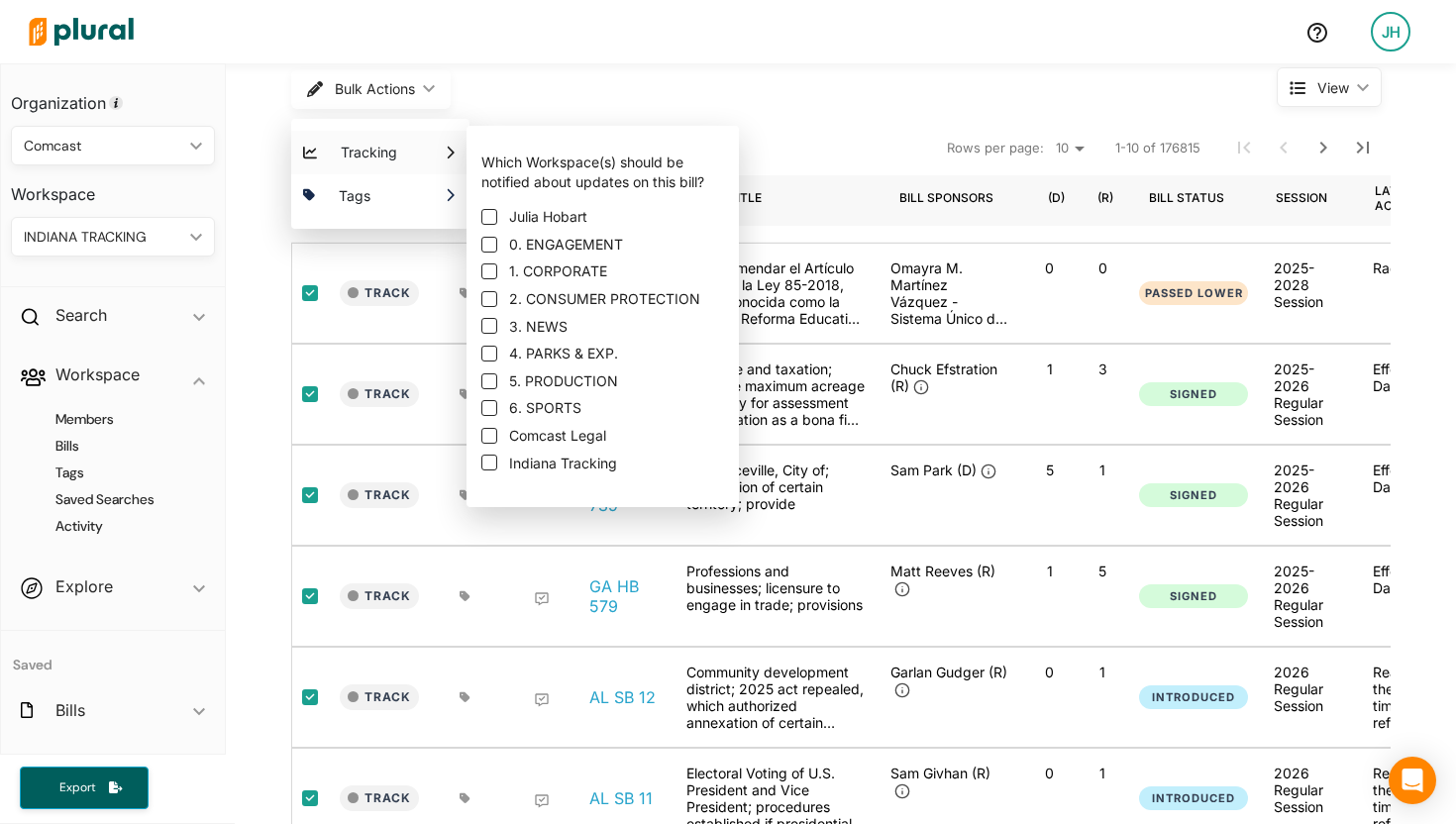 click on "Indiana Tracking" at bounding box center (563, 464) 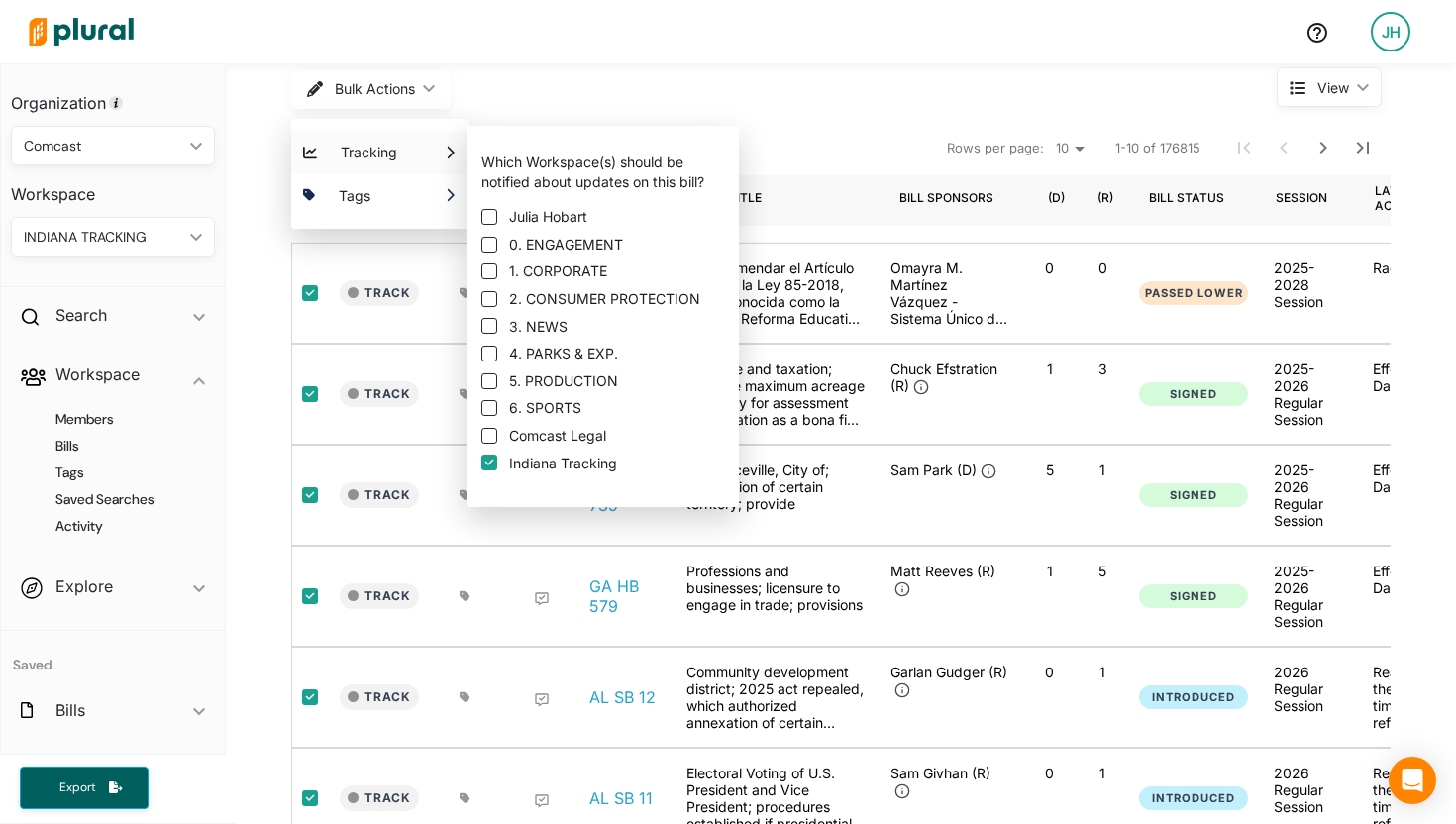 checkbox on "true" 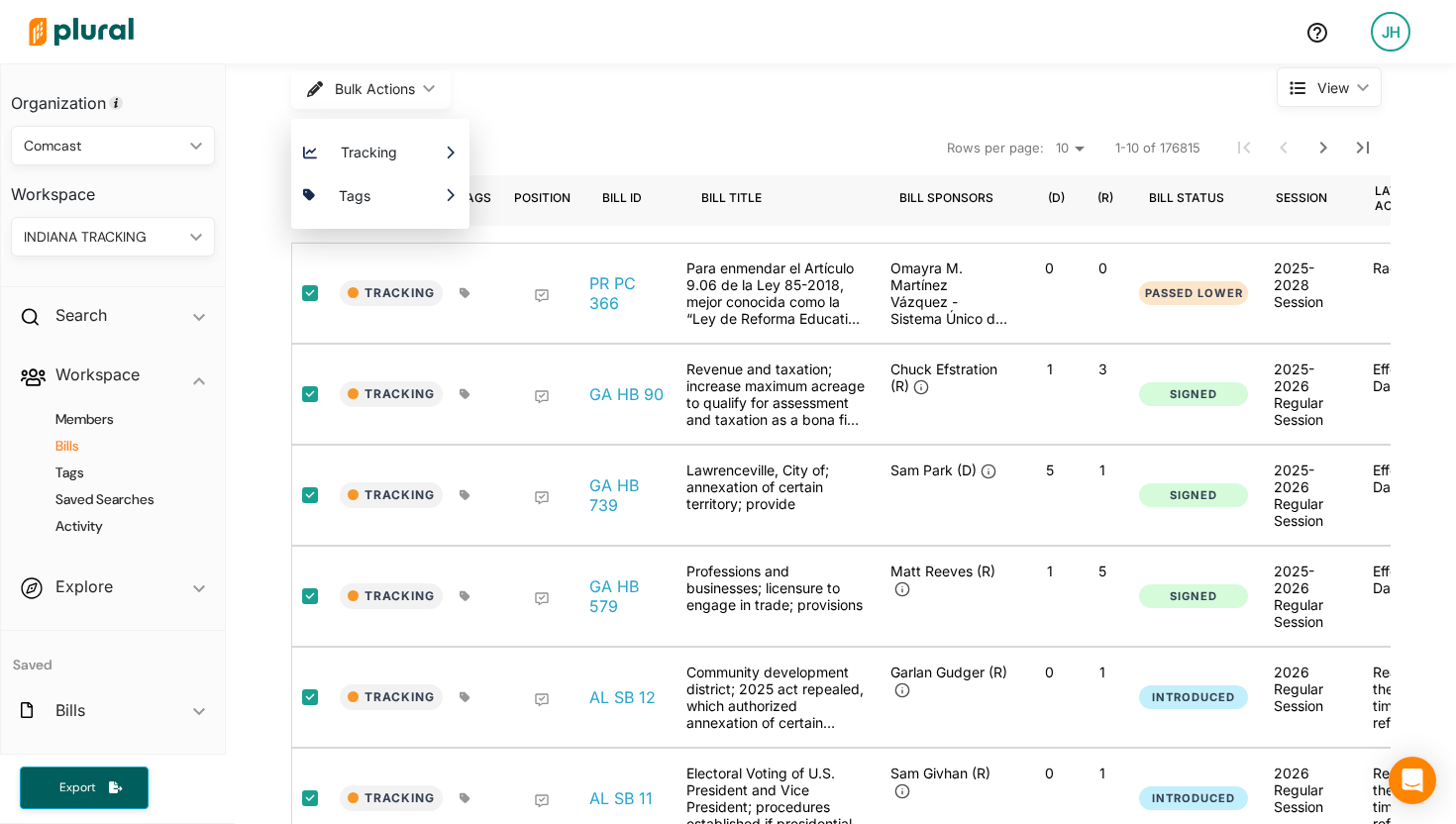 click on "Bills" at bounding box center [118, 446] 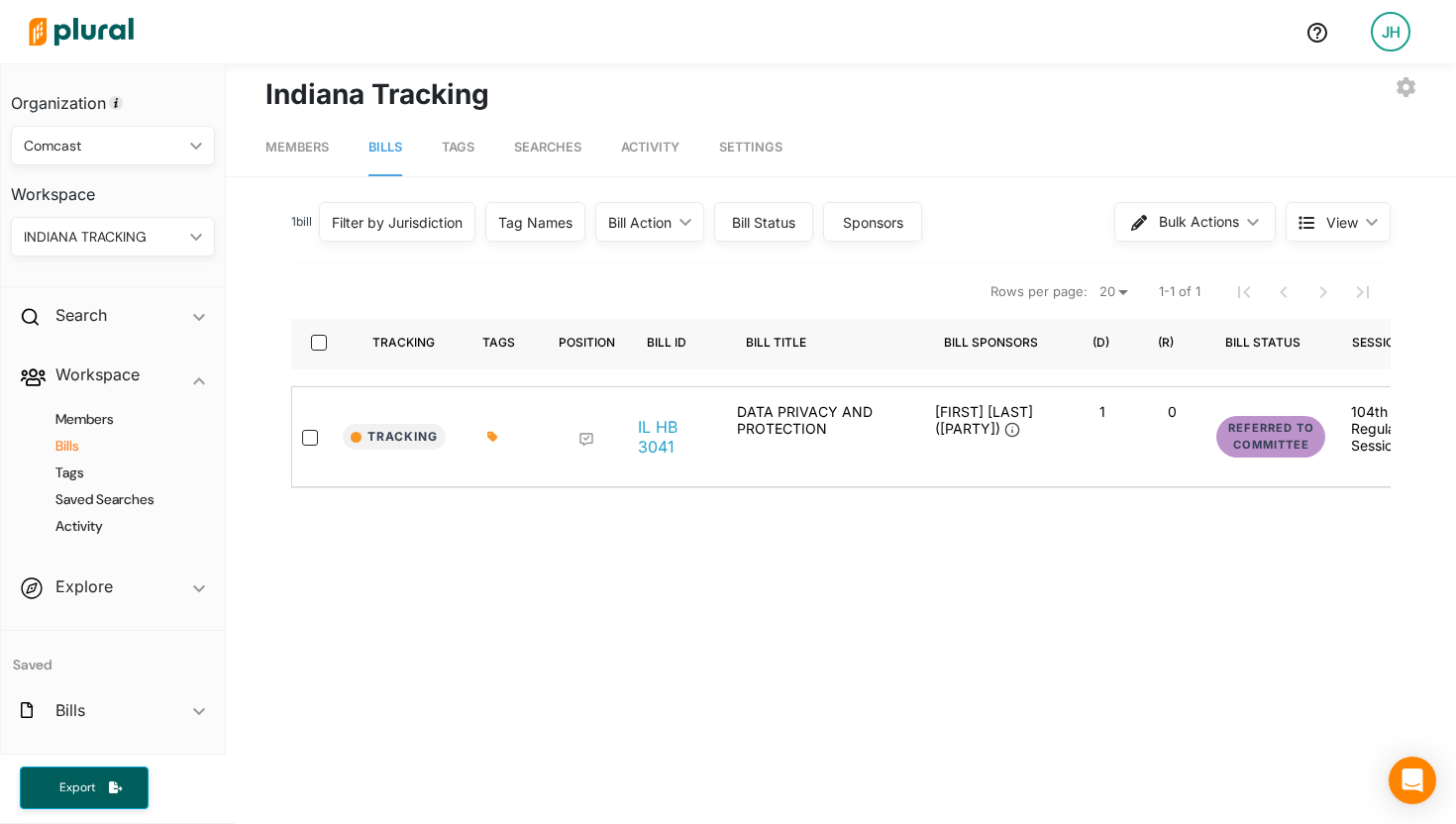 scroll, scrollTop: 7, scrollLeft: 0, axis: vertical 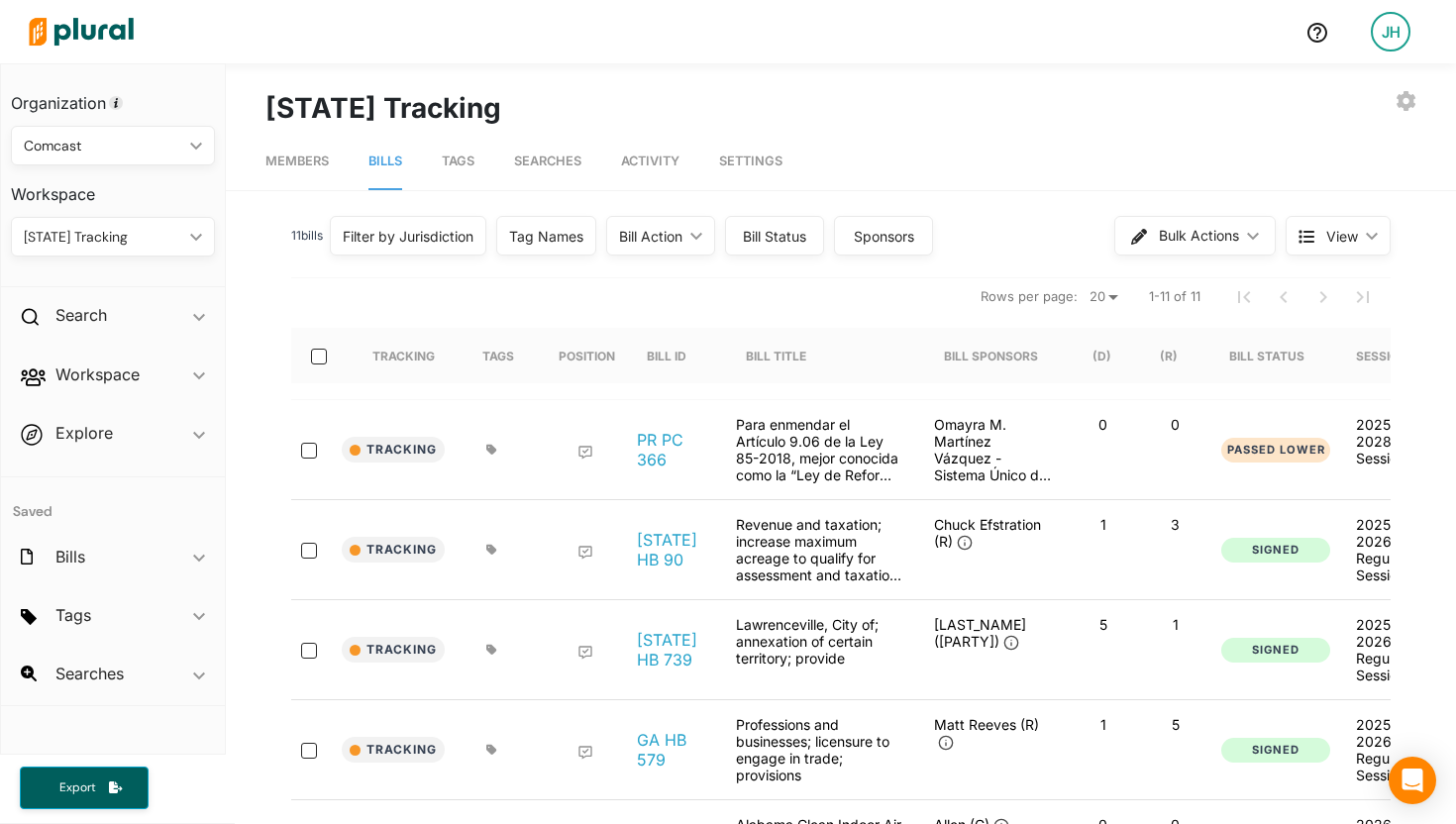 click on "Filter by Jurisdiction" at bounding box center [408, 236] 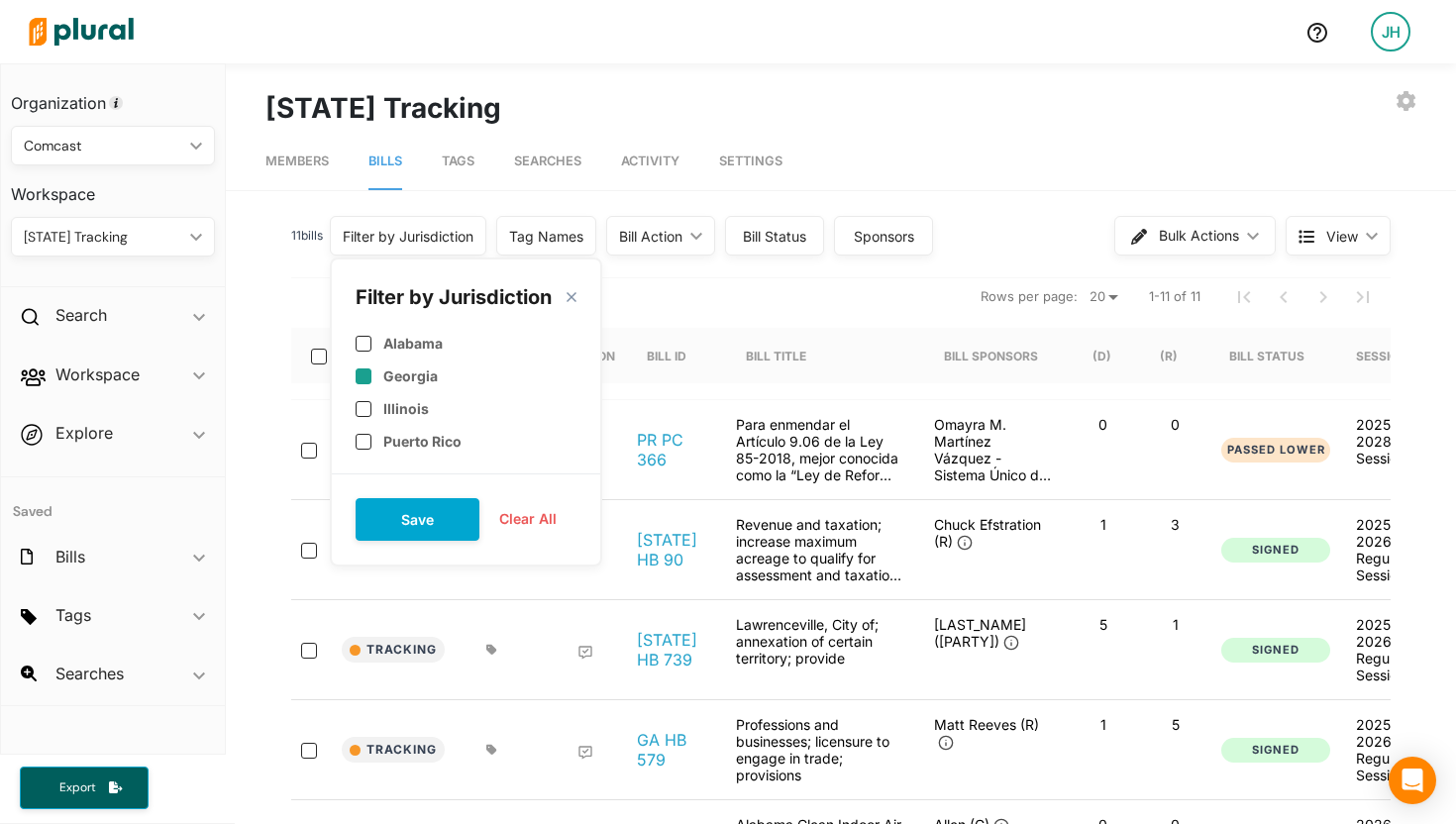 click on "Georgia" at bounding box center (410, 375) 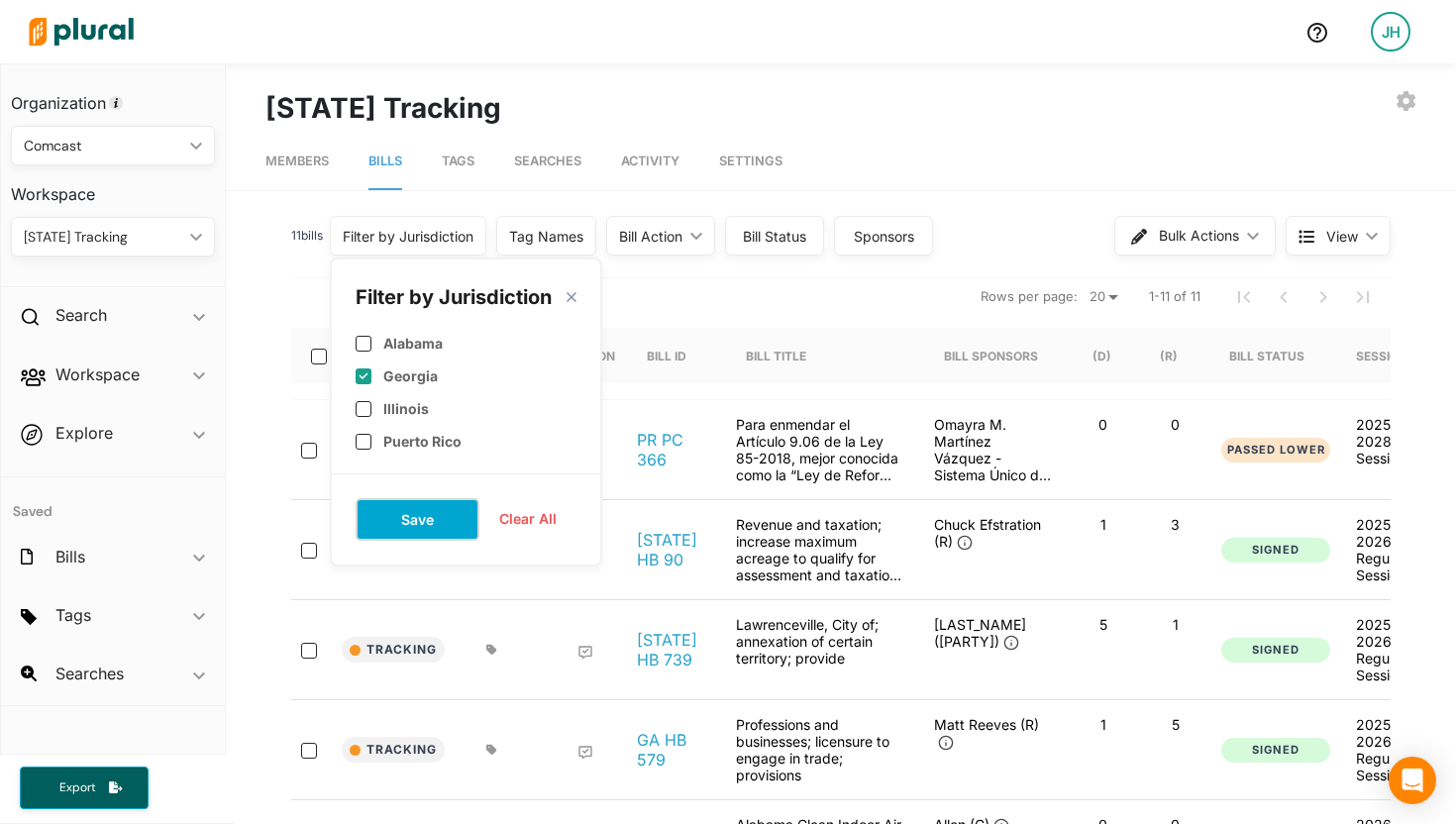 click on "Save" at bounding box center (417, 519) 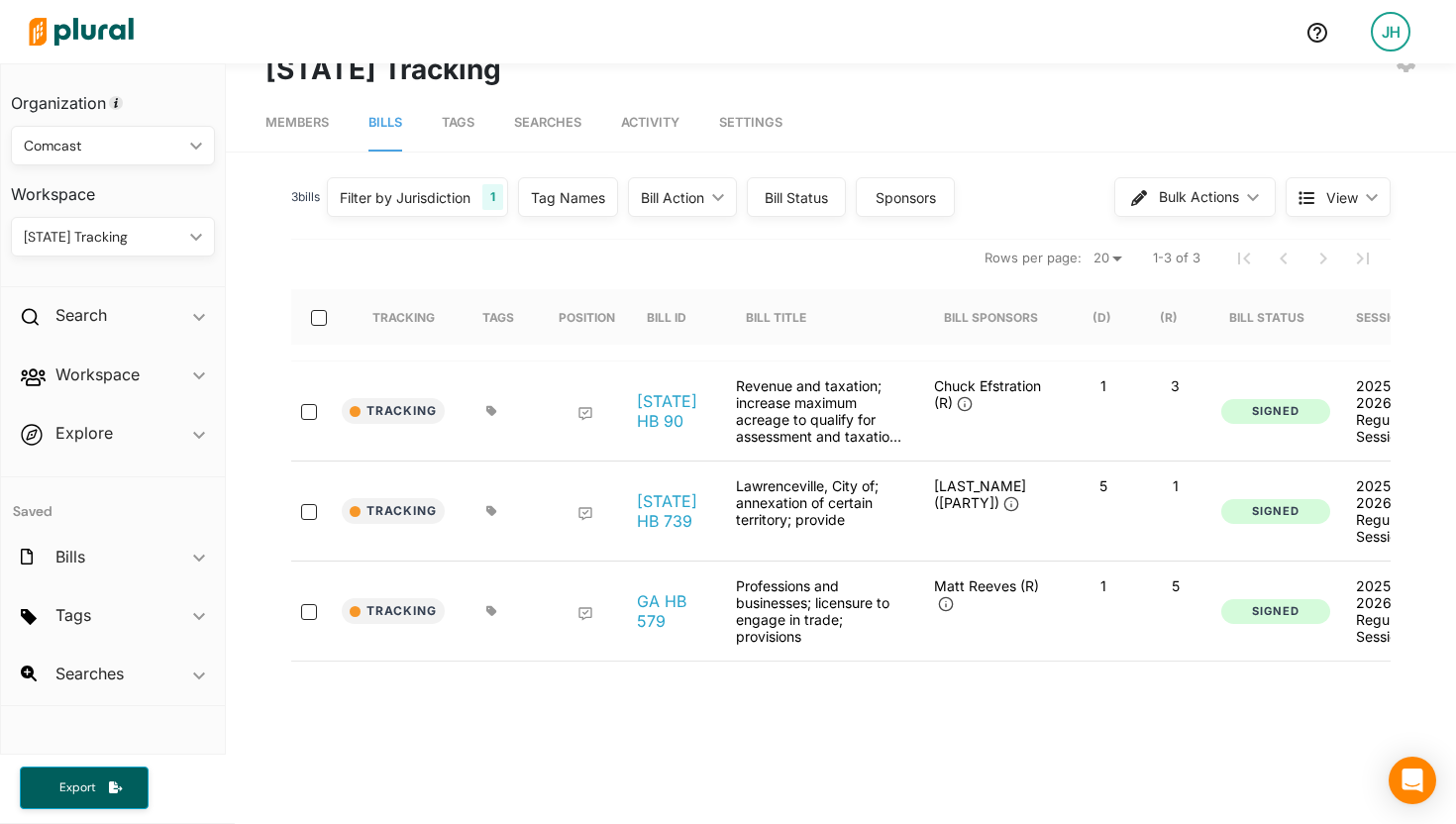 scroll, scrollTop: 16, scrollLeft: 0, axis: vertical 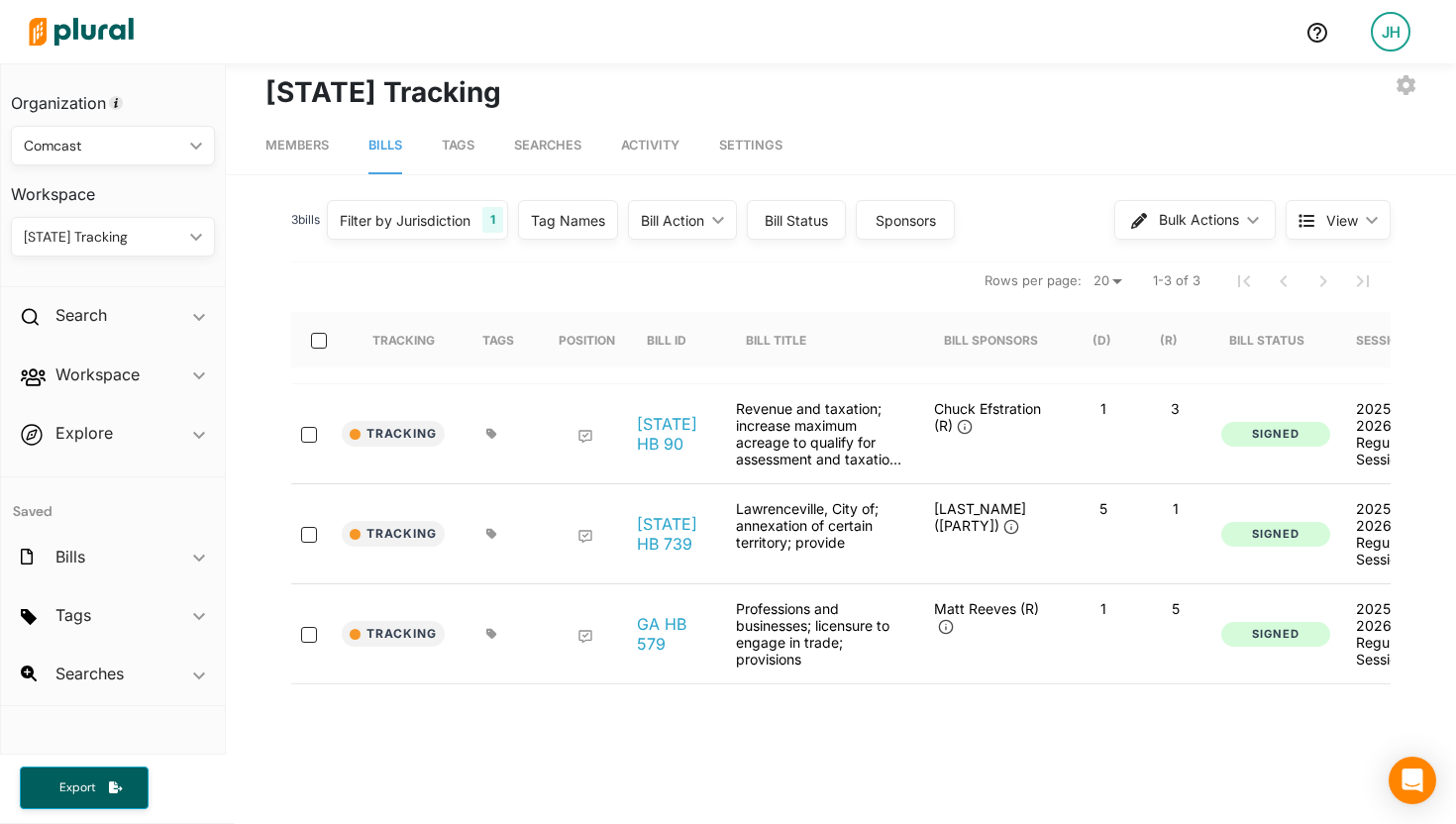 click 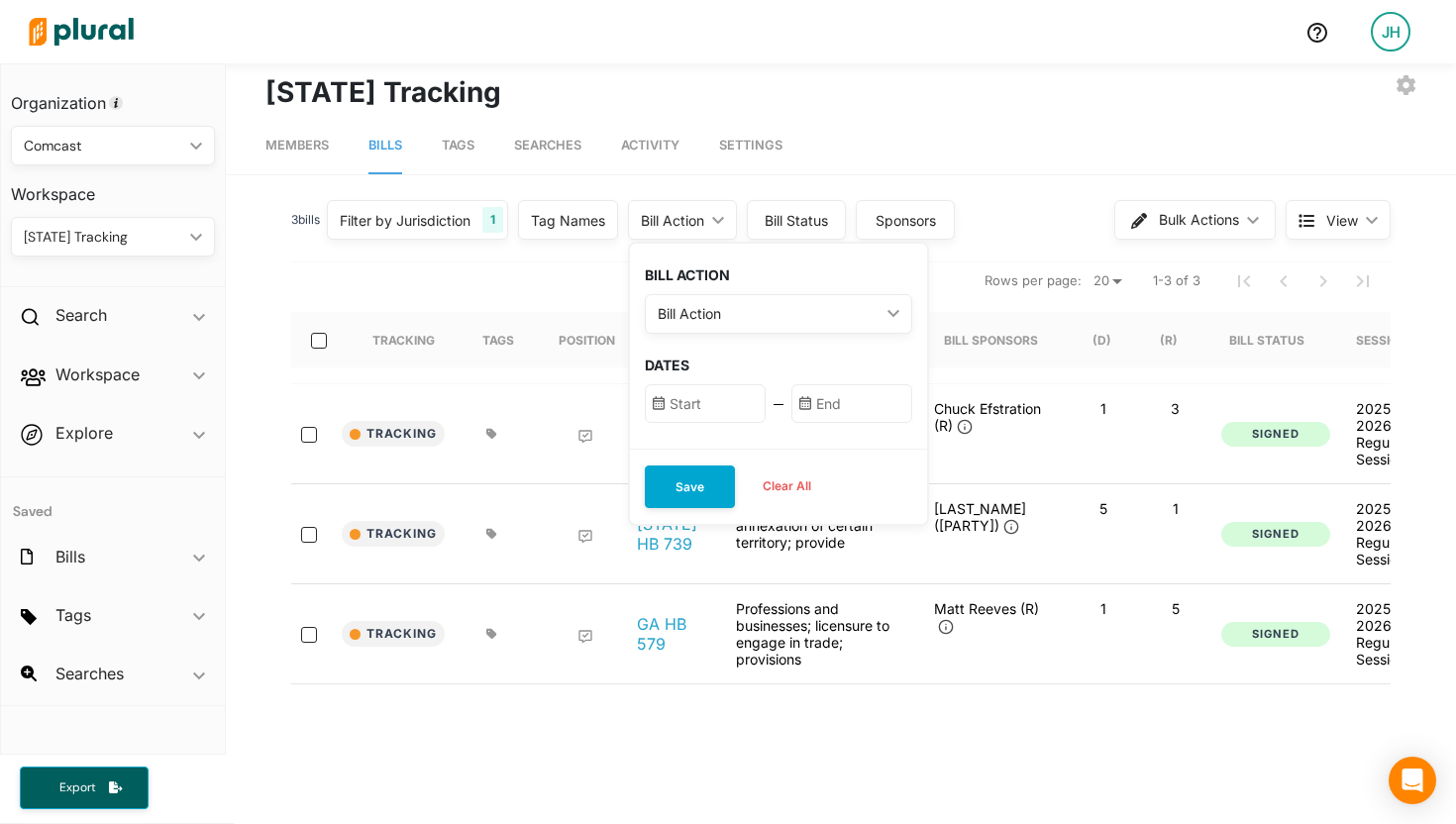 click on "Filter by Jurisdiction" at bounding box center [405, 220] 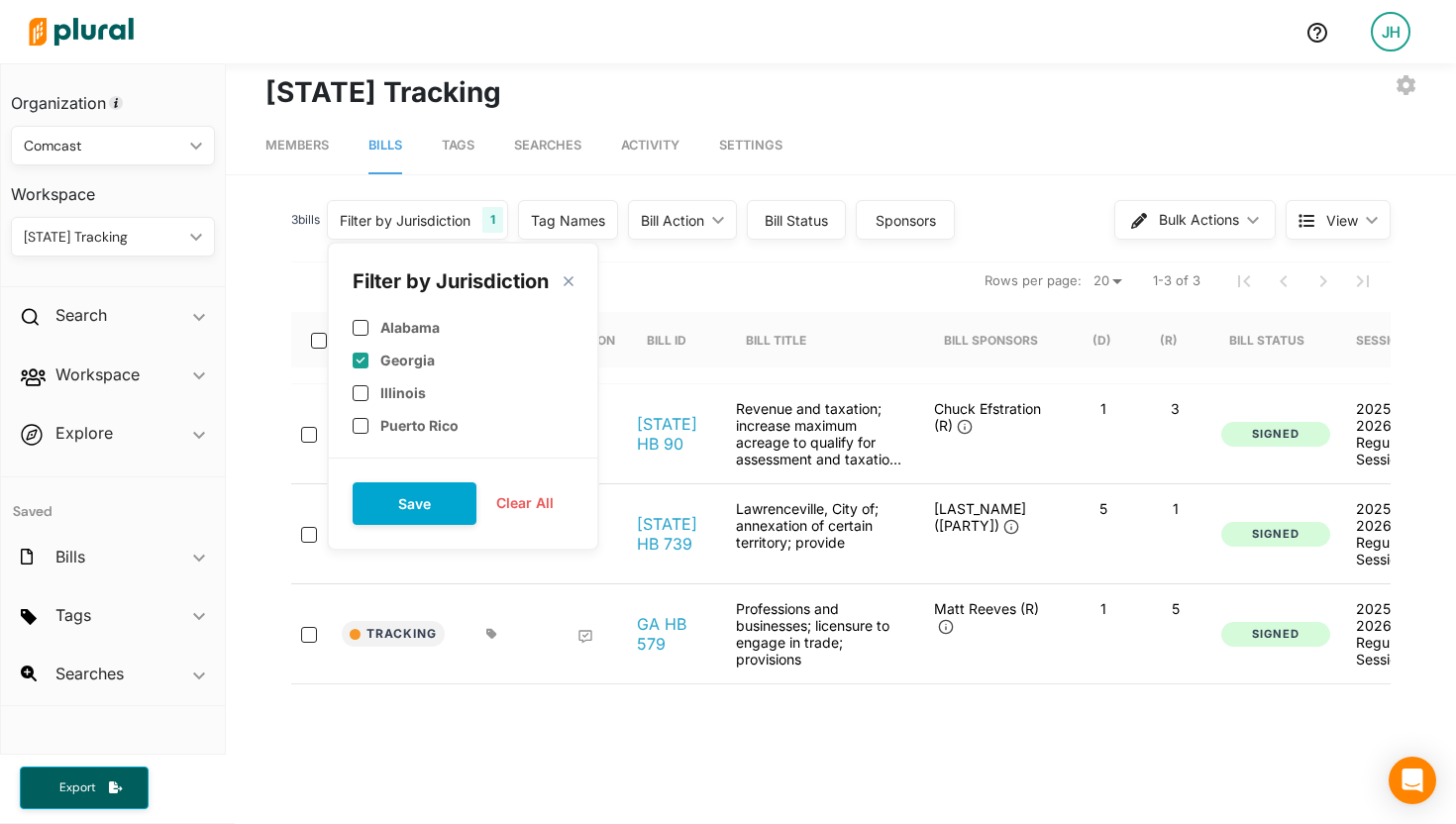click on "Georgia" at bounding box center (407, 360) 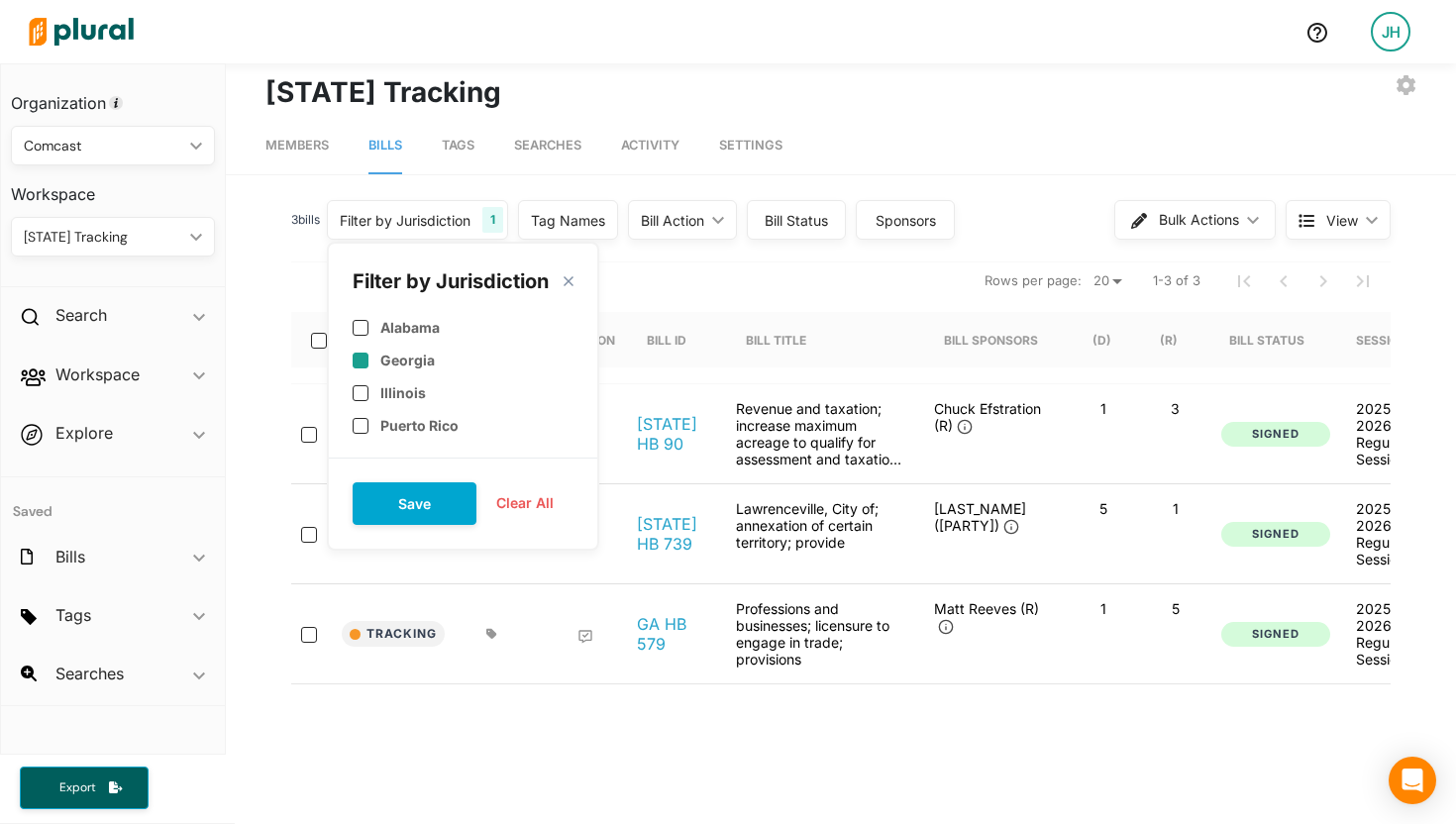 checkbox on "false" 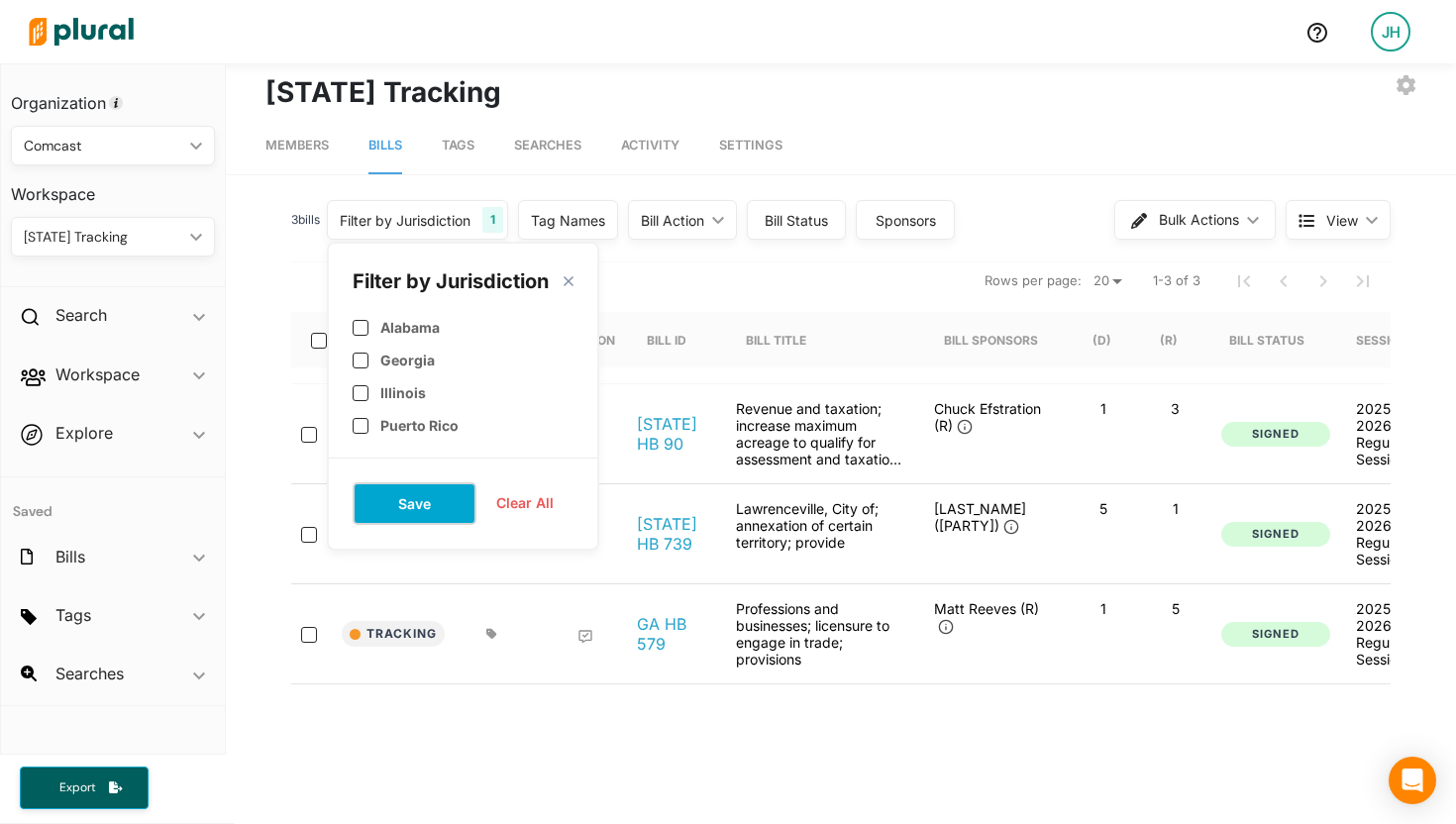 click on "Save" at bounding box center (414, 503) 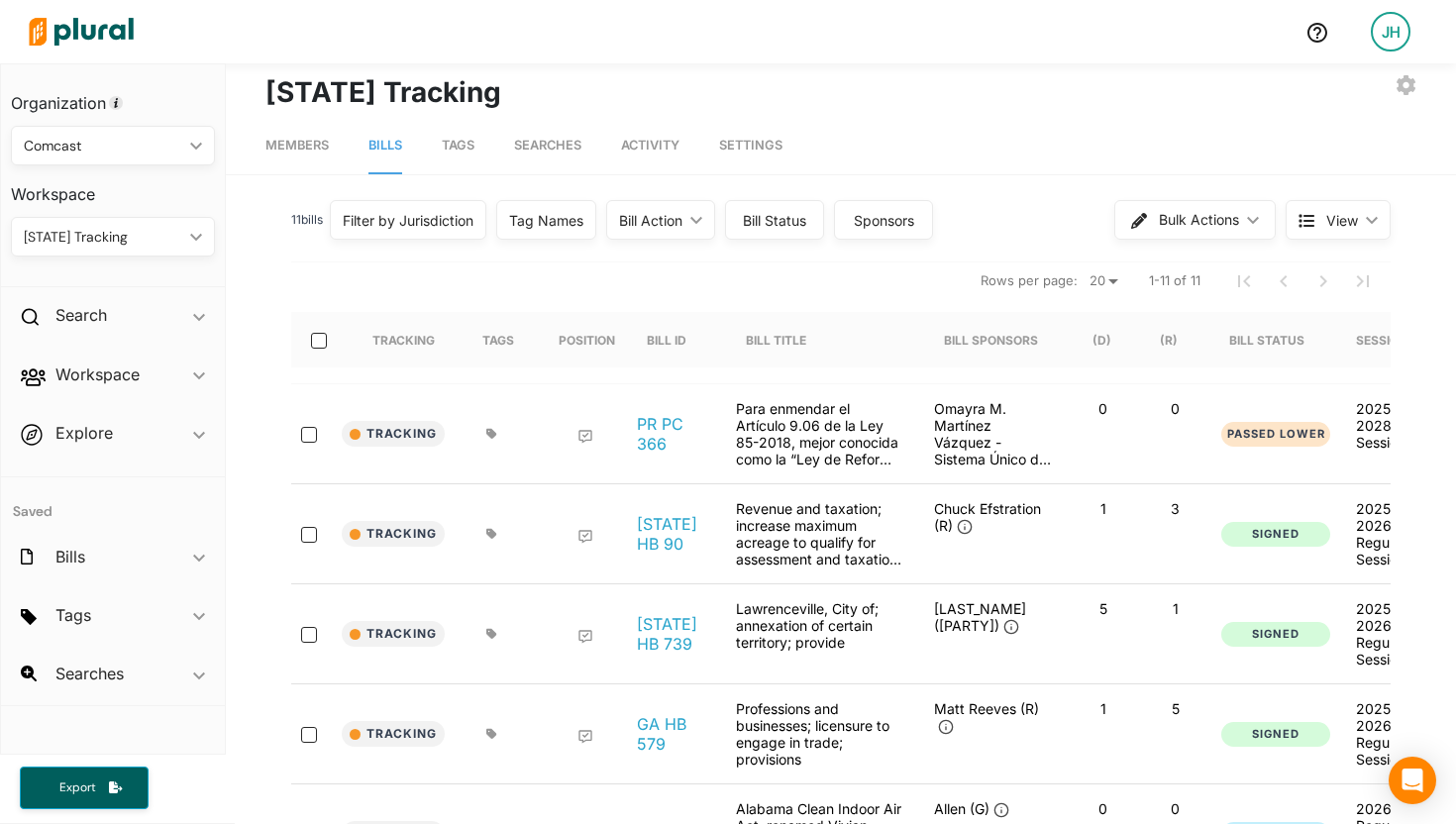 click on "Bill Action" at bounding box center [651, 220] 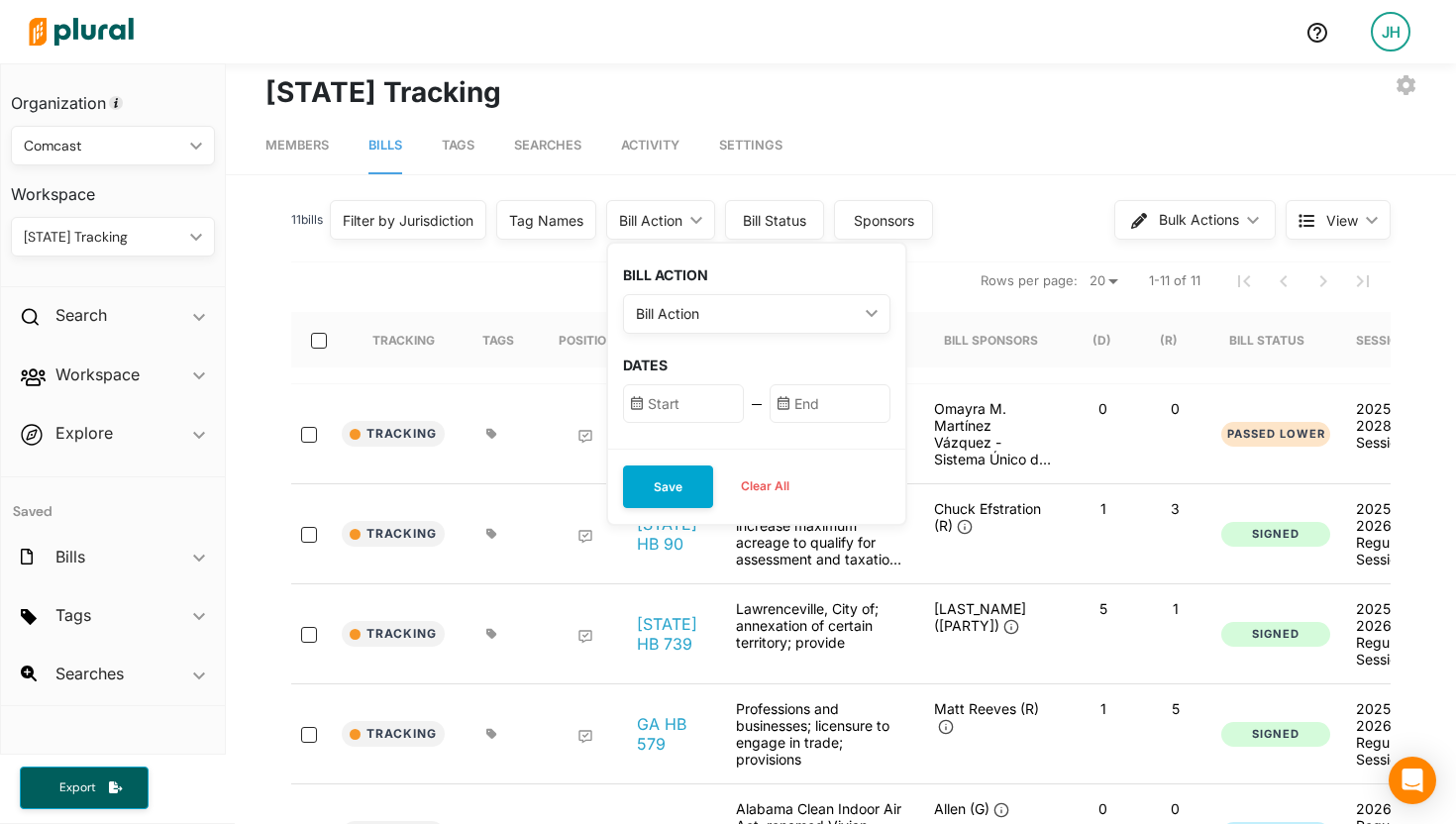 click on "Bill Action" at bounding box center (747, 313) 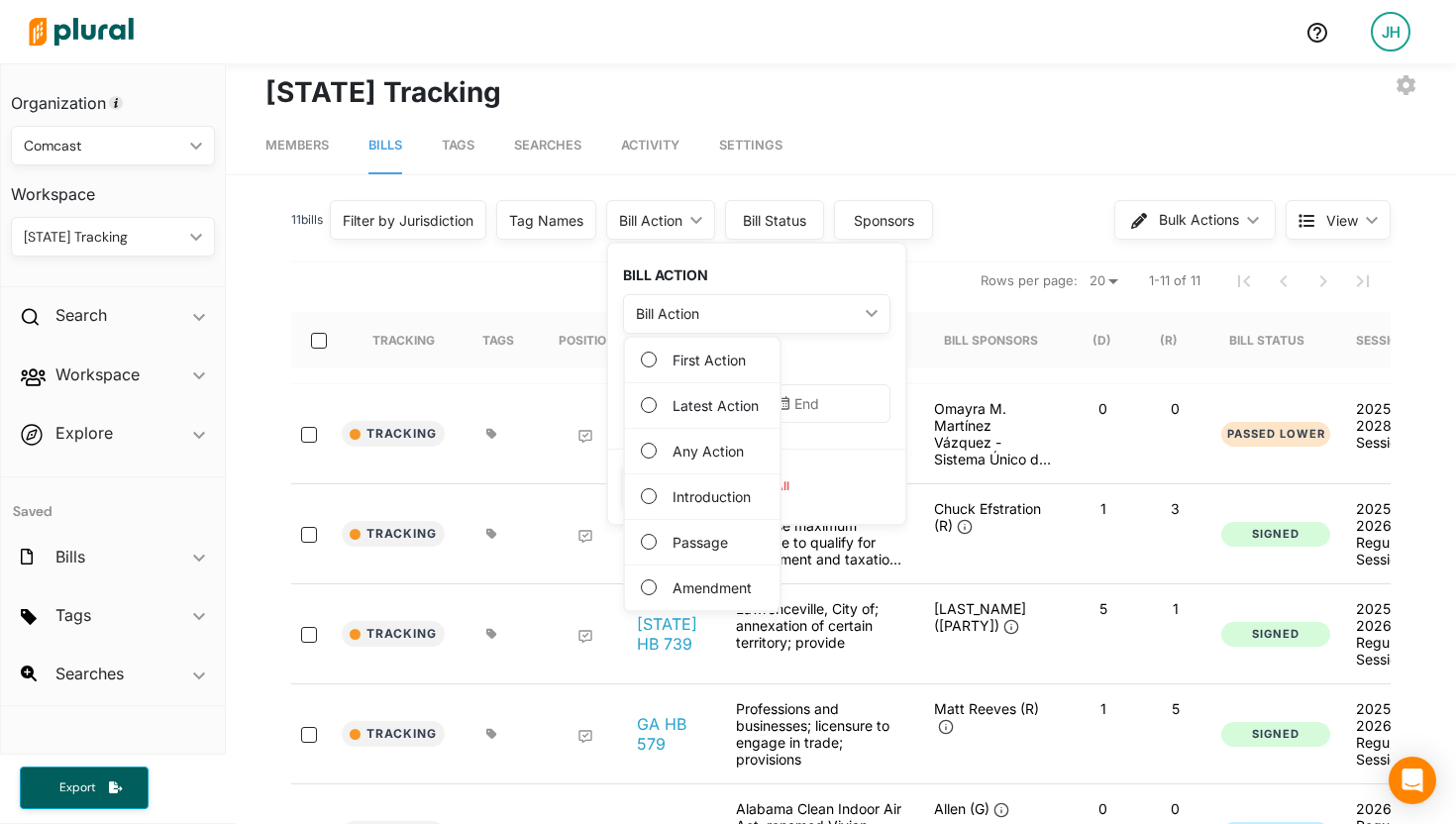 click on "Any Action" at bounding box center [708, 451] 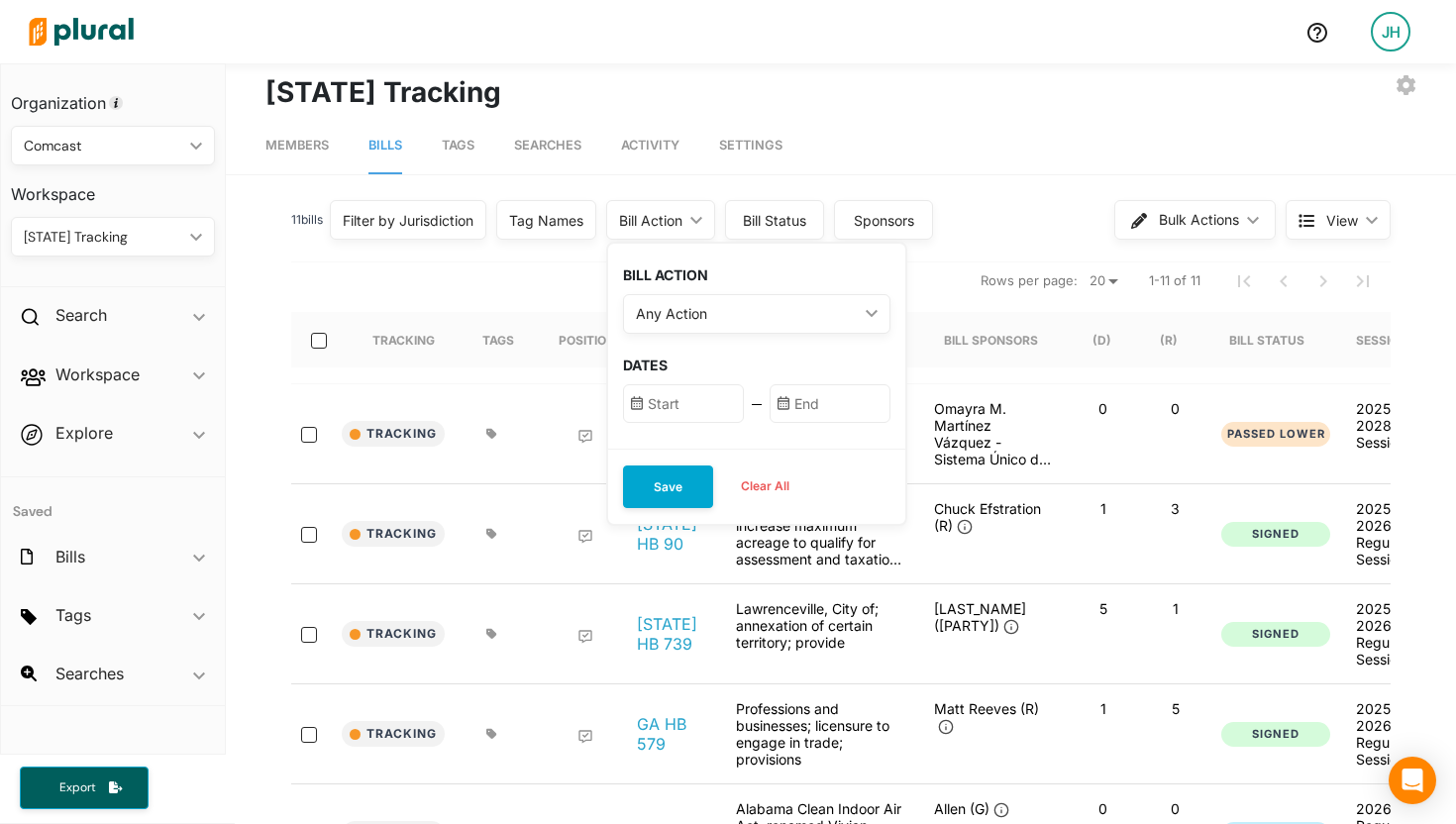 click at bounding box center [683, 403] 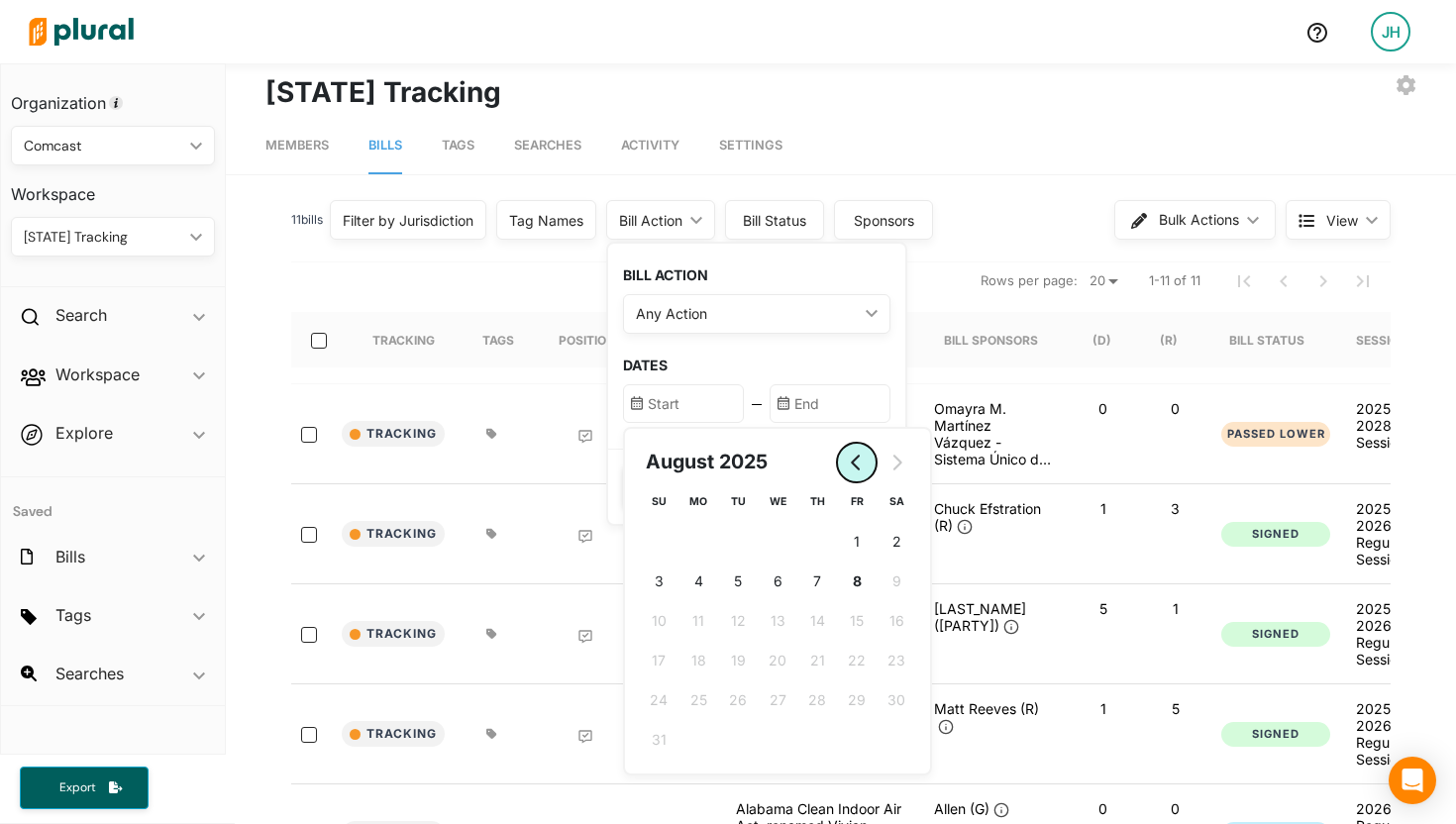 click at bounding box center (857, 463) 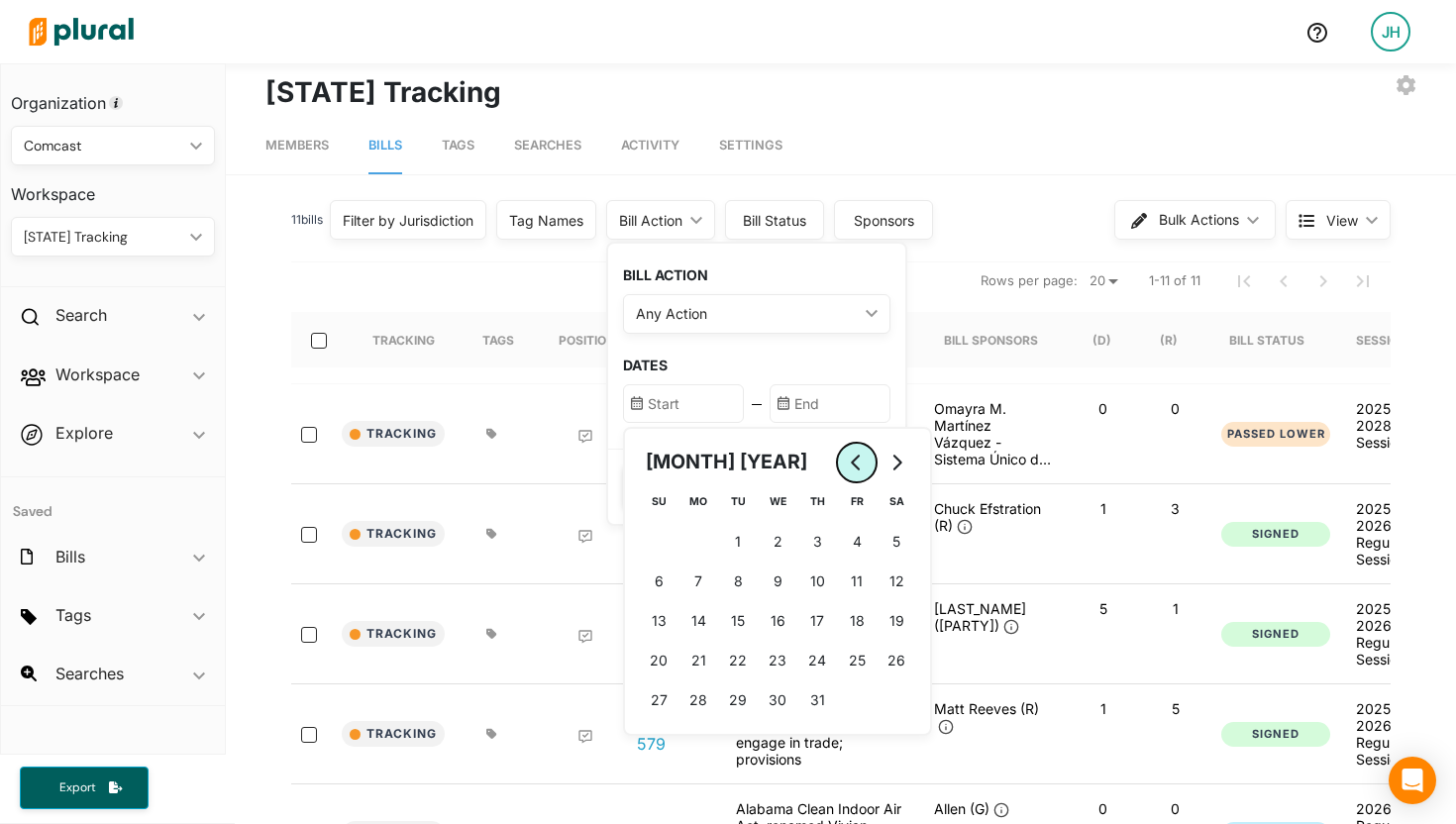 click at bounding box center (857, 463) 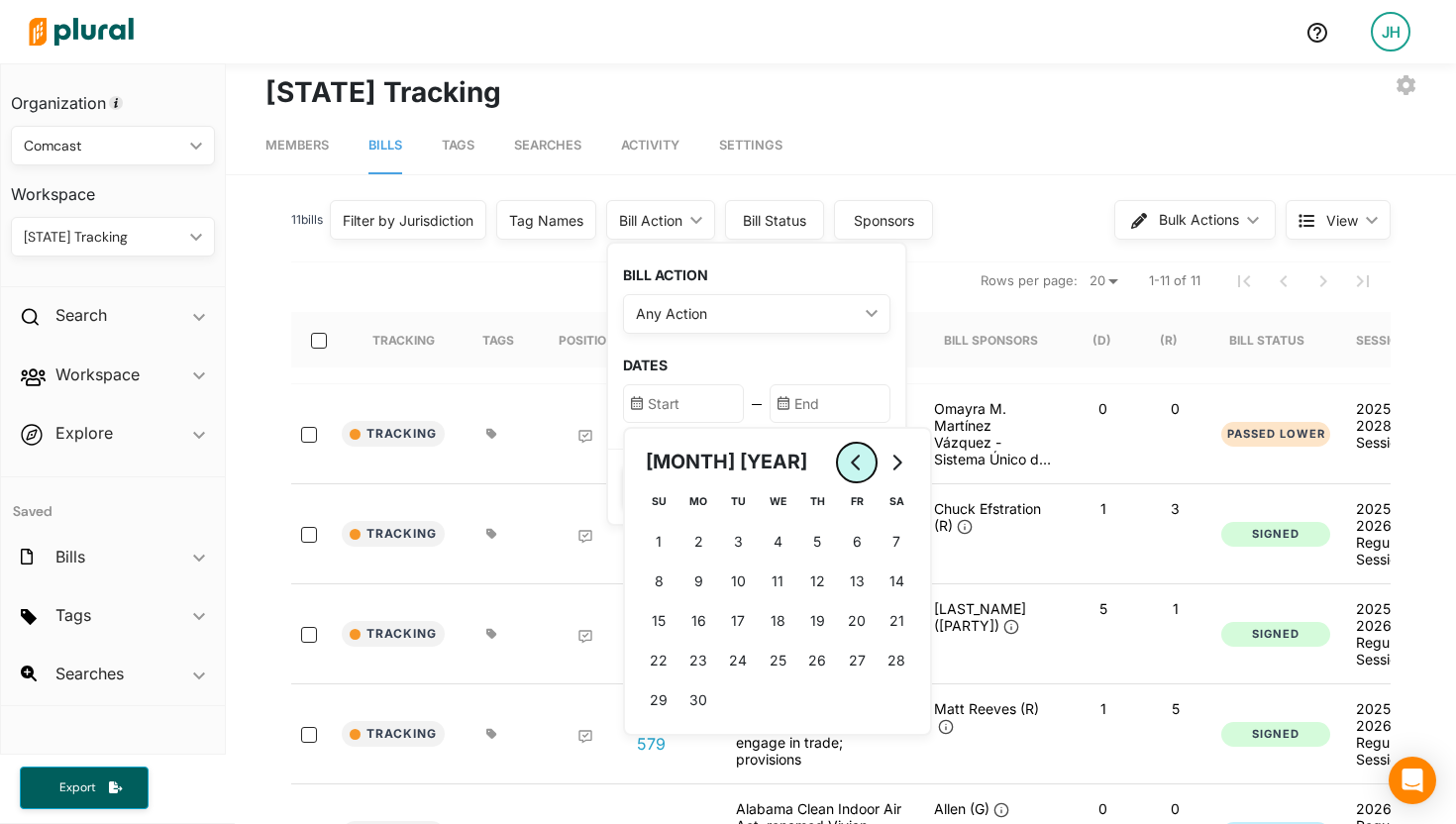click at bounding box center (857, 463) 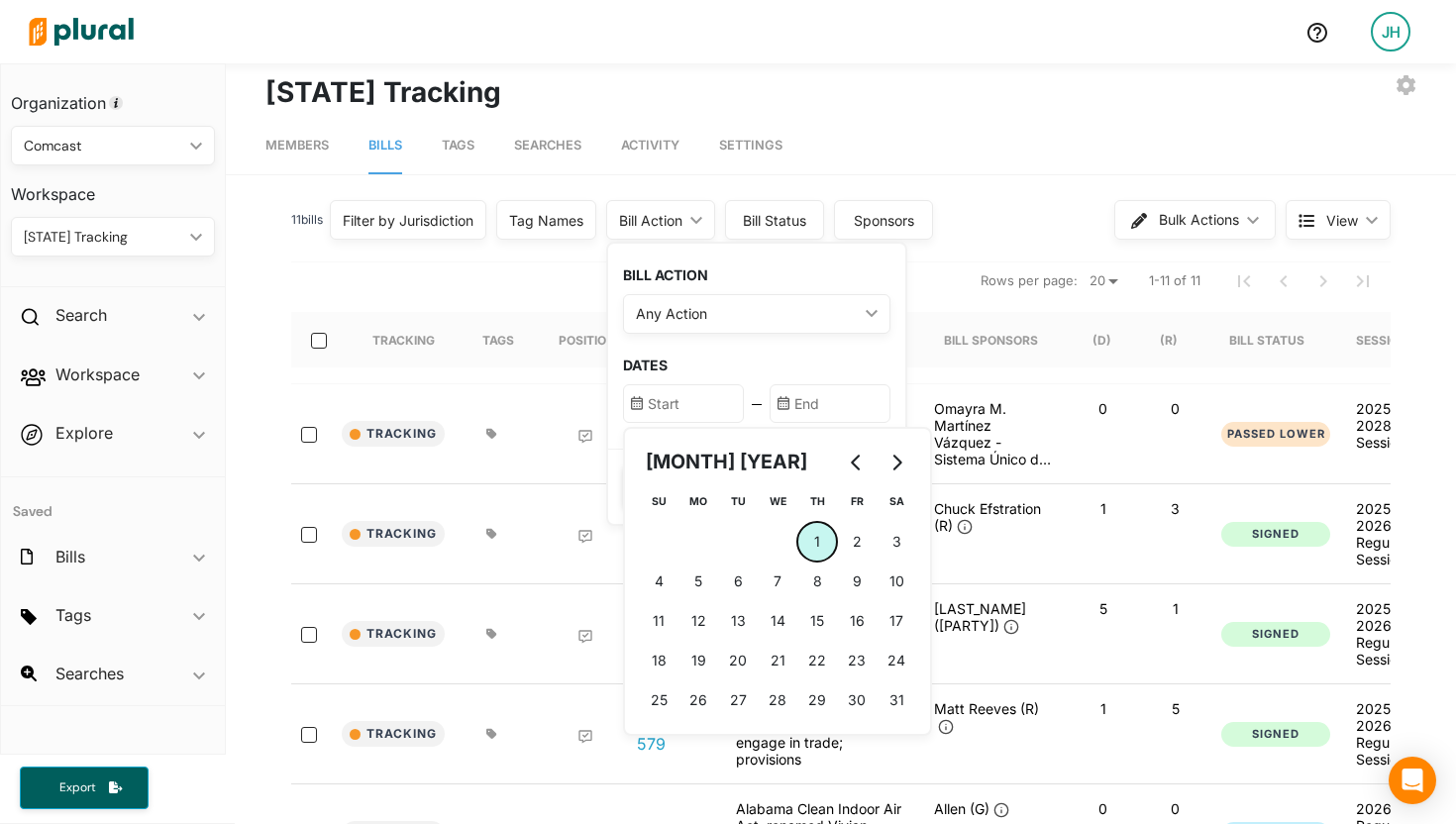click on "1 1st May (Thursday)" at bounding box center (817, 542) 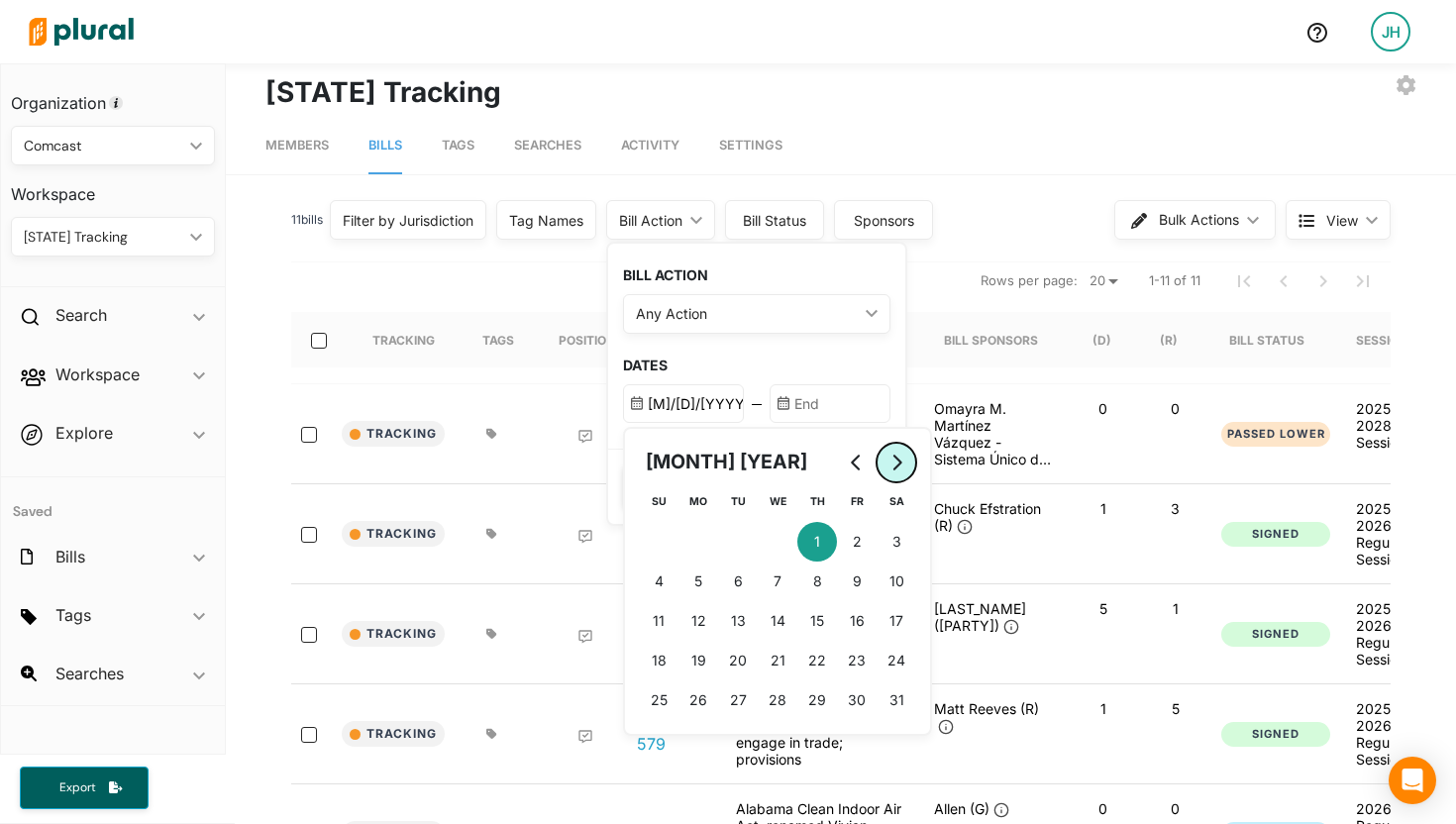click at bounding box center (896, 463) 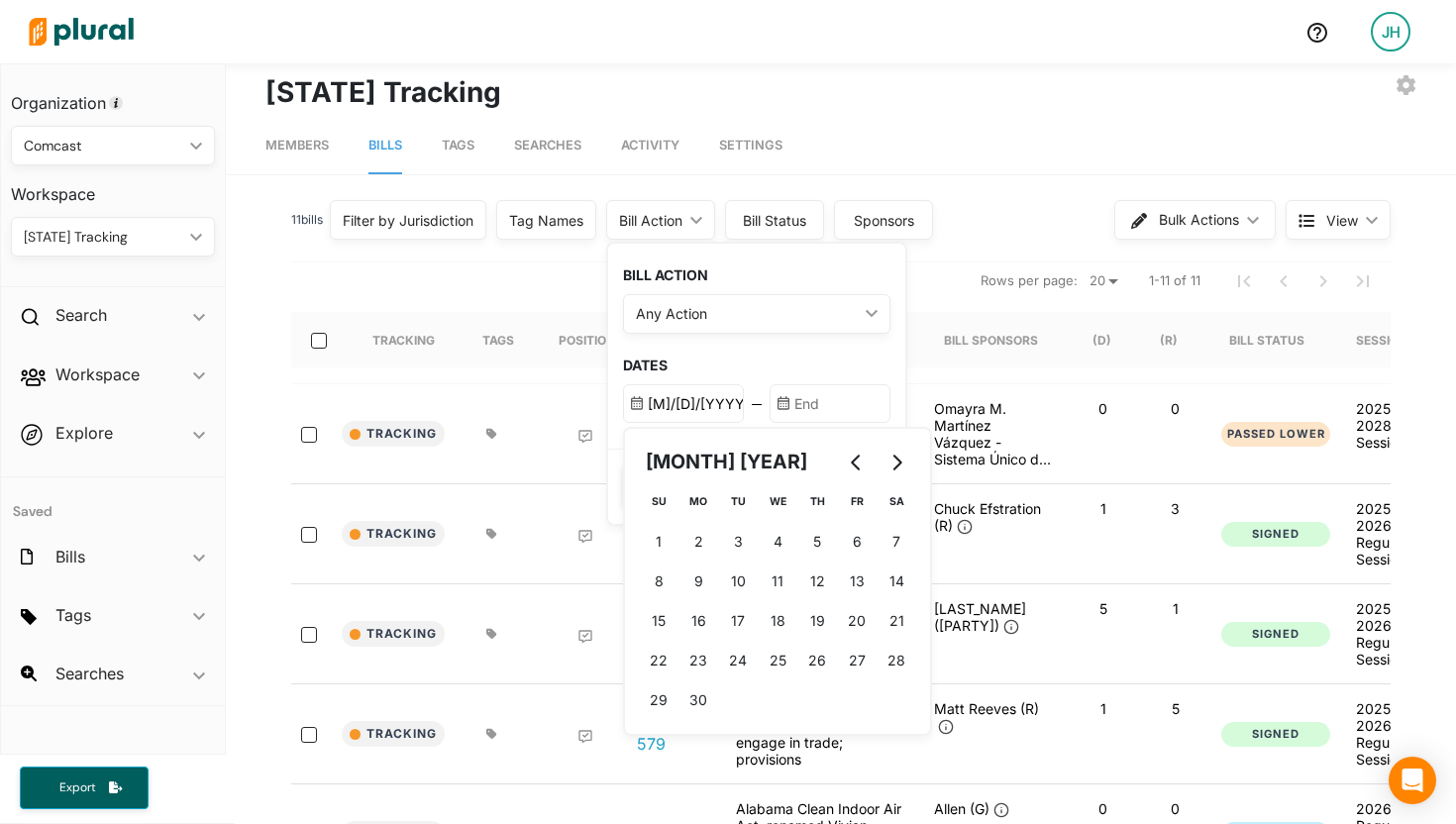 click at bounding box center (830, 403) 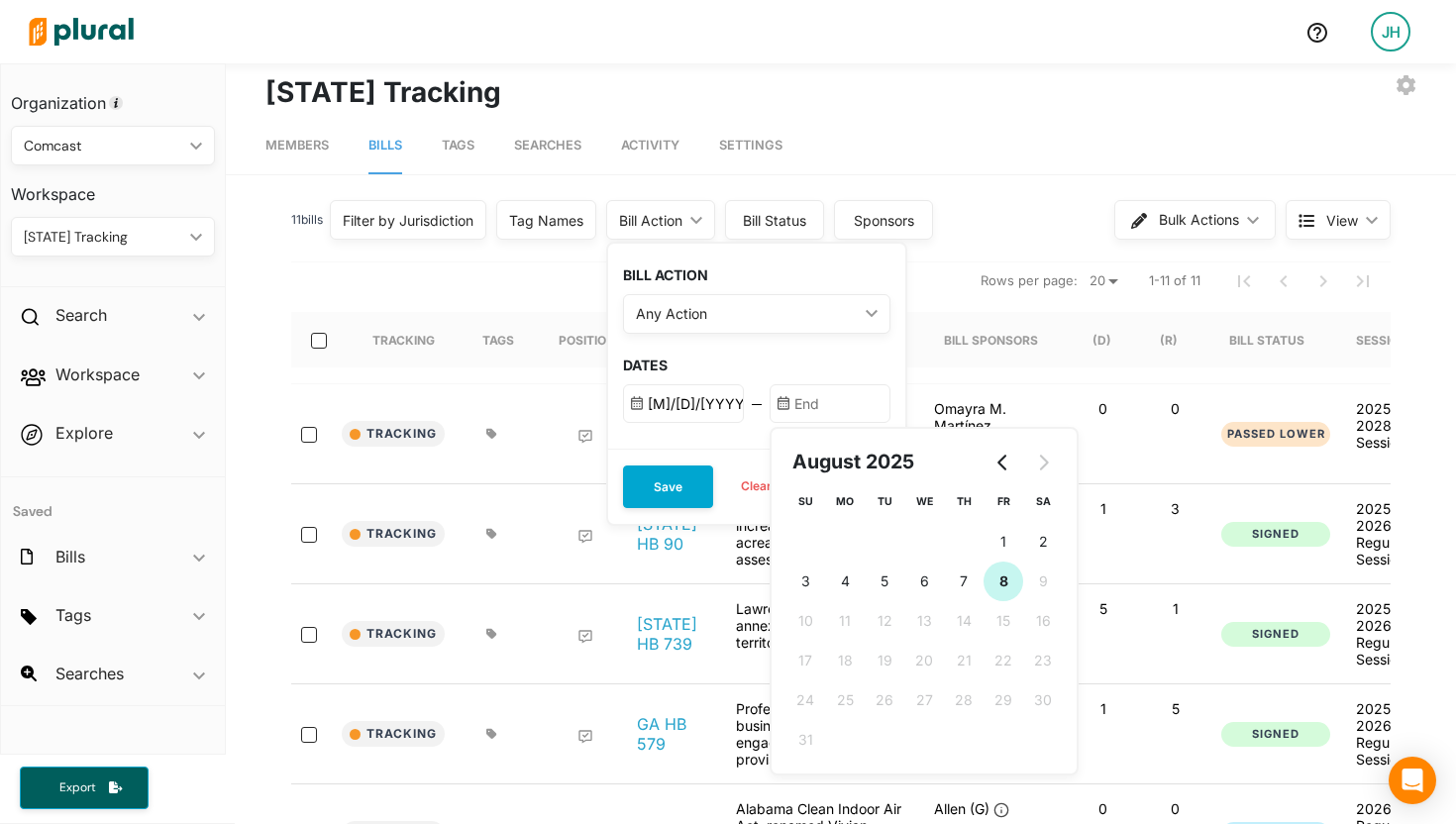 click on "8 8th August (Friday)" at bounding box center [1003, 581] 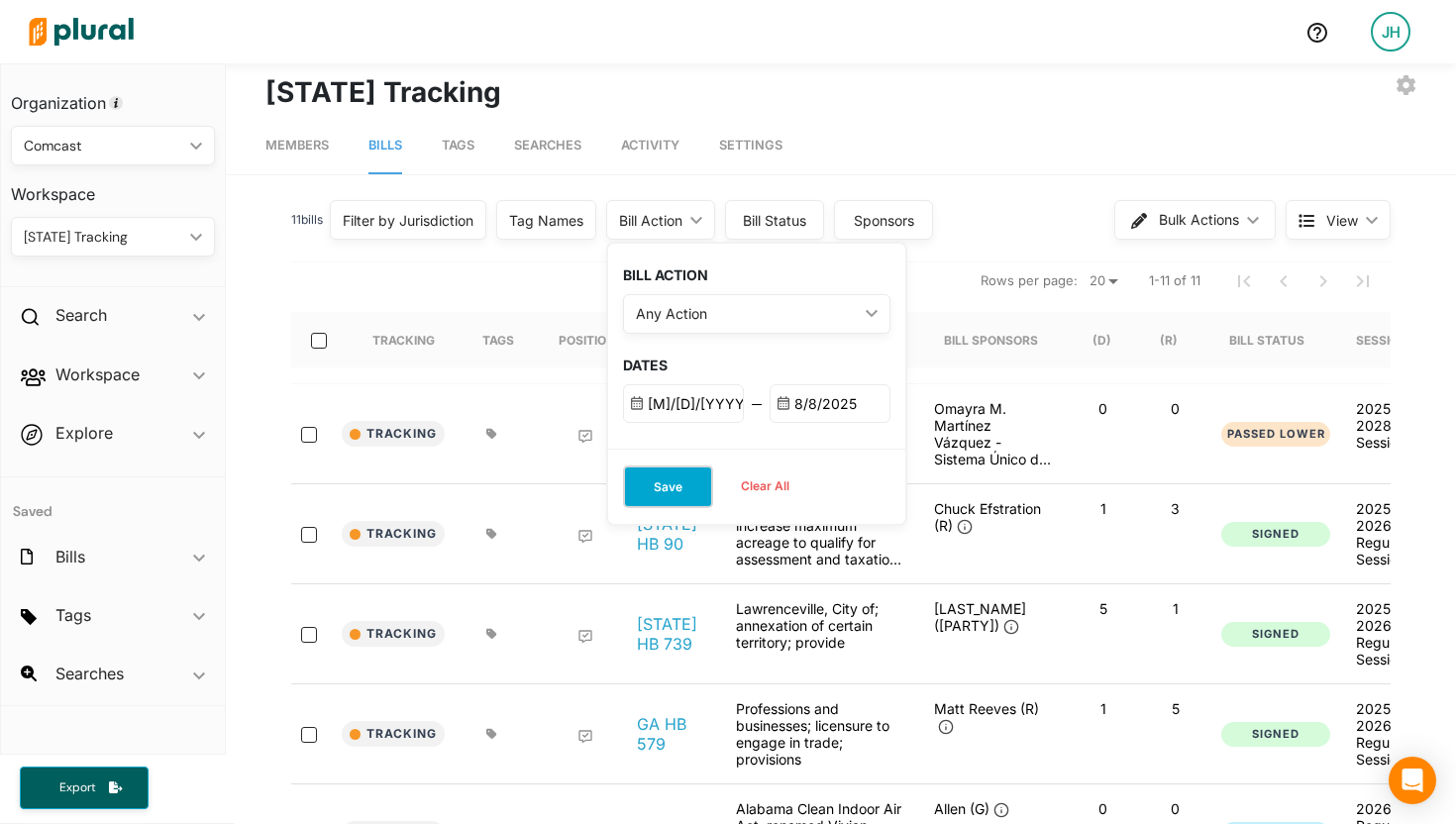 click on "Save" at bounding box center (668, 486) 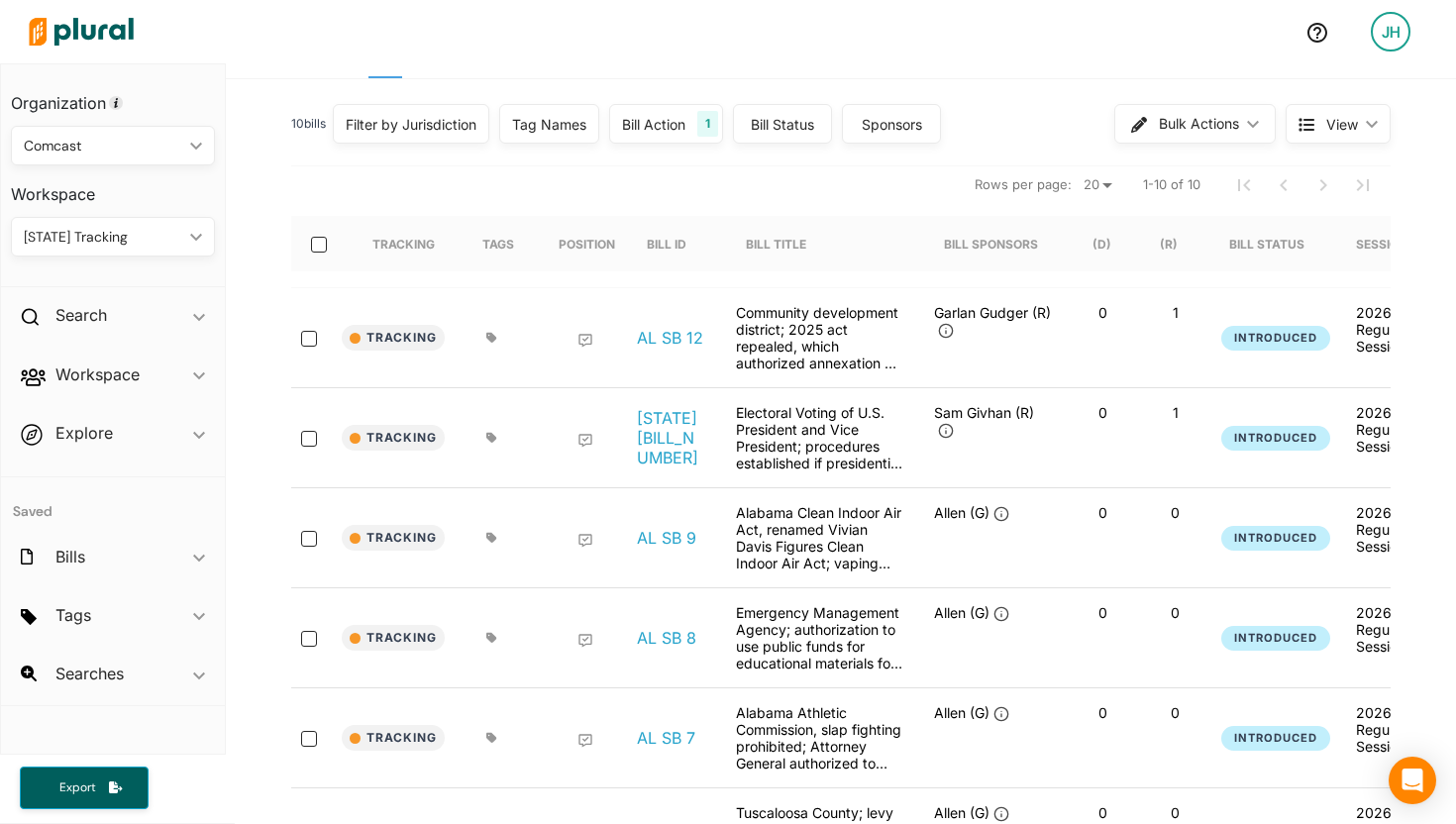 scroll, scrollTop: 0, scrollLeft: 0, axis: both 